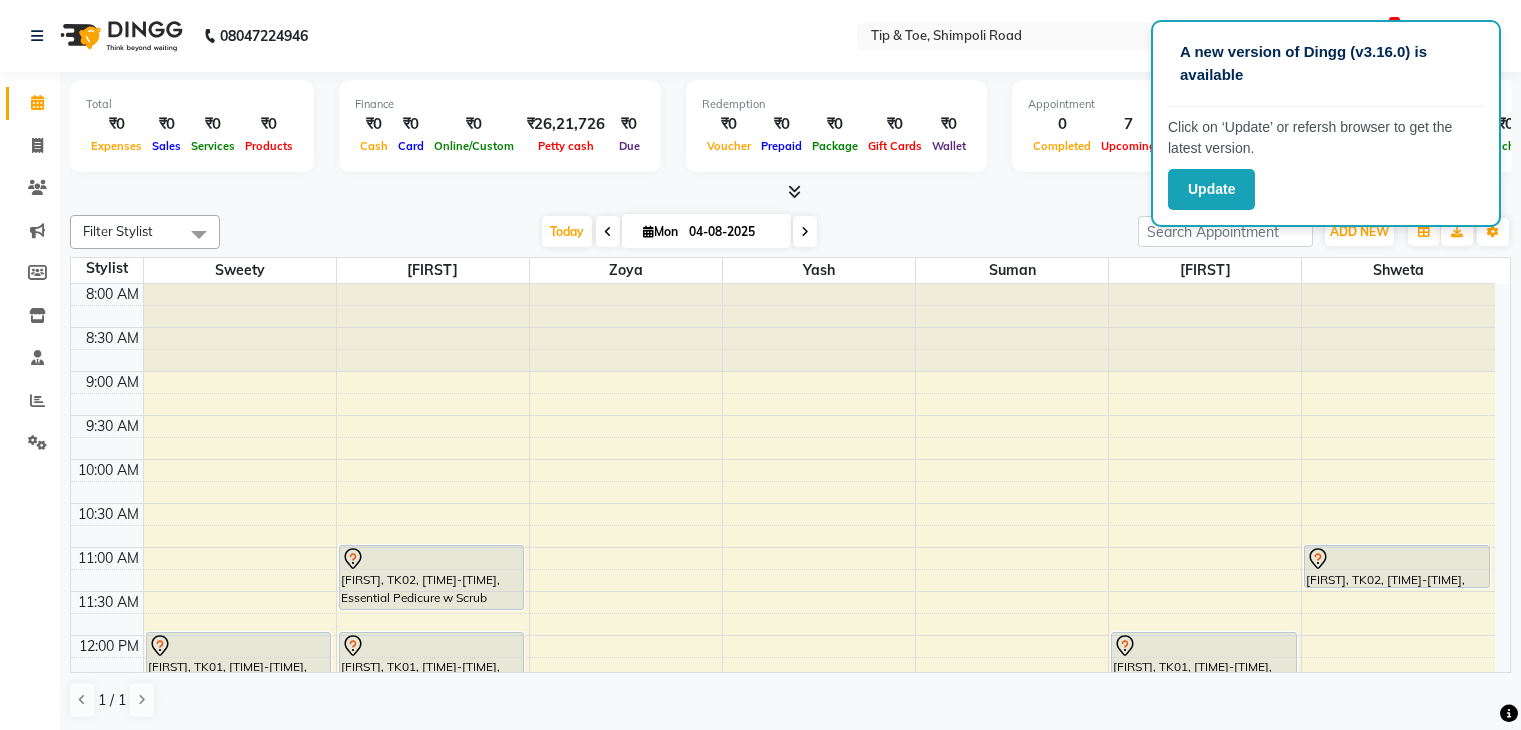 scroll, scrollTop: 0, scrollLeft: 0, axis: both 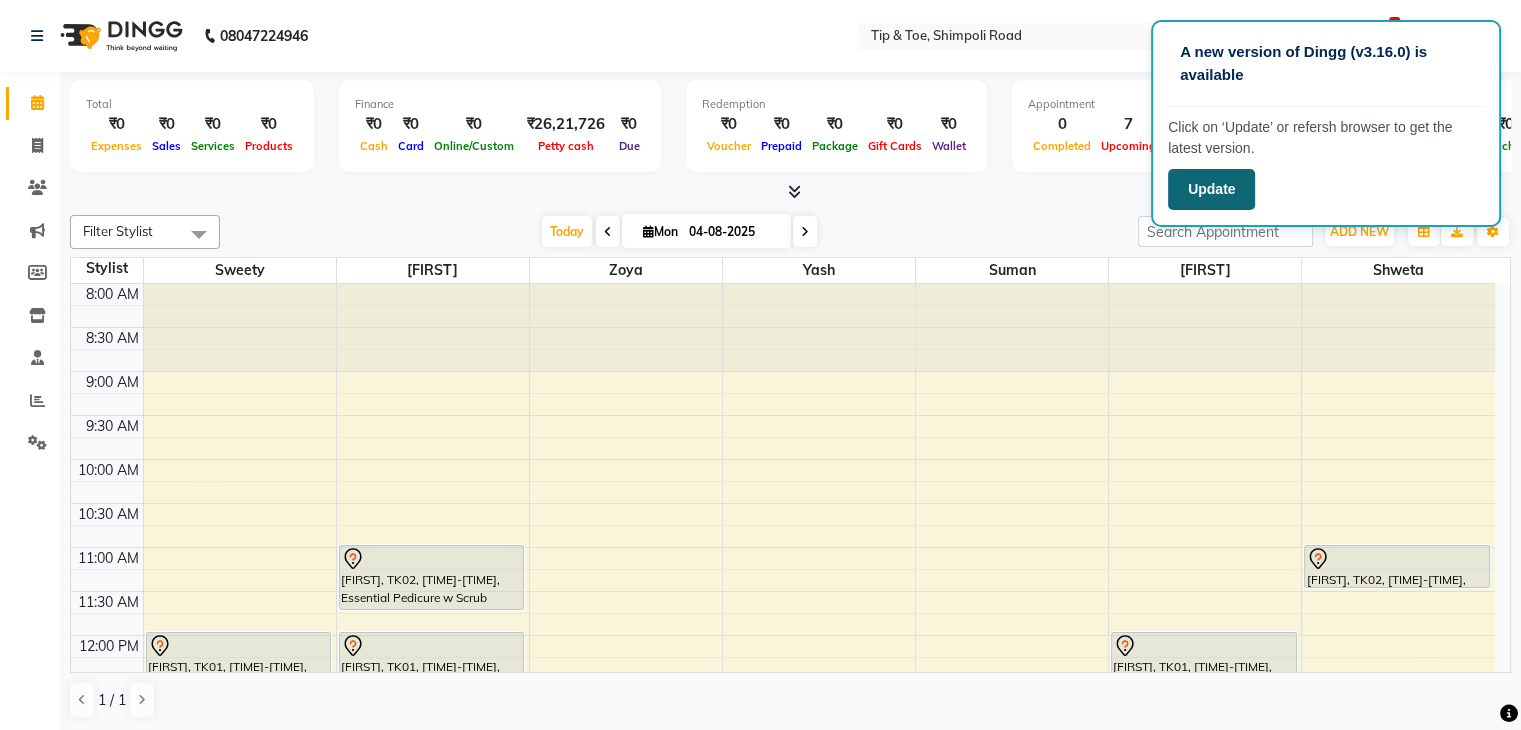 click on "Update" 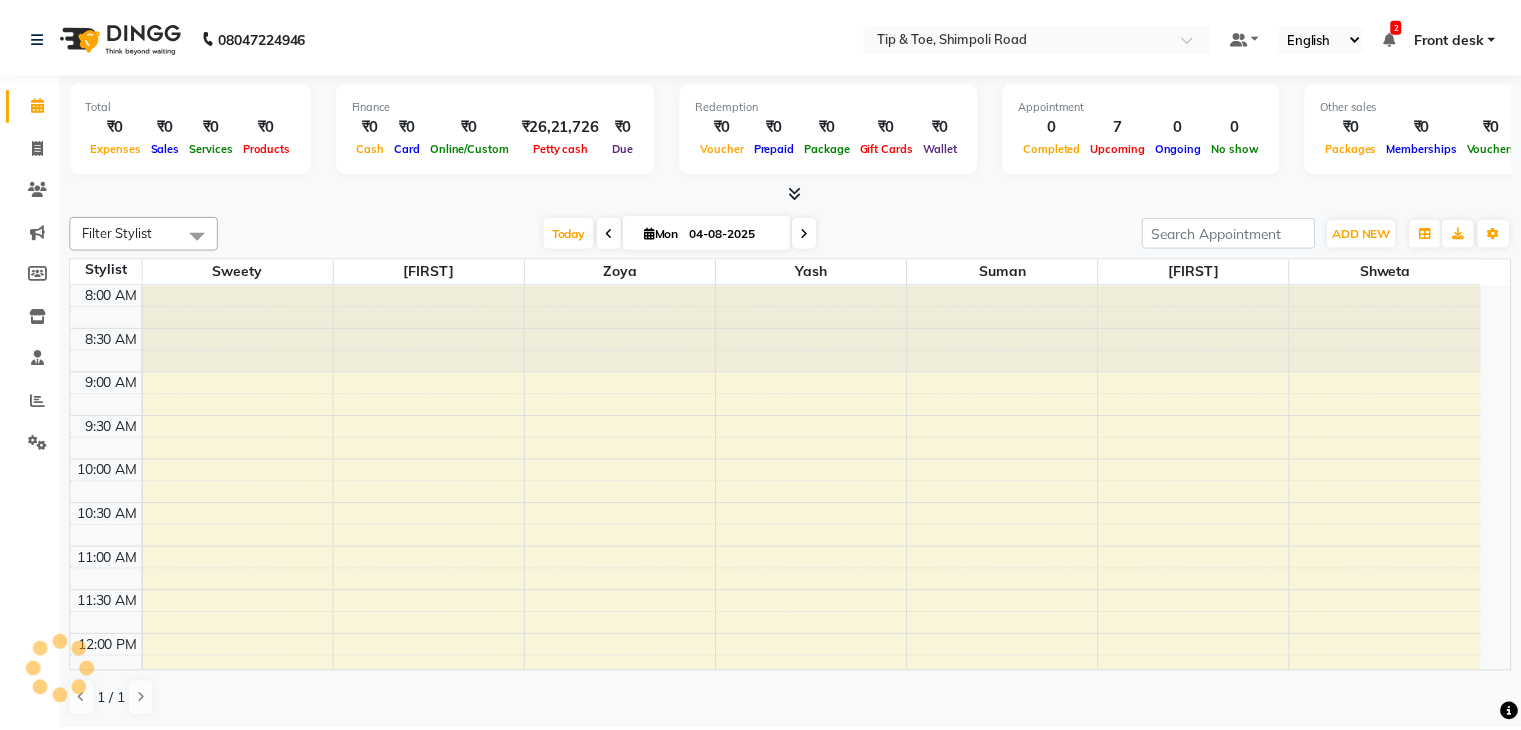 scroll, scrollTop: 0, scrollLeft: 0, axis: both 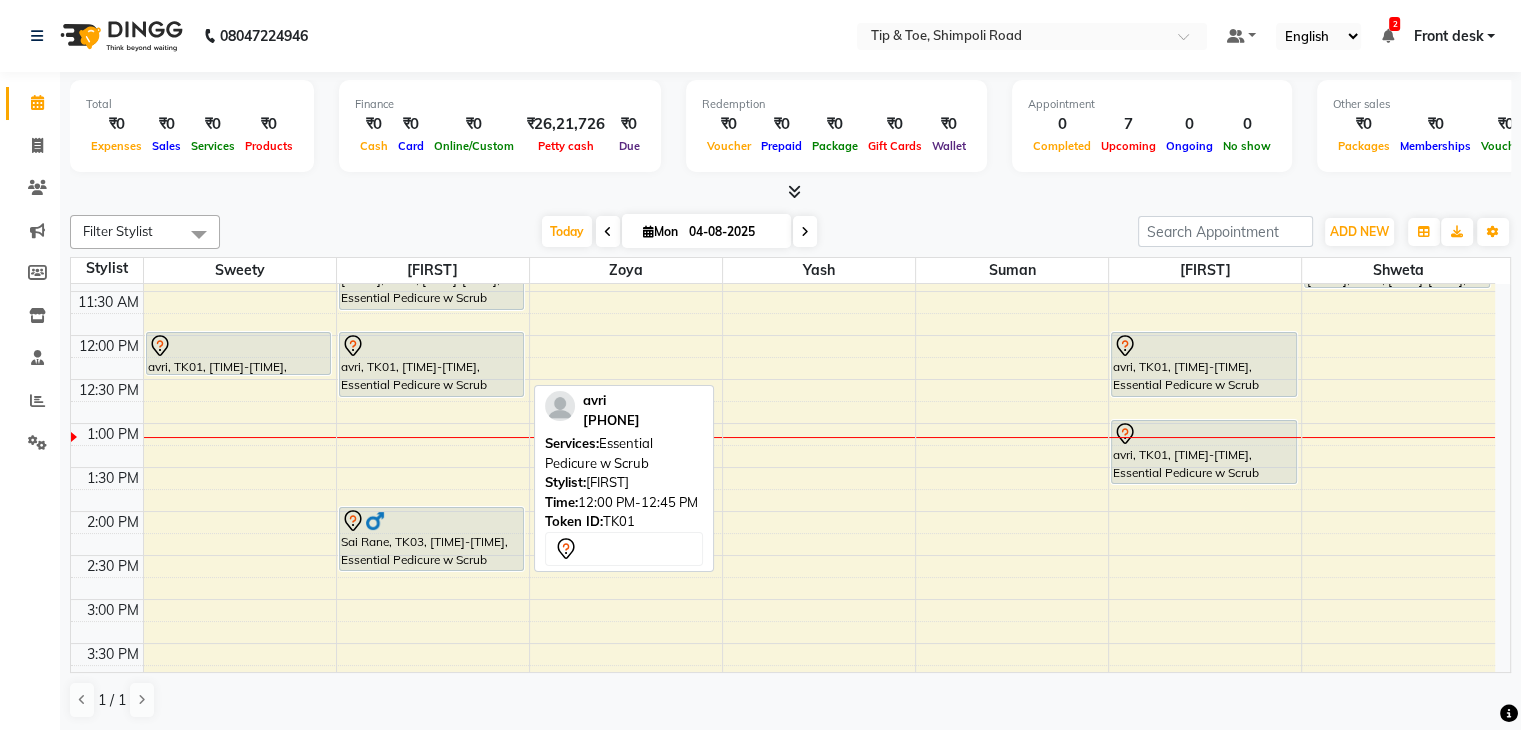 click on "avri, TK01, [TIME]-[TIME], Essential Pedicure w Scrub" at bounding box center (431, 364) 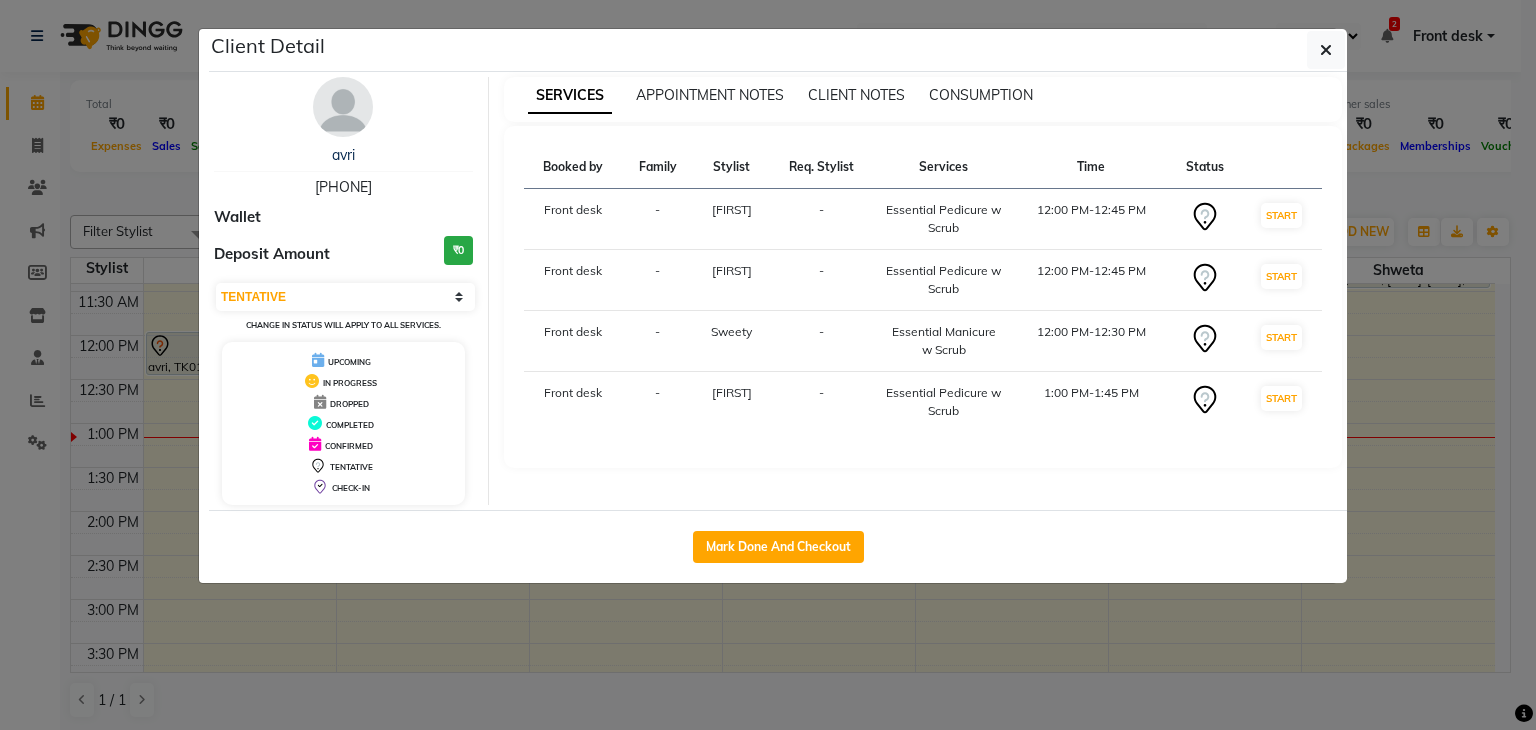 click on "Select IN SERVICE CONFIRMED TENTATIVE CHECK IN MARK DONE DROPPED UPCOMING Change in status will apply to all services." at bounding box center [343, 307] 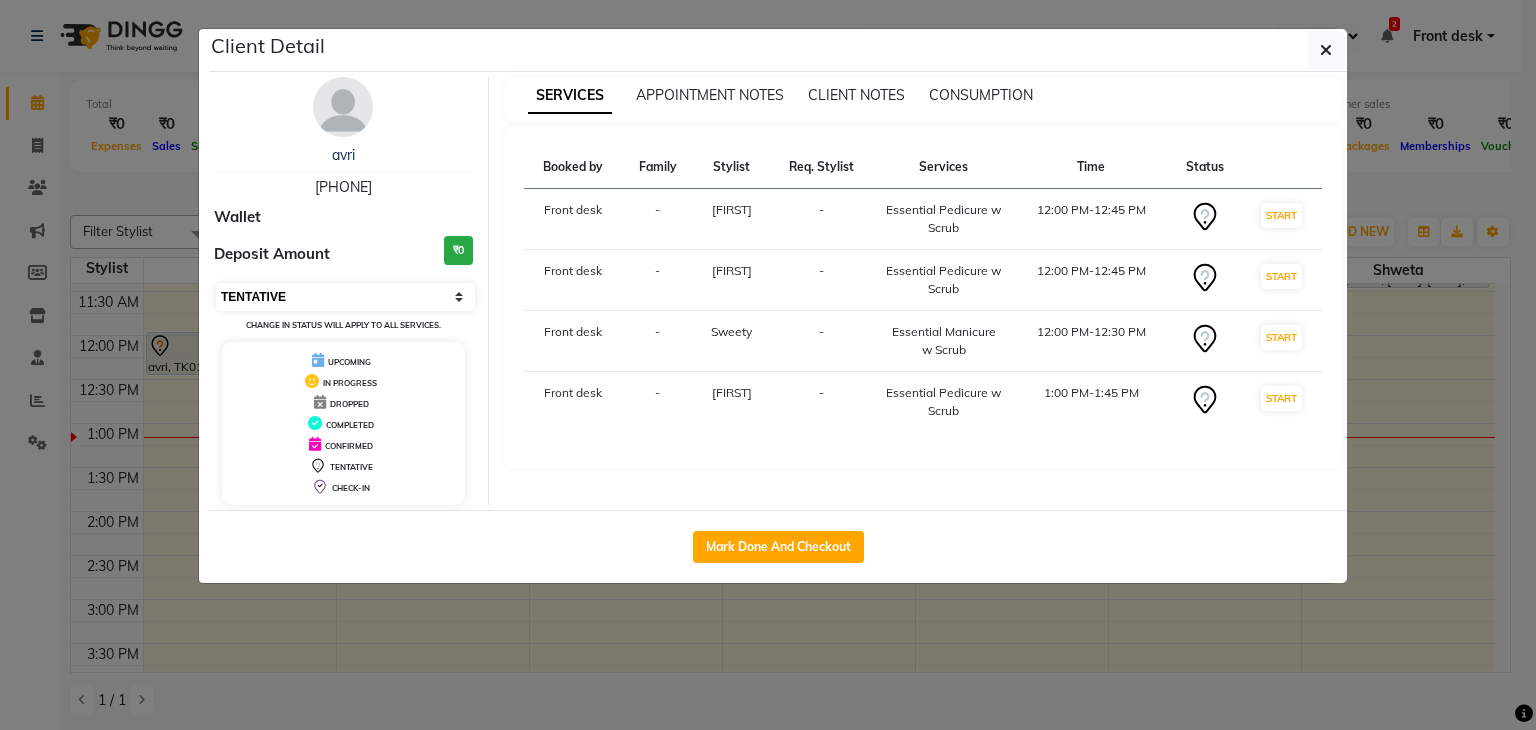 click on "Select IN SERVICE CONFIRMED TENTATIVE CHECK IN MARK DONE DROPPED UPCOMING" at bounding box center [345, 297] 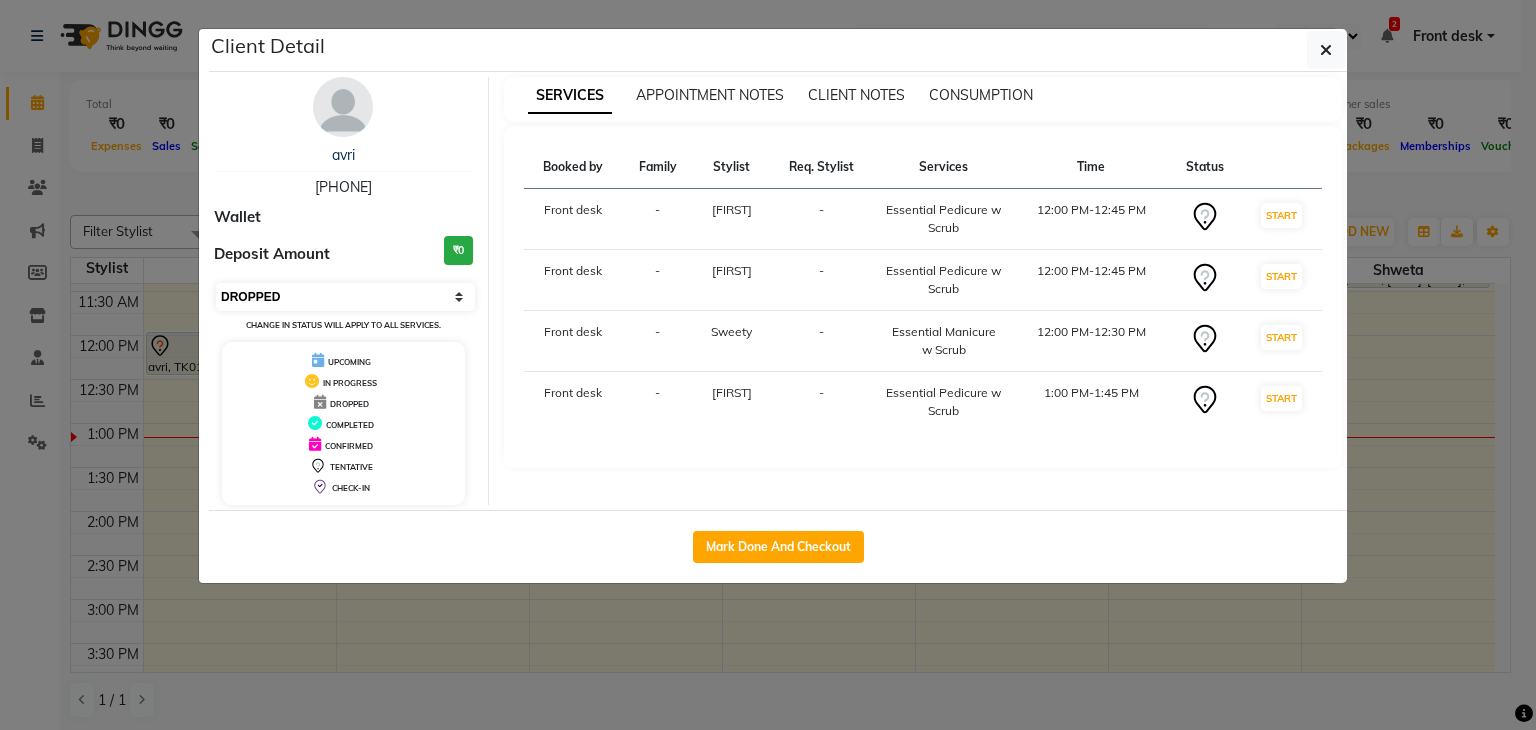 click on "Select IN SERVICE CONFIRMED TENTATIVE CHECK IN MARK DONE DROPPED UPCOMING" at bounding box center (345, 297) 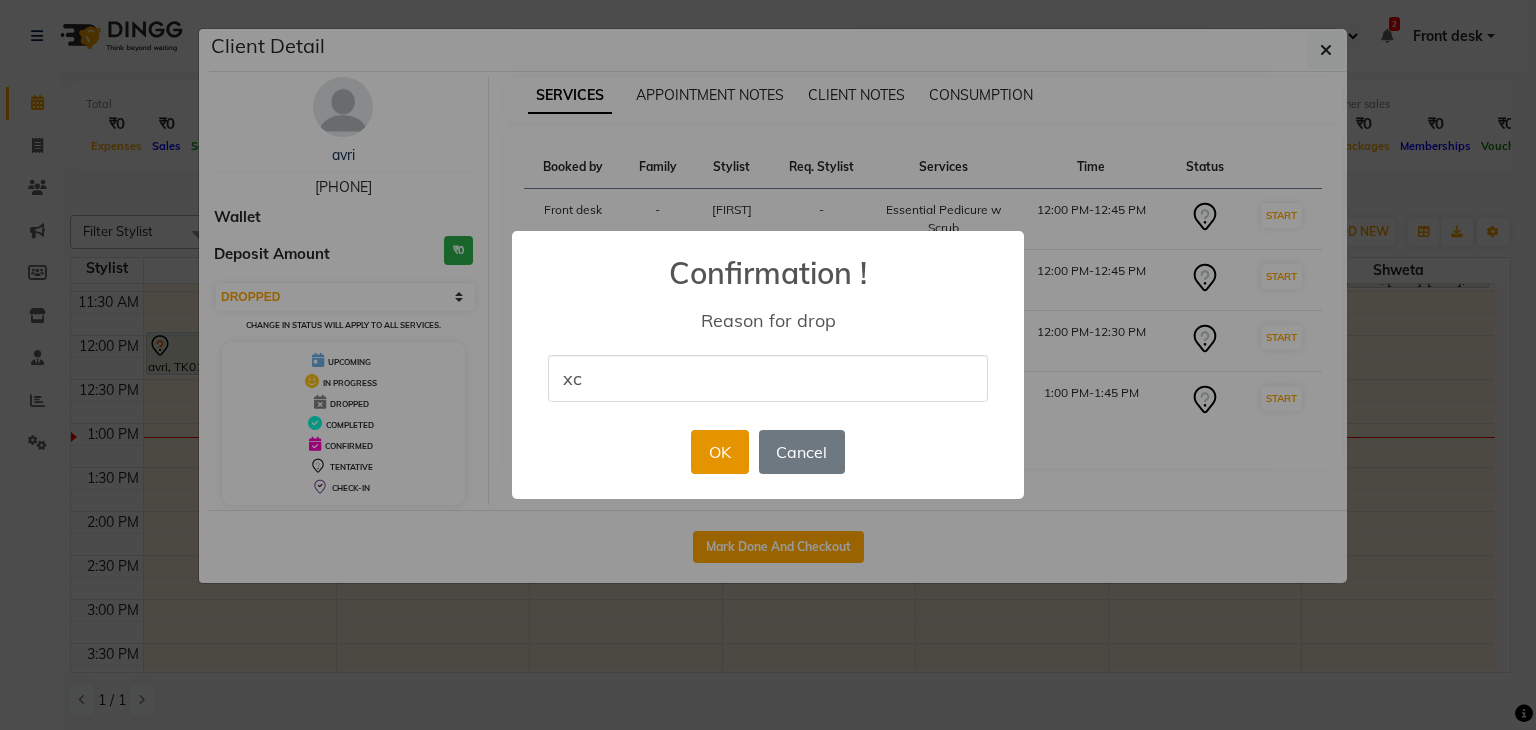 type on "xc" 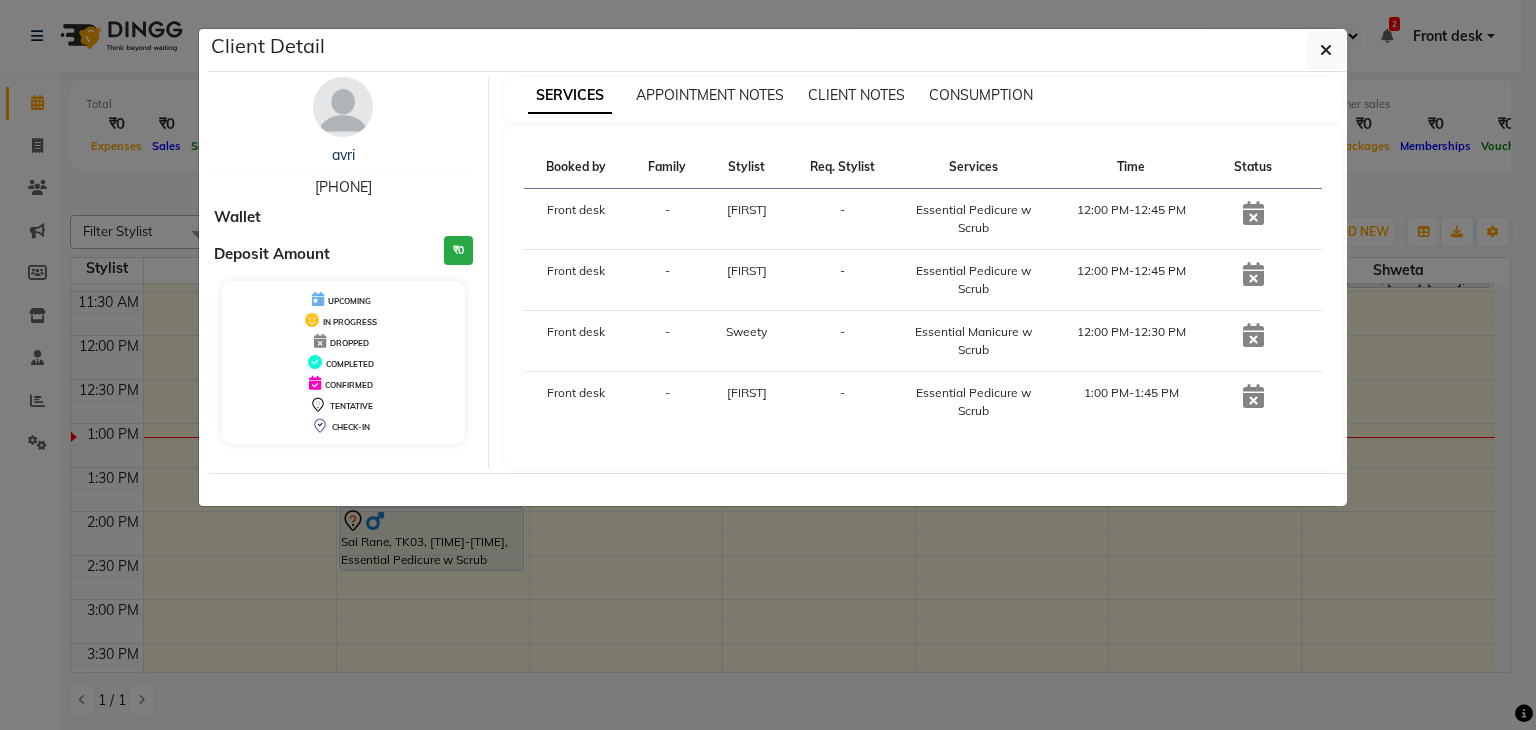 drag, startPoint x: 1324, startPoint y: 49, endPoint x: 1257, endPoint y: 121, distance: 98.35141 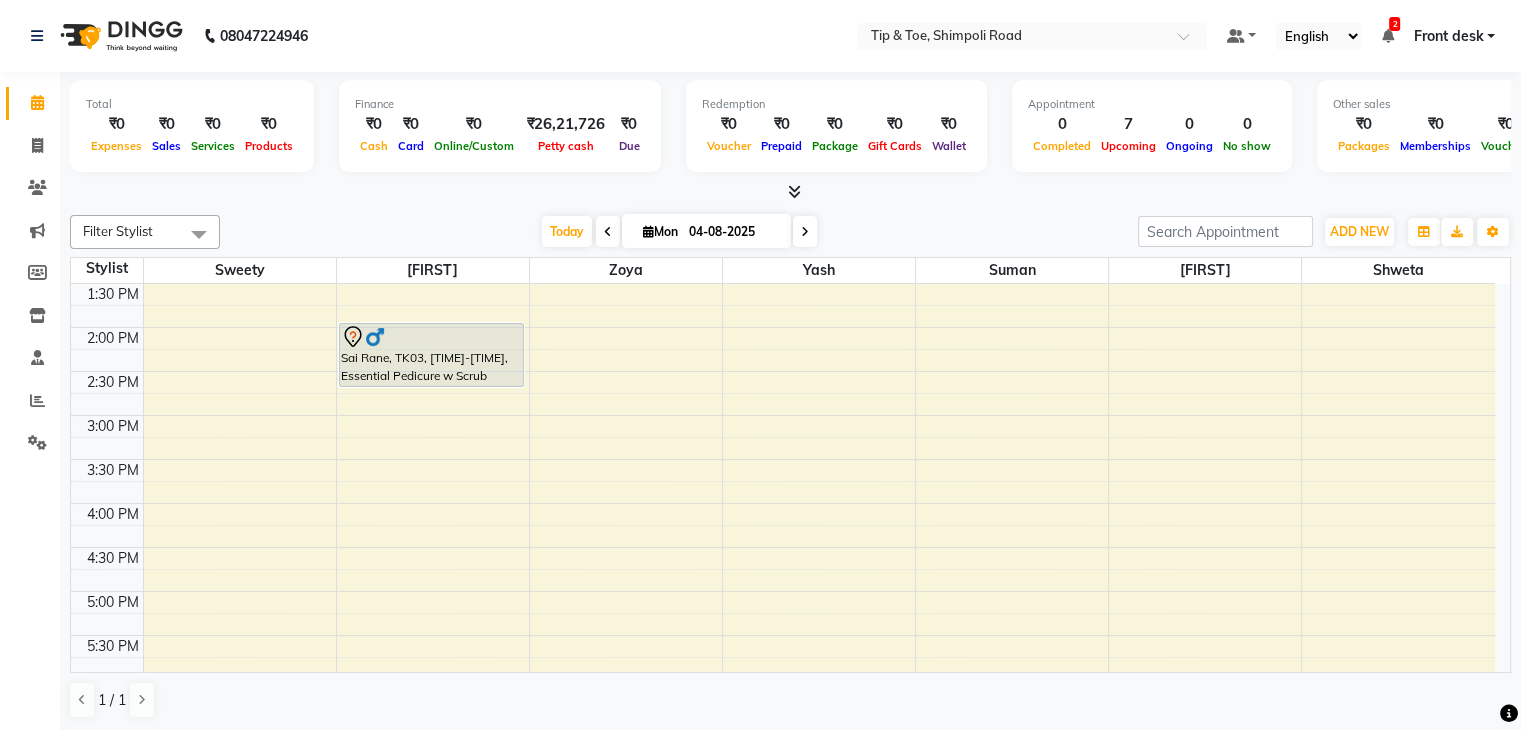 scroll, scrollTop: 500, scrollLeft: 0, axis: vertical 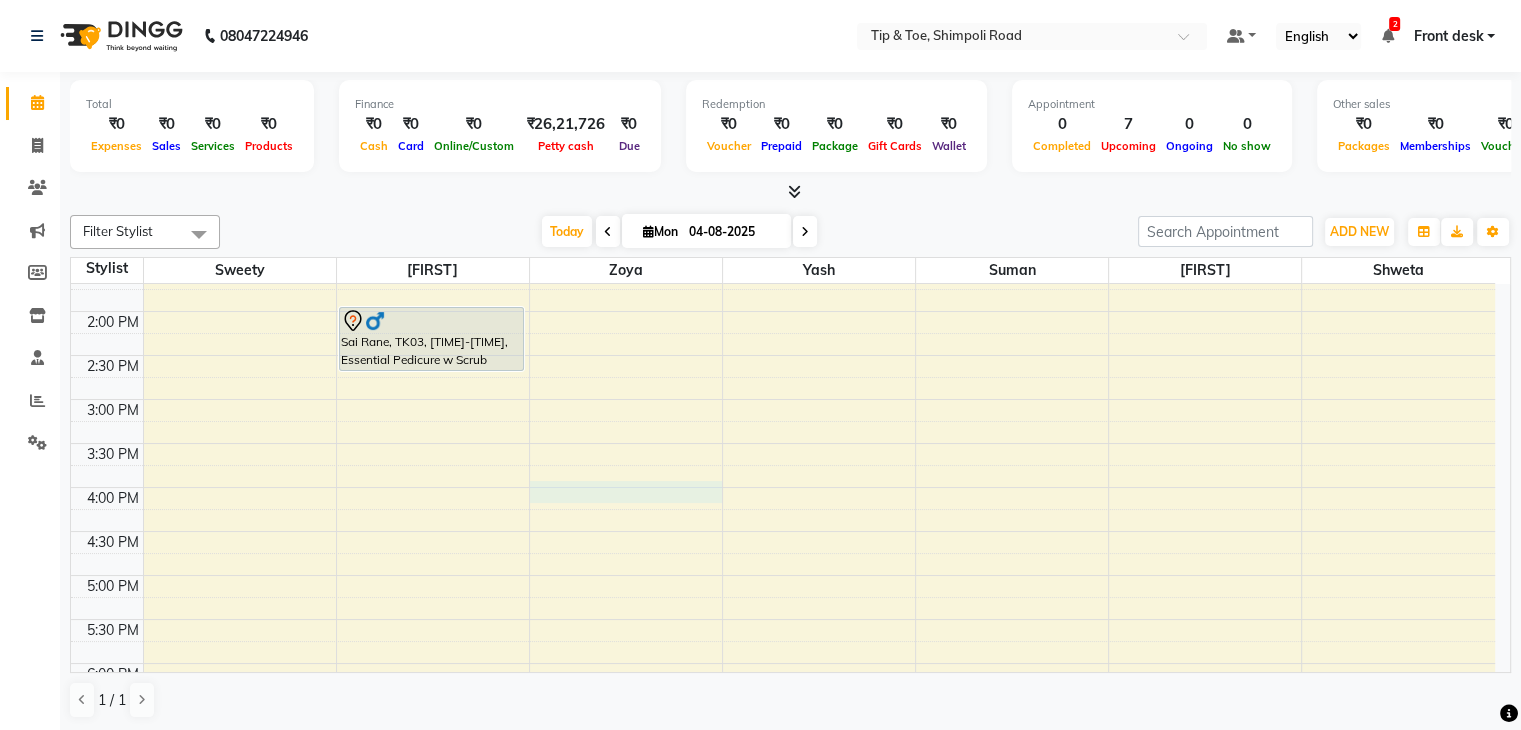 click on "[FIRST], TK02, [TIME]-[TIME], Essential Pedicure w Scrub             Sai Rane, TK03, [TIME]-[TIME], Essential Pedicure w Scrub             Mansi, TK02, [TIME]-[TIME], Essential Manicure w Scrub" at bounding box center (783, 355) 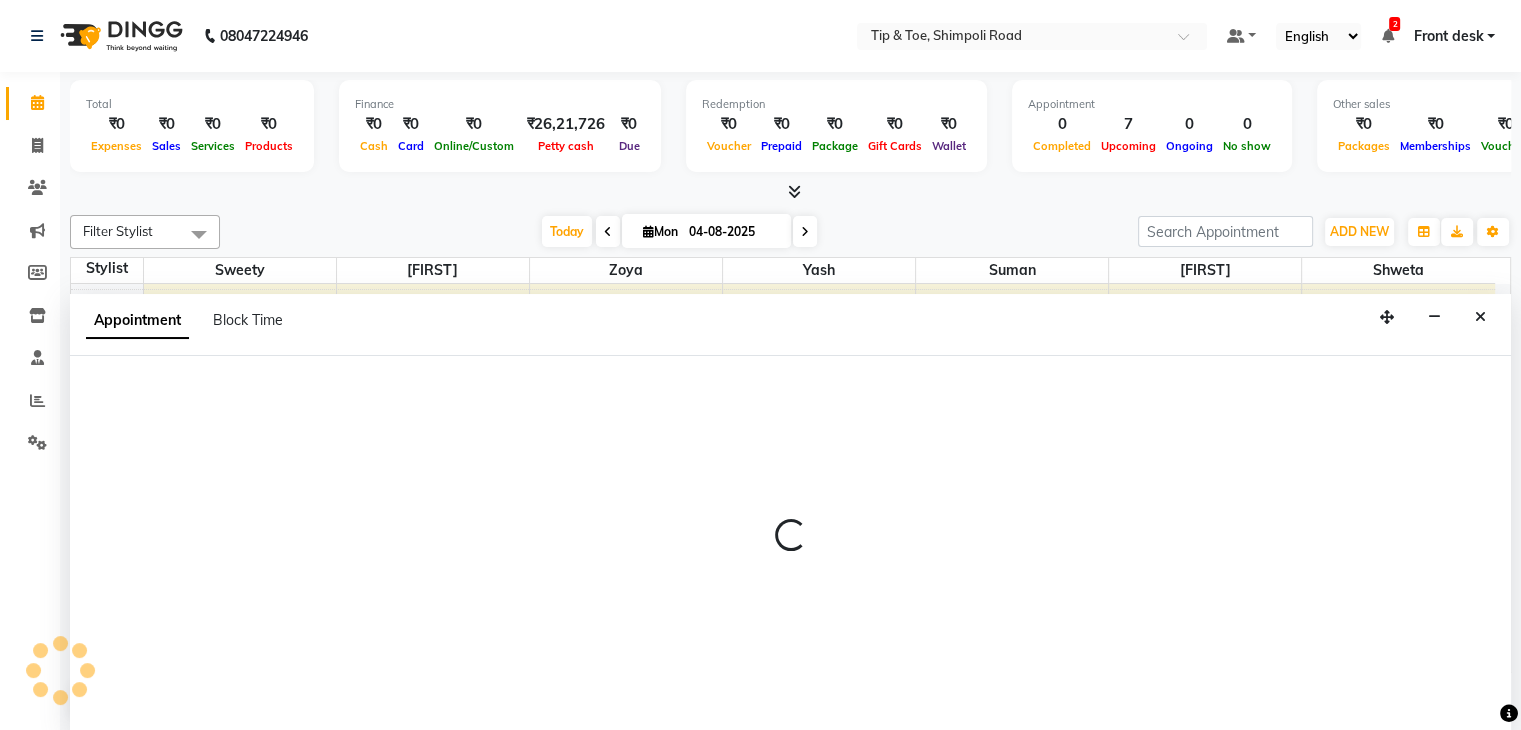 scroll, scrollTop: 1, scrollLeft: 0, axis: vertical 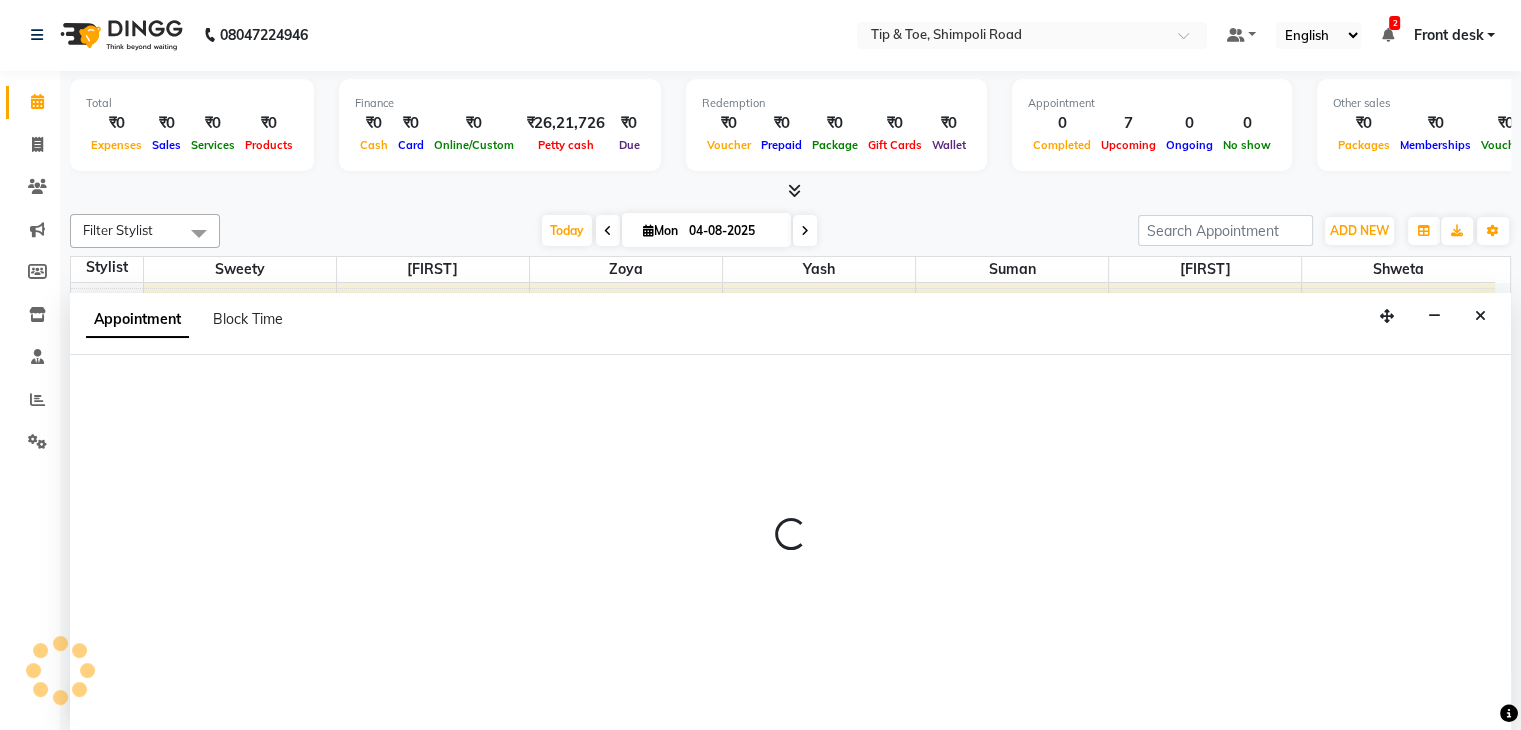 select on "67779" 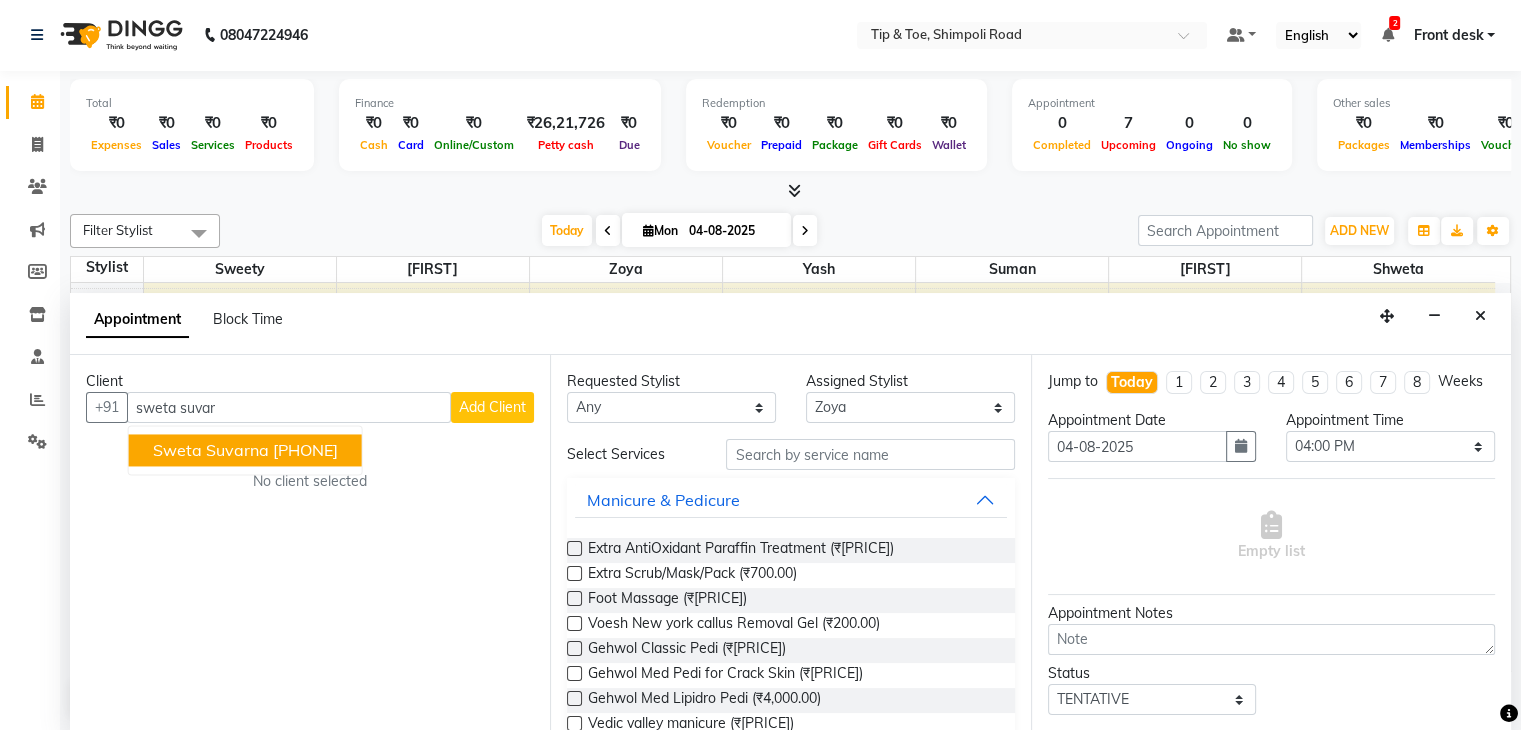 click on "[PHONE]" at bounding box center [305, 451] 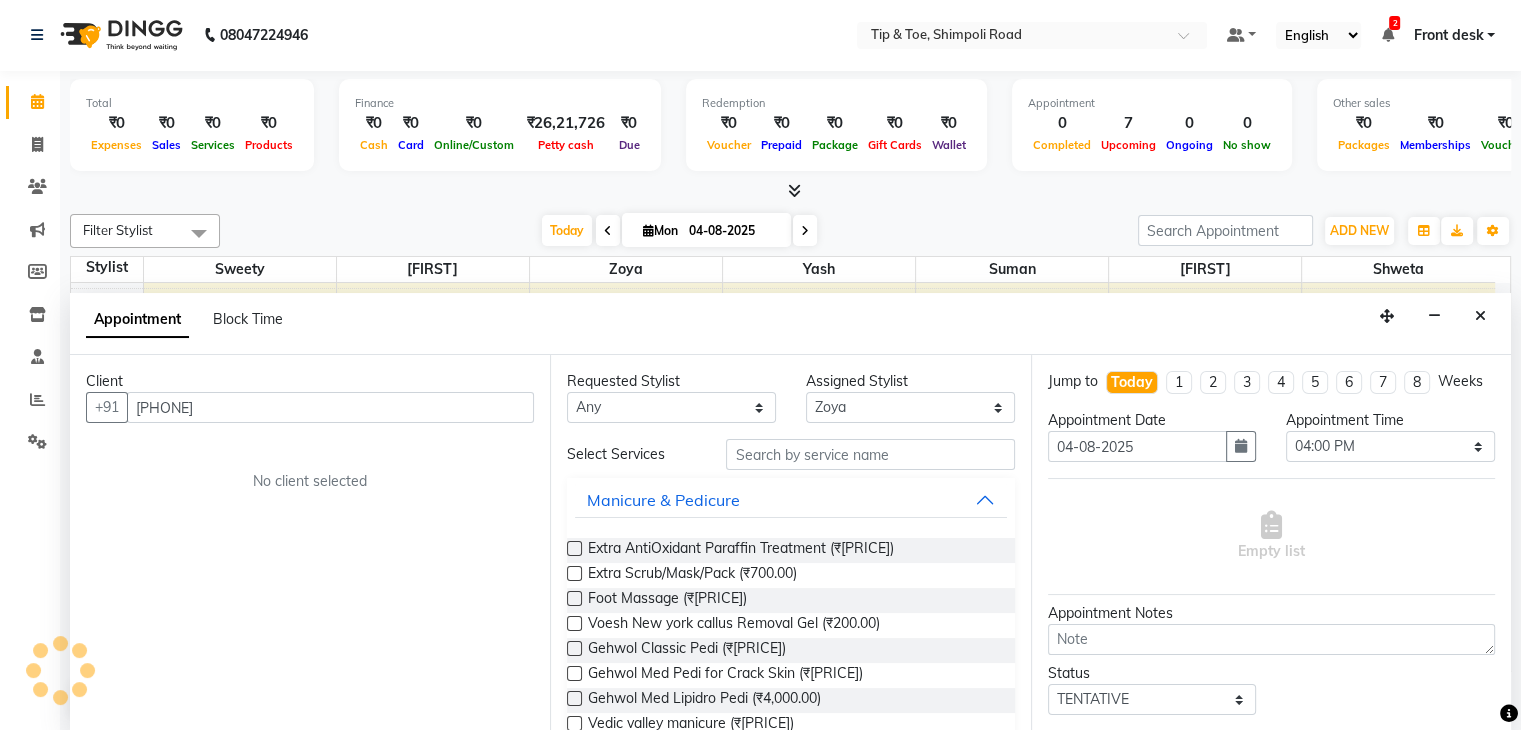 type on "[PHONE]" 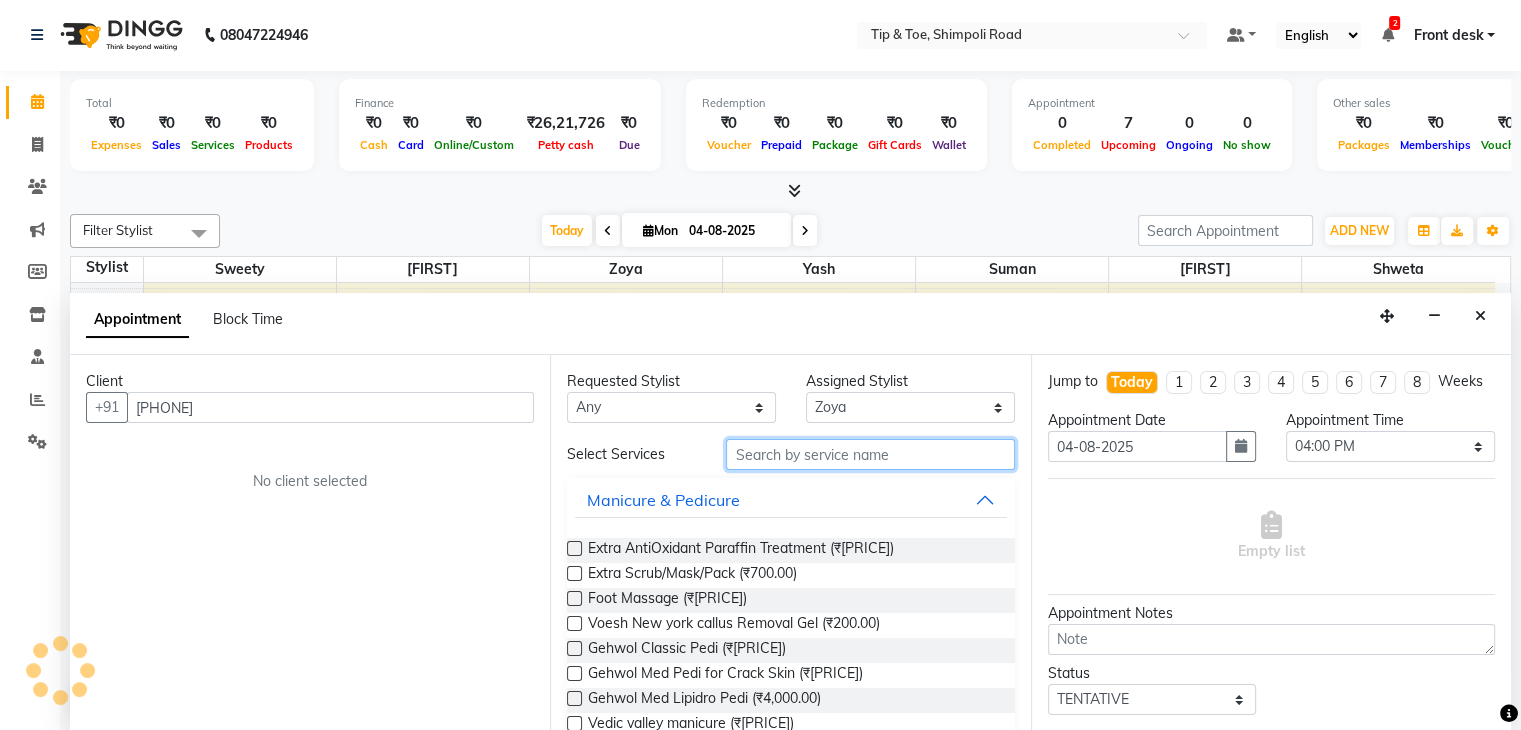 click at bounding box center (870, 454) 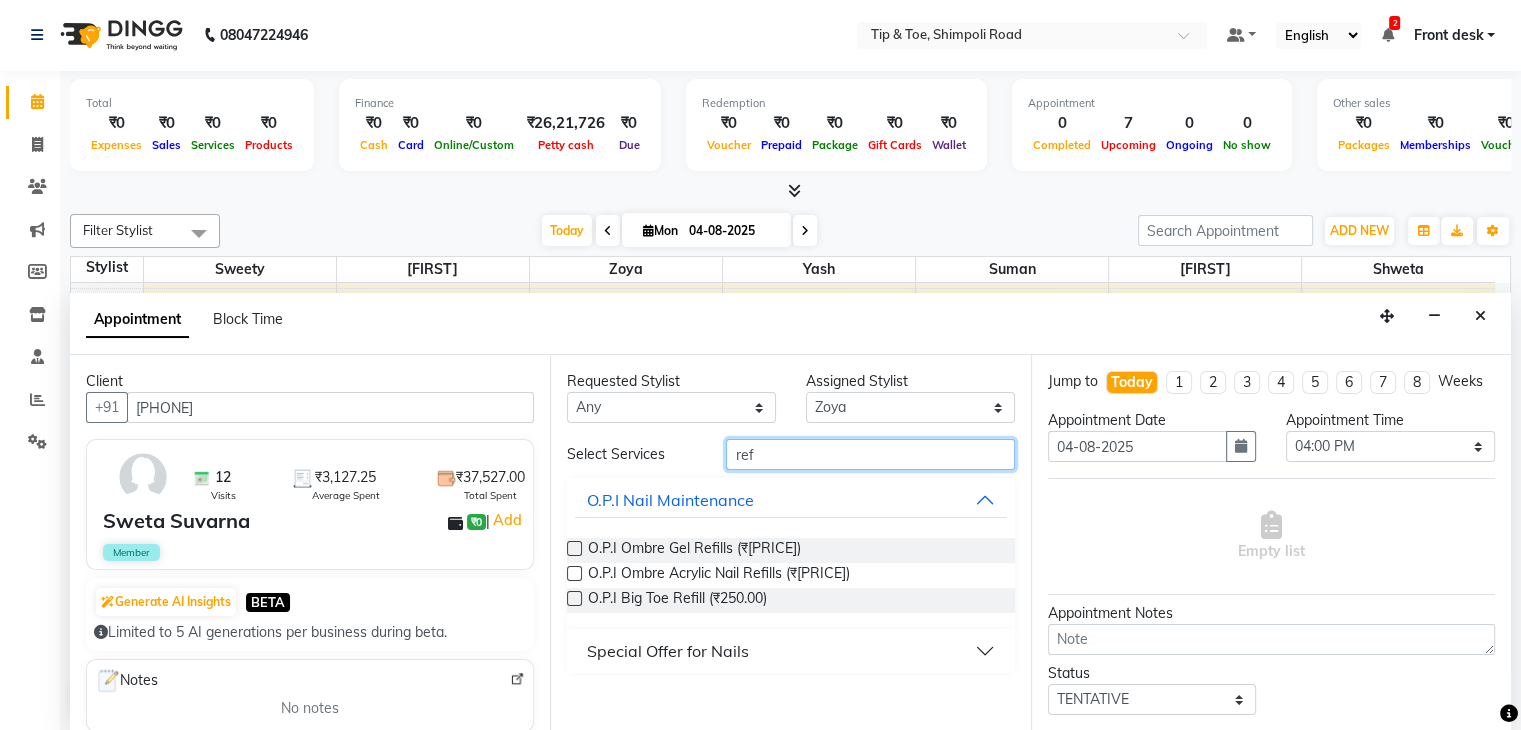 type on "ref" 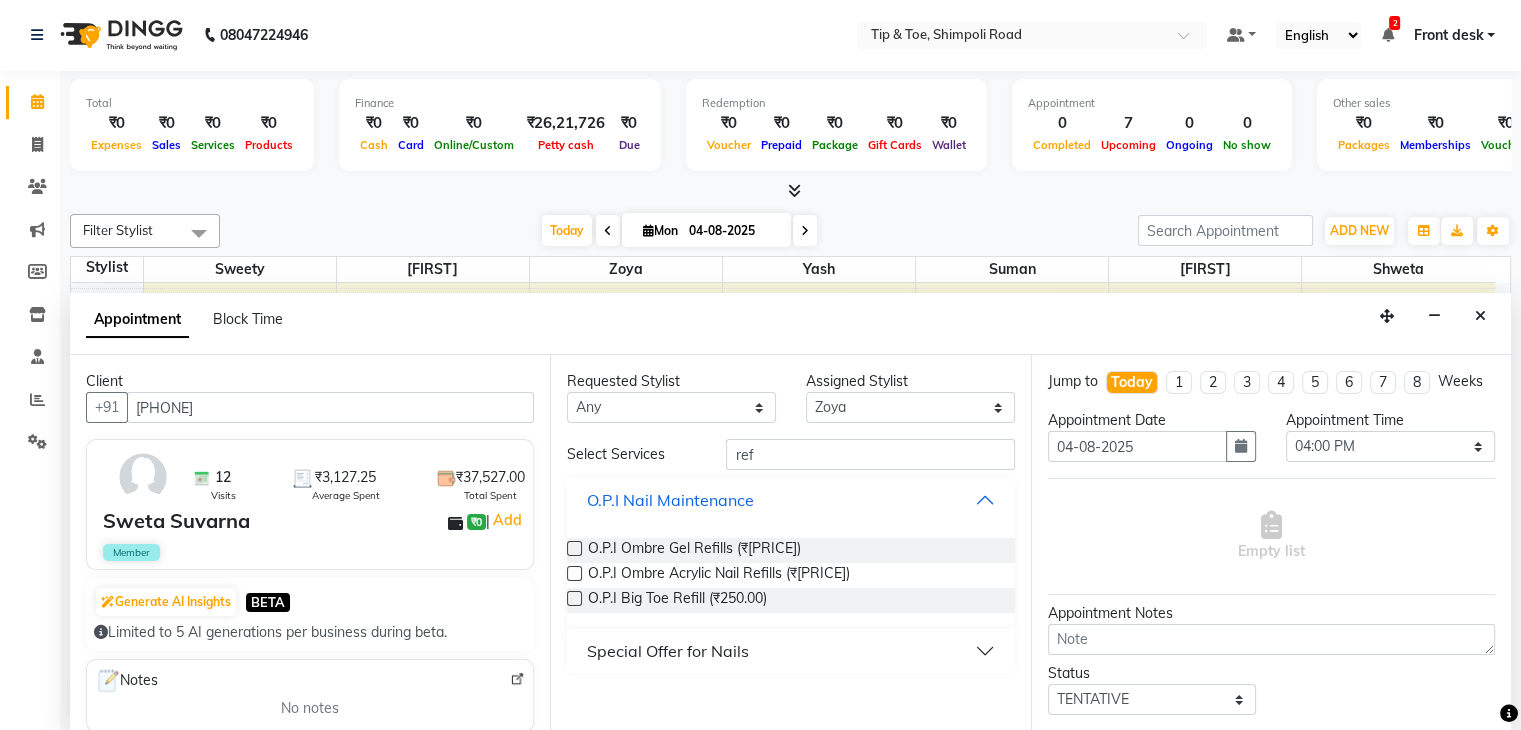 click on "O.P.I Nail Maintenance" at bounding box center [670, 500] 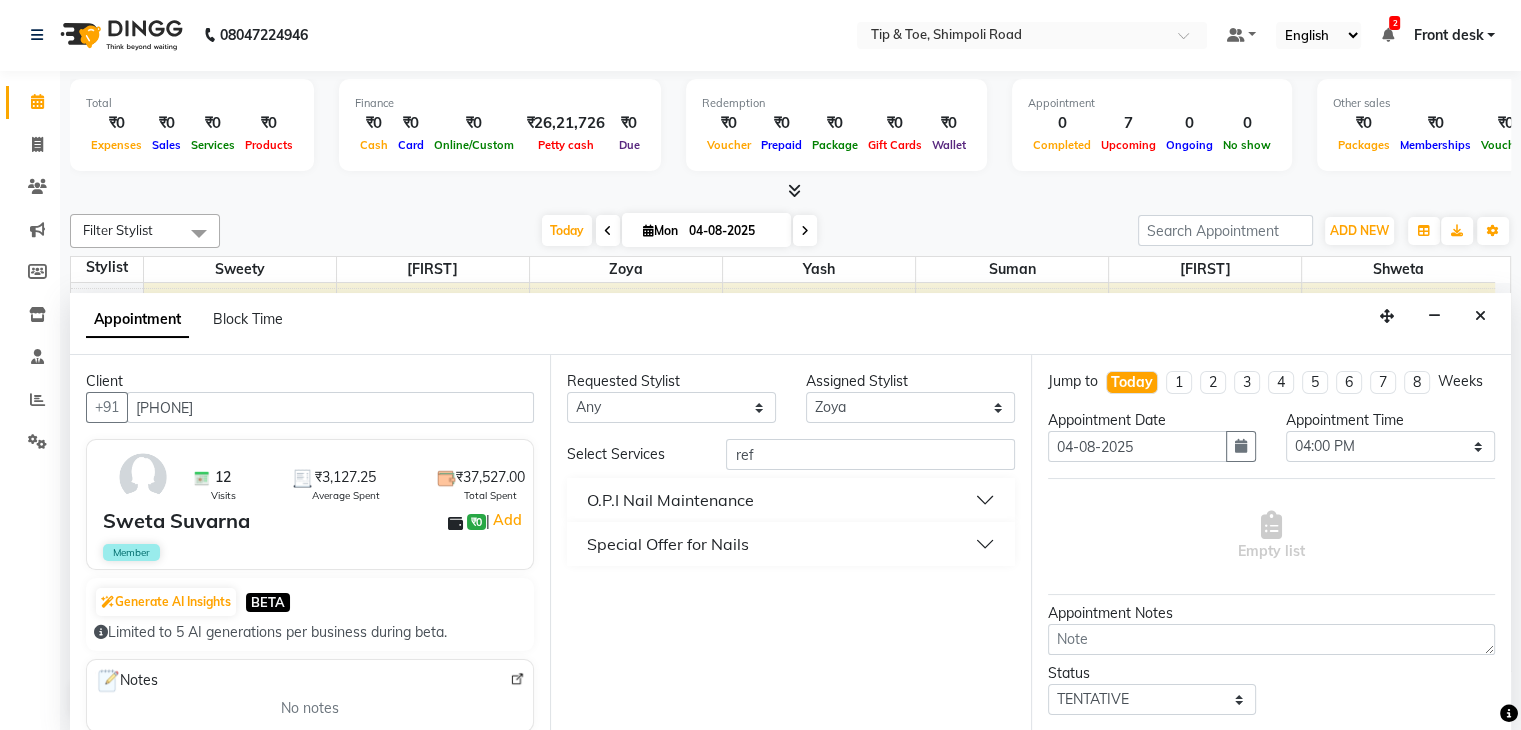 click on "Special Offer for Nails" at bounding box center (668, 544) 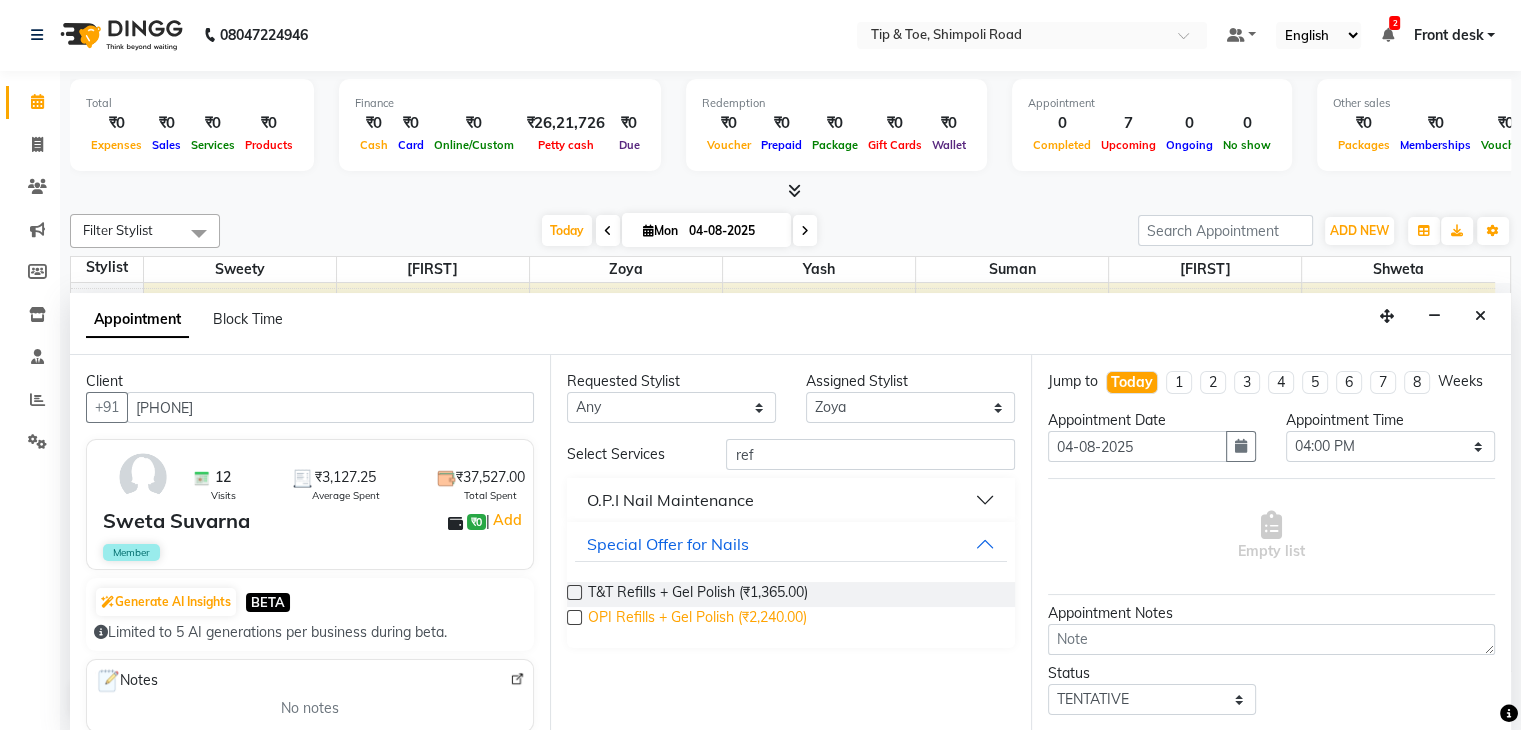 click on "OPI Refills + Gel Polish (₹2,240.00)" at bounding box center (697, 619) 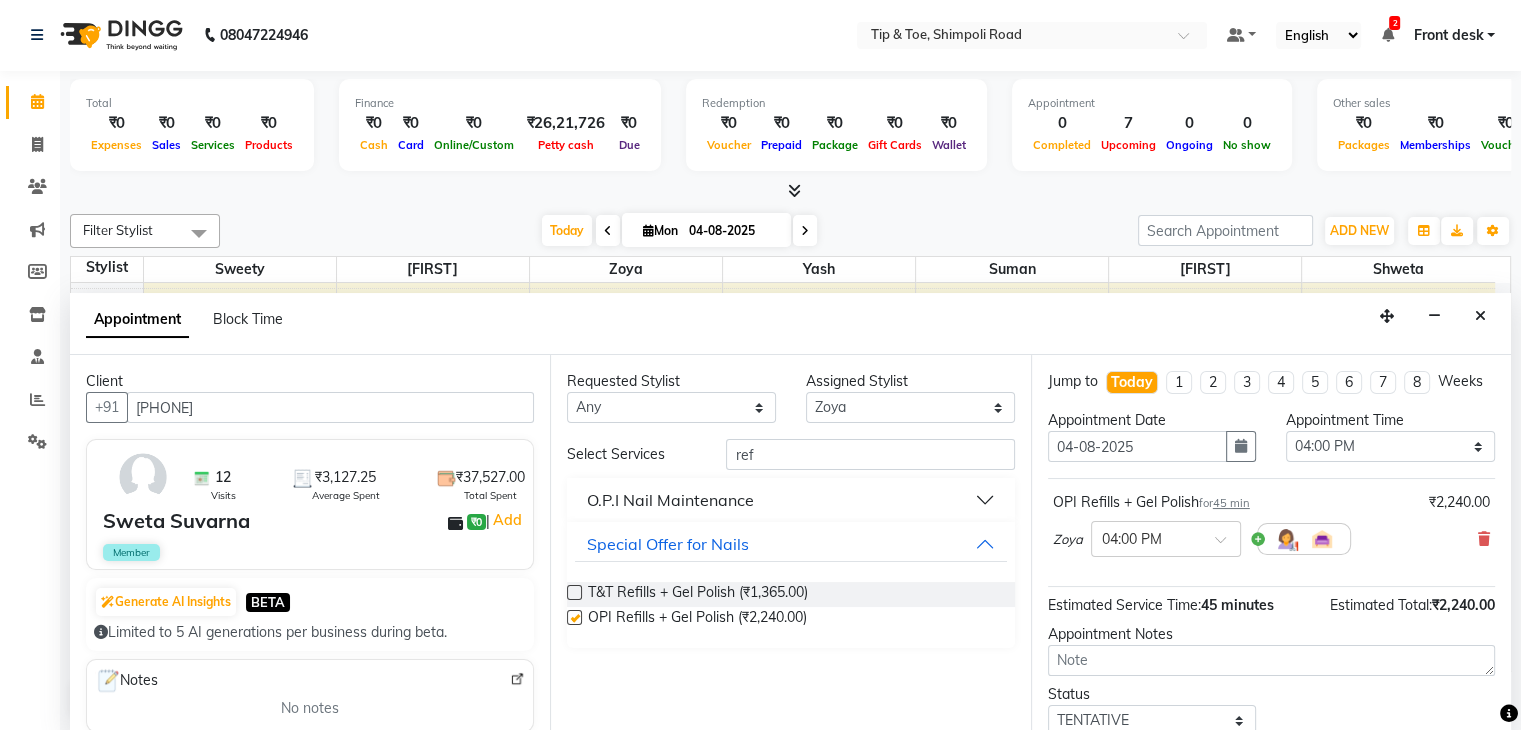checkbox on "false" 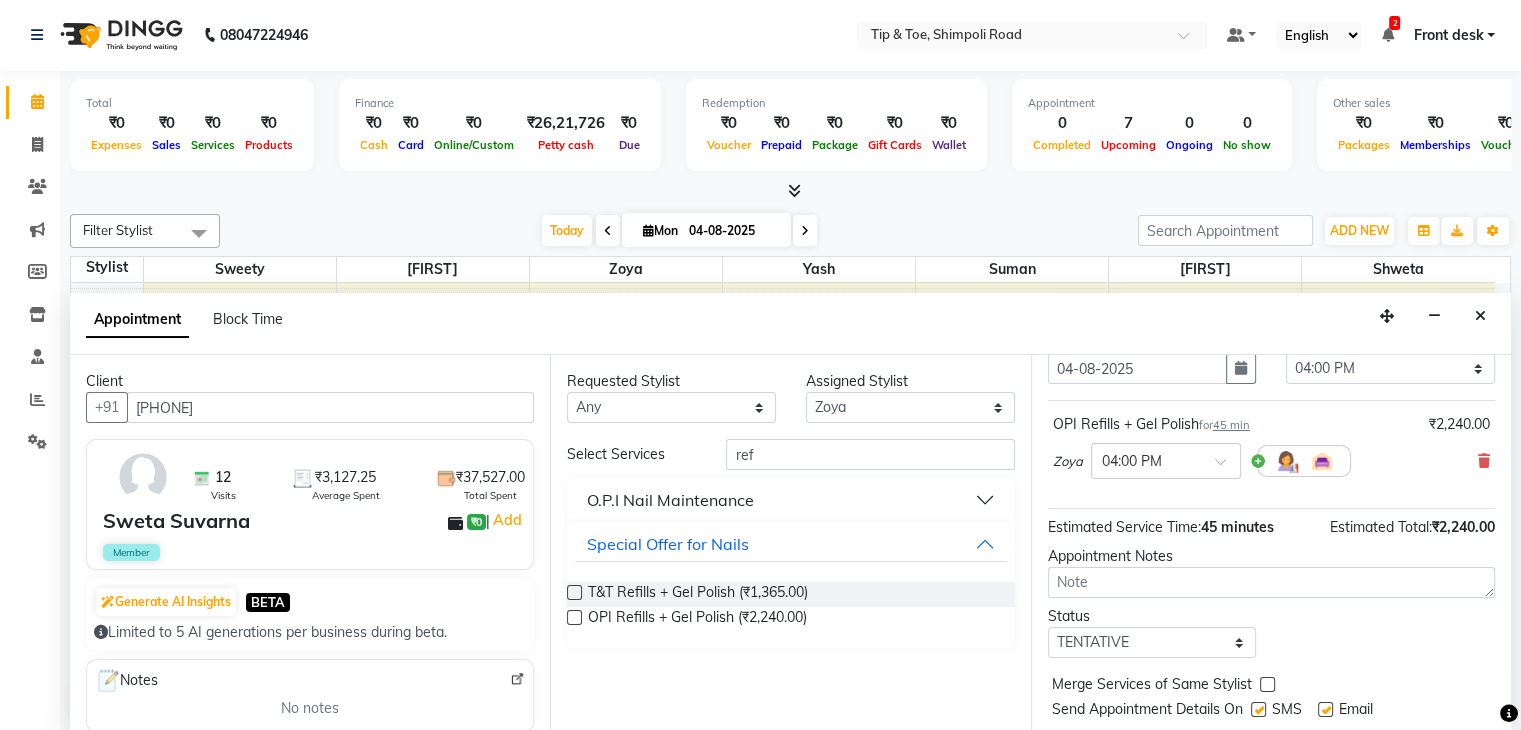 scroll, scrollTop: 149, scrollLeft: 0, axis: vertical 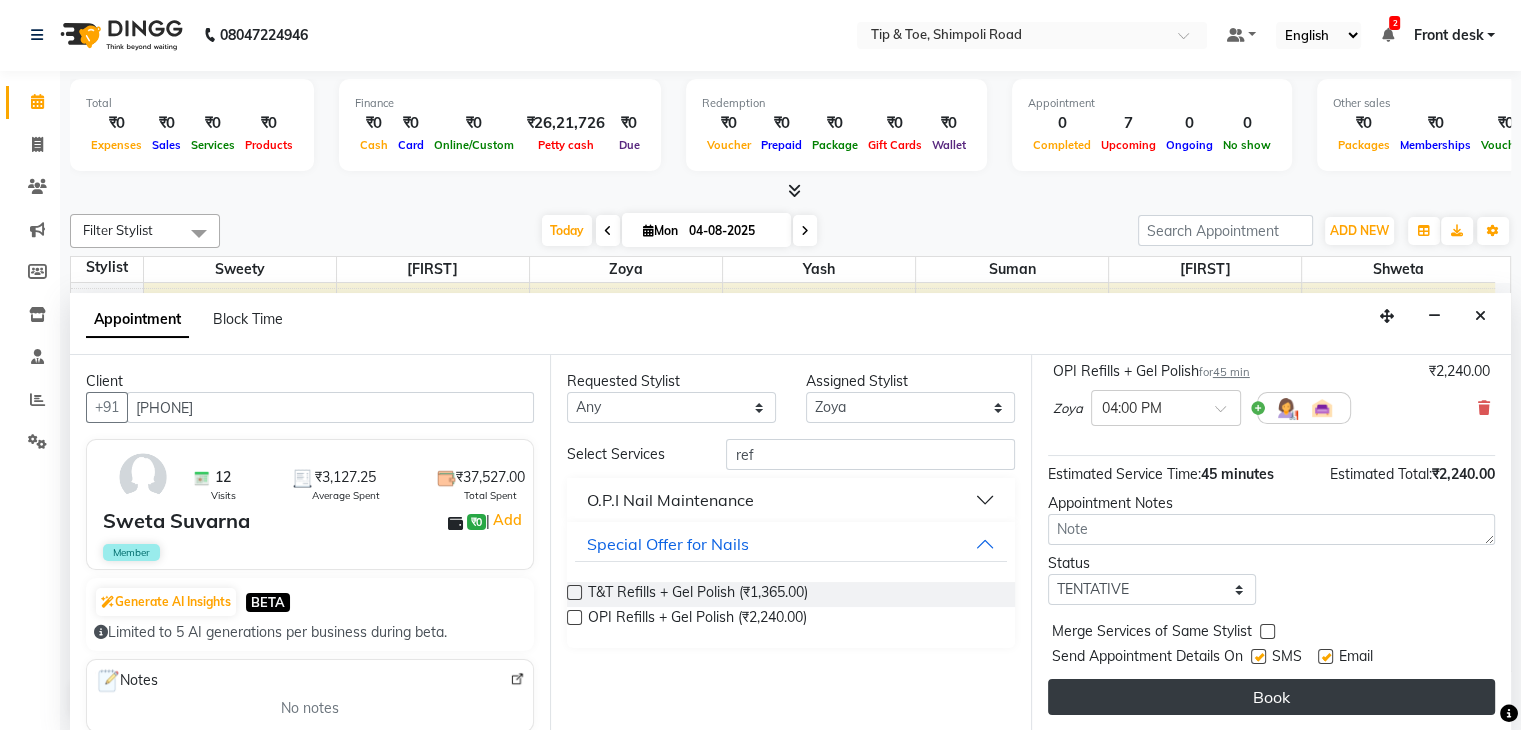 click on "Book" at bounding box center [1271, 697] 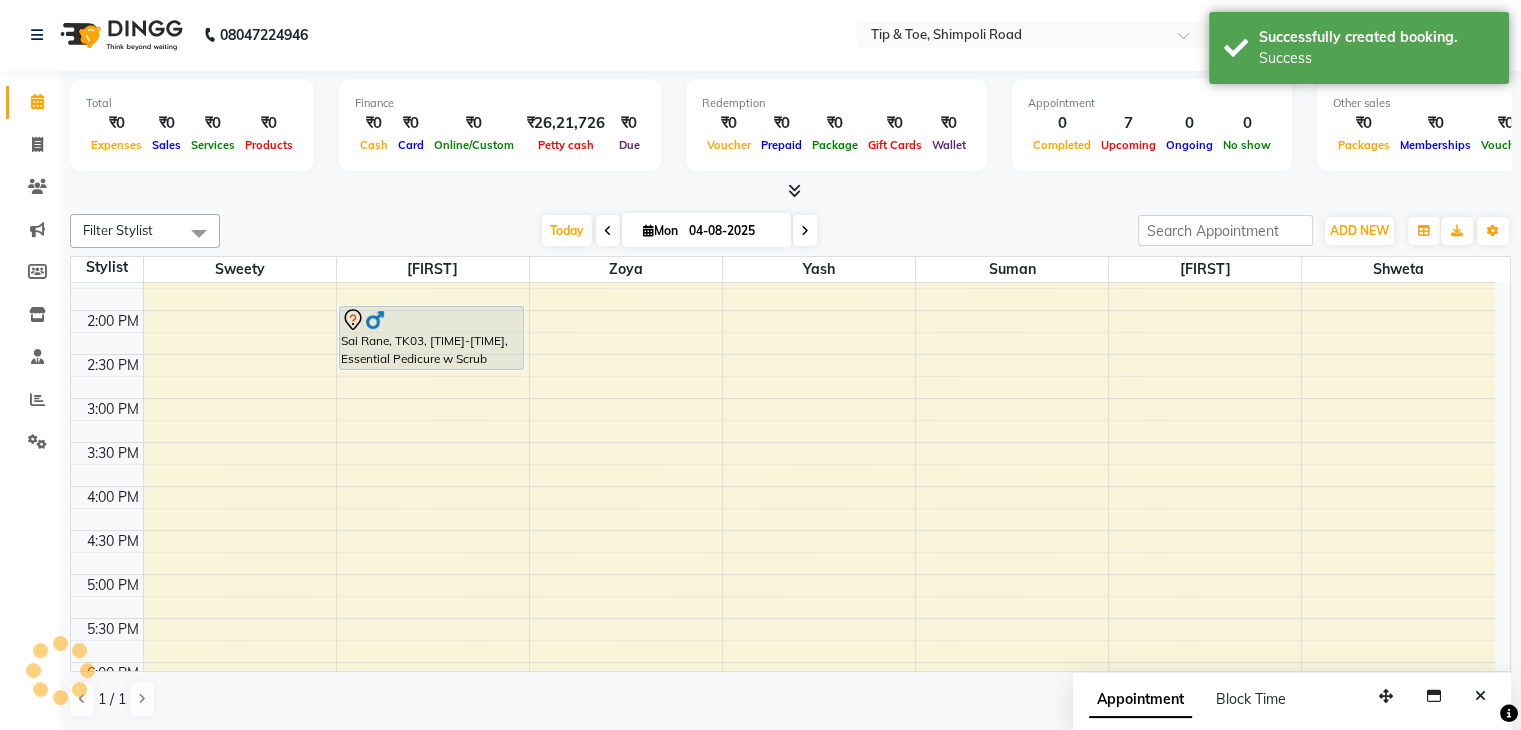 scroll, scrollTop: 0, scrollLeft: 0, axis: both 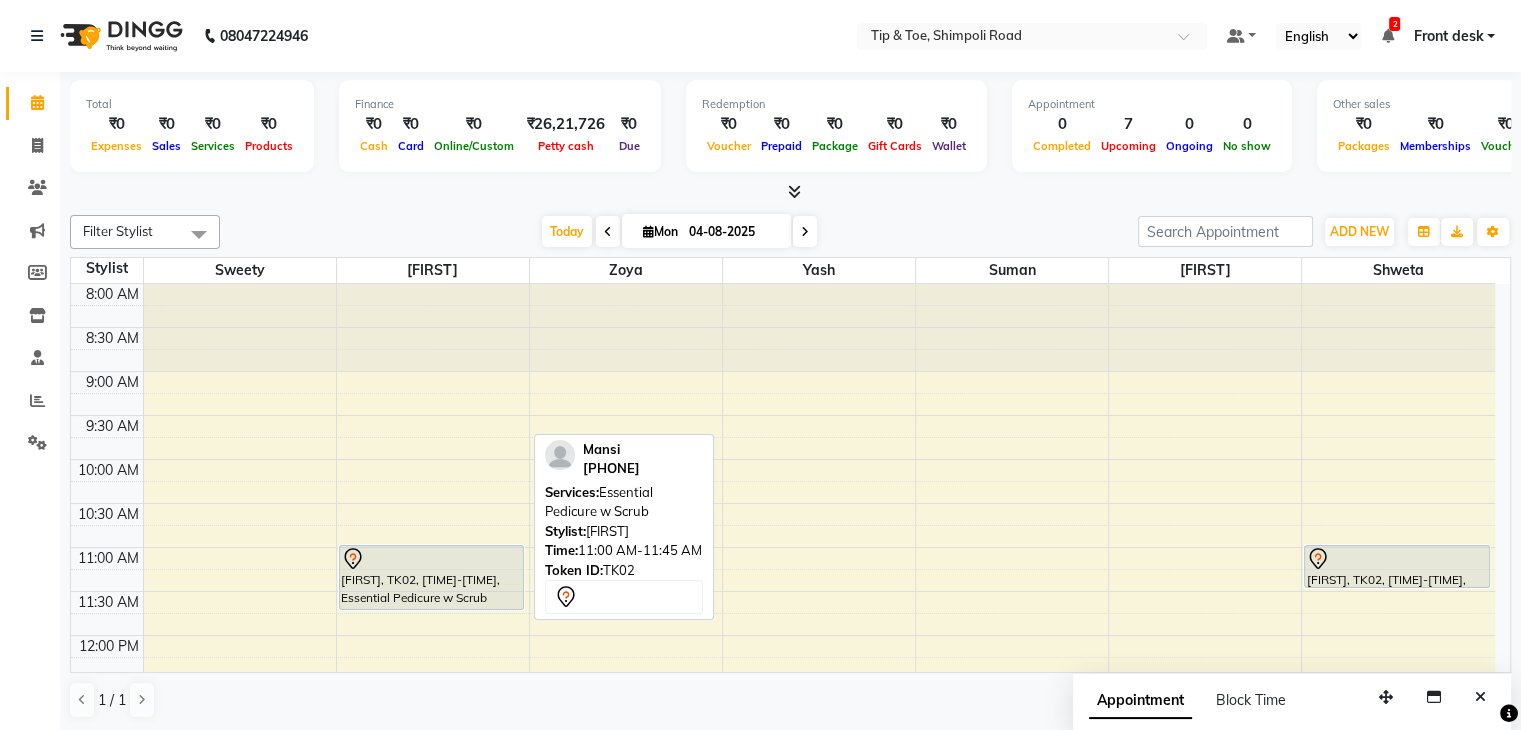 click at bounding box center [431, 559] 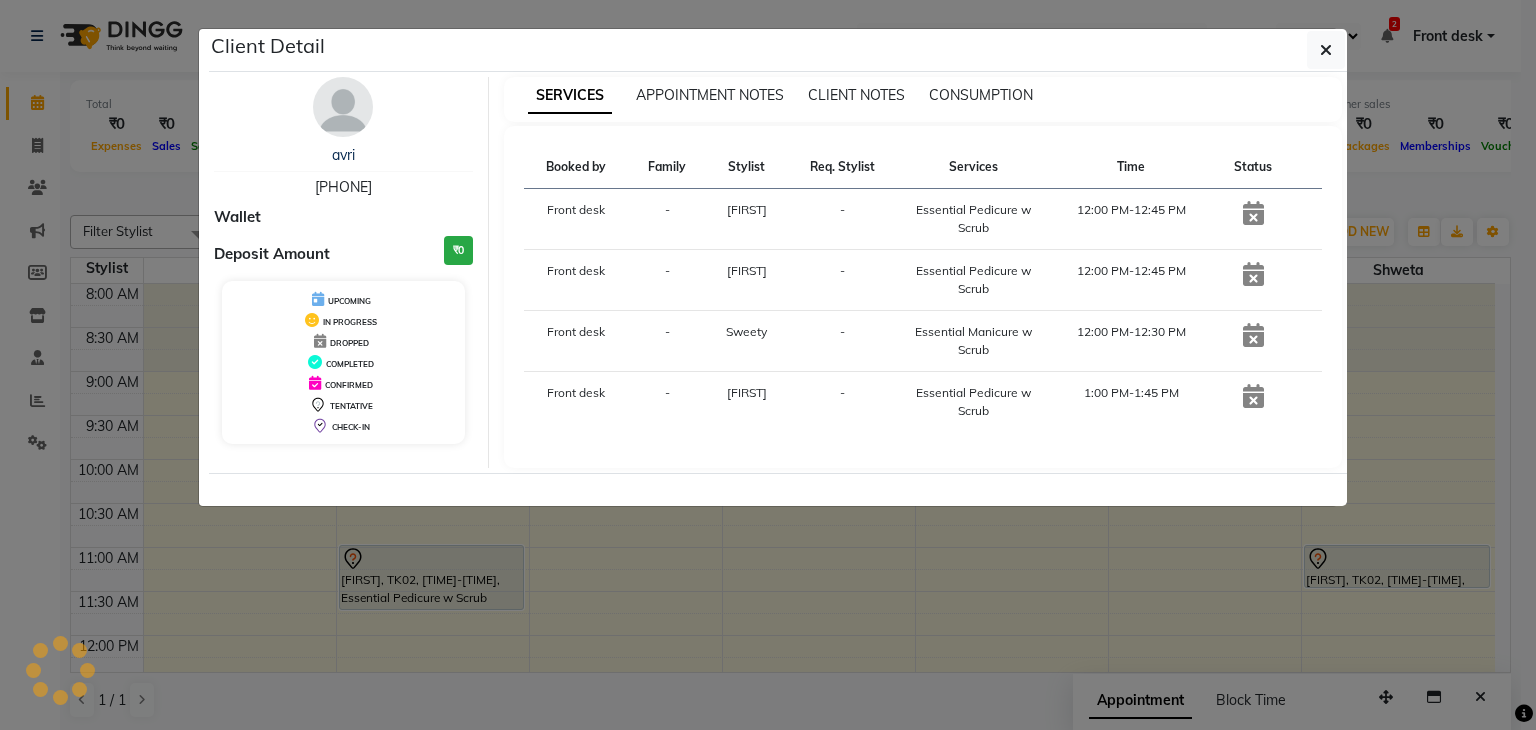 select on "7" 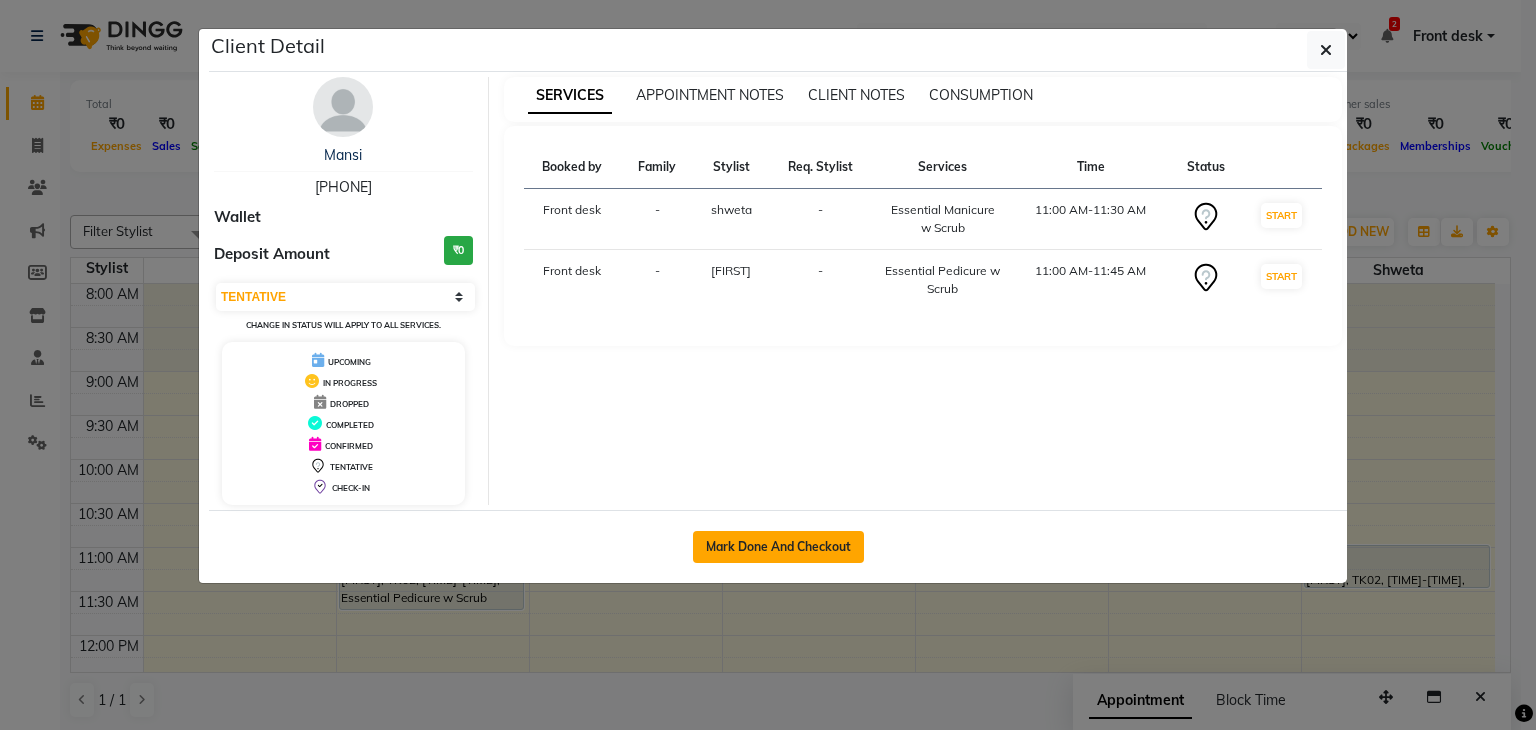 click on "Mark Done And Checkout" 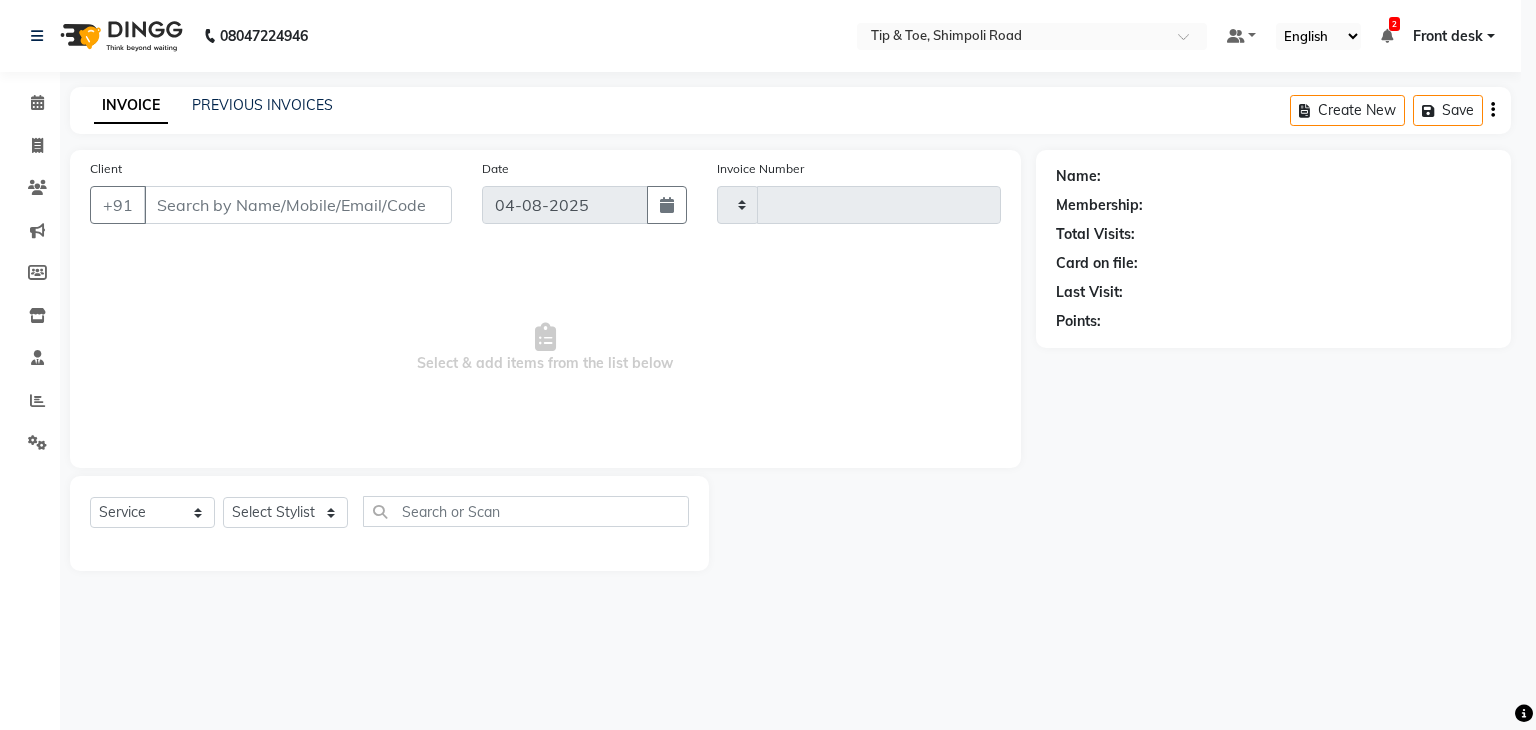 type on "0874" 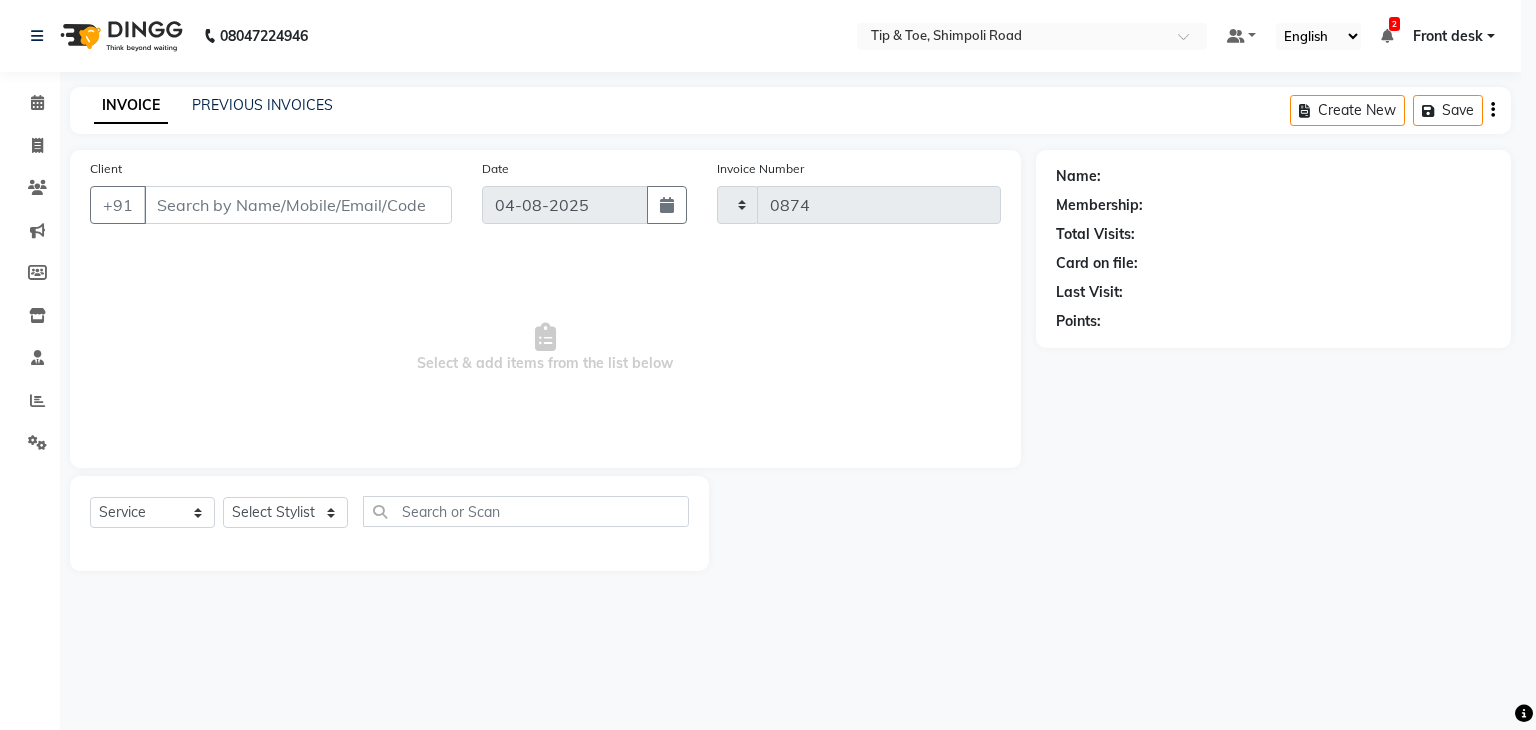 select on "5942" 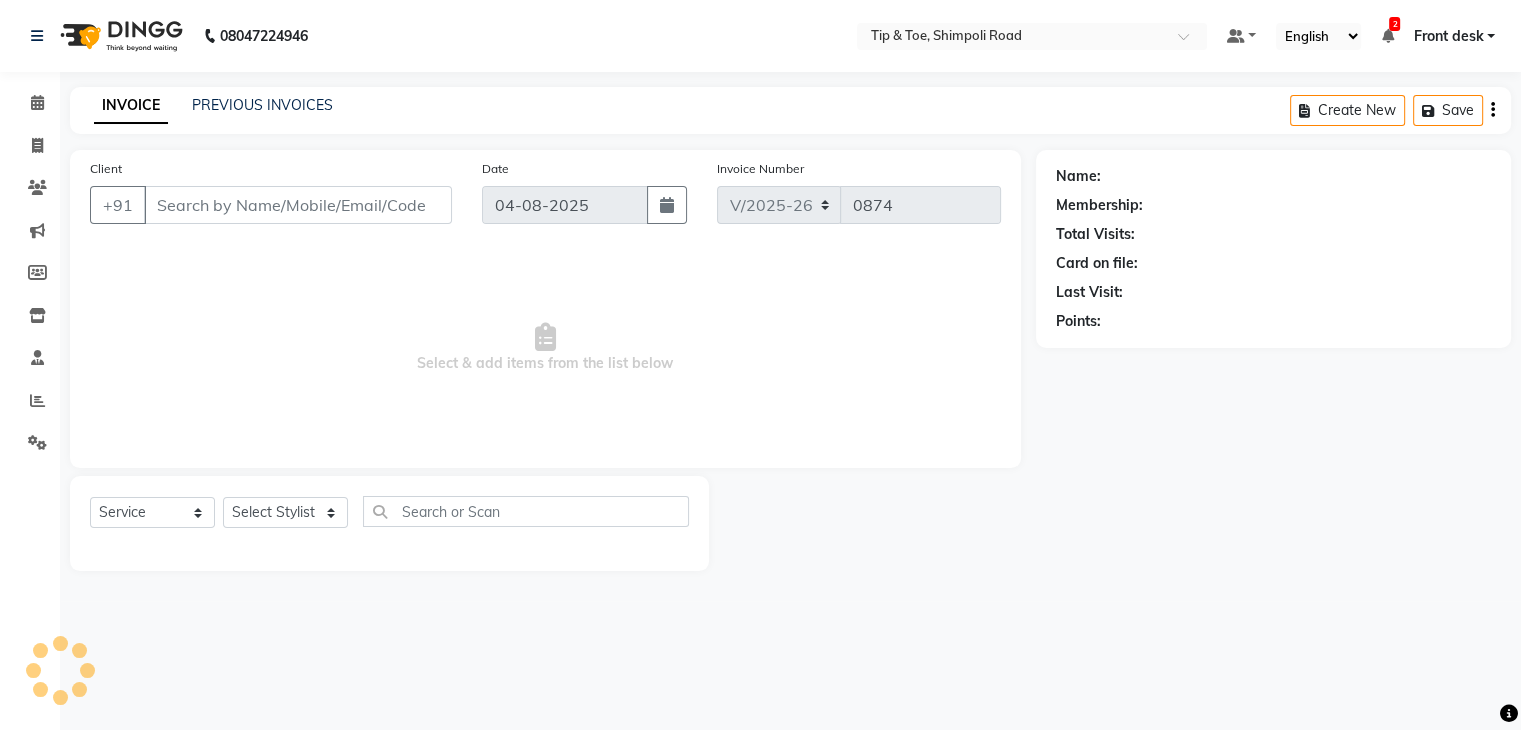type on "[PHONE]" 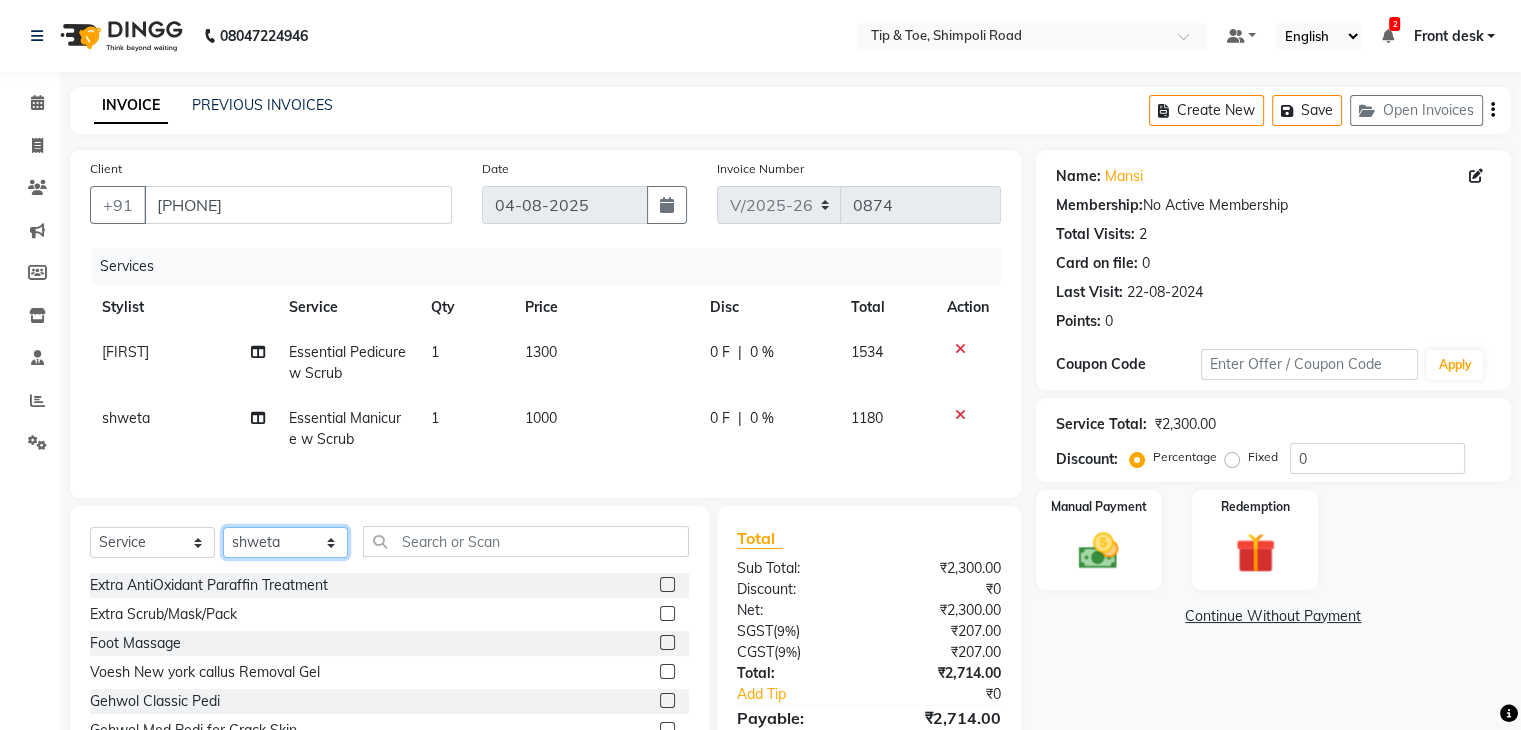 click on "Select Stylist Front desk [FIRST] [FIRST] shweta  [FIRST] [FIRST] [FIRST] tasmiya  [FIRST] [FIRST] [FIRST] [FIRST]" 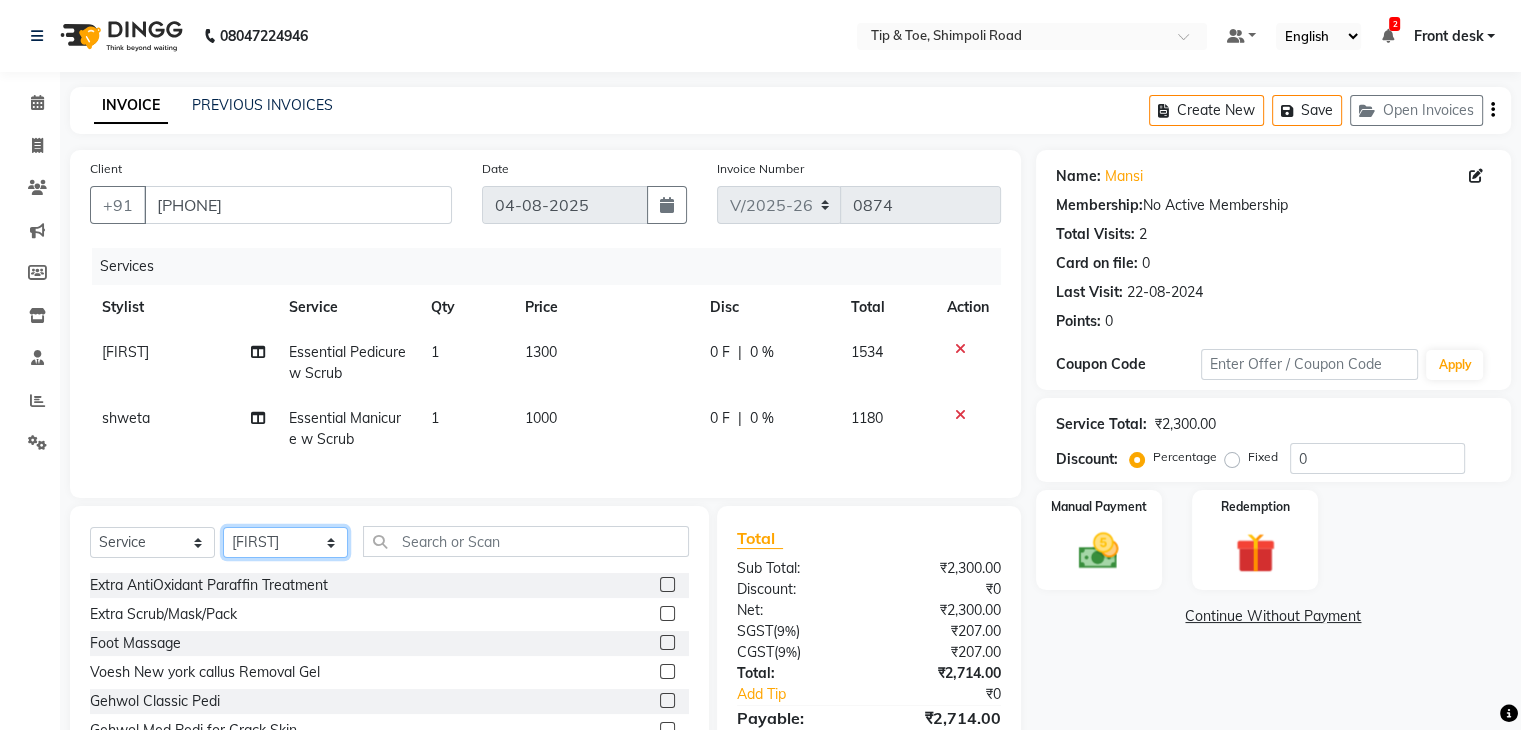 click on "Select Stylist Front desk [FIRST] [FIRST] shweta  [FIRST] [FIRST] [FIRST] tasmiya  [FIRST] [FIRST] [FIRST] [FIRST]" 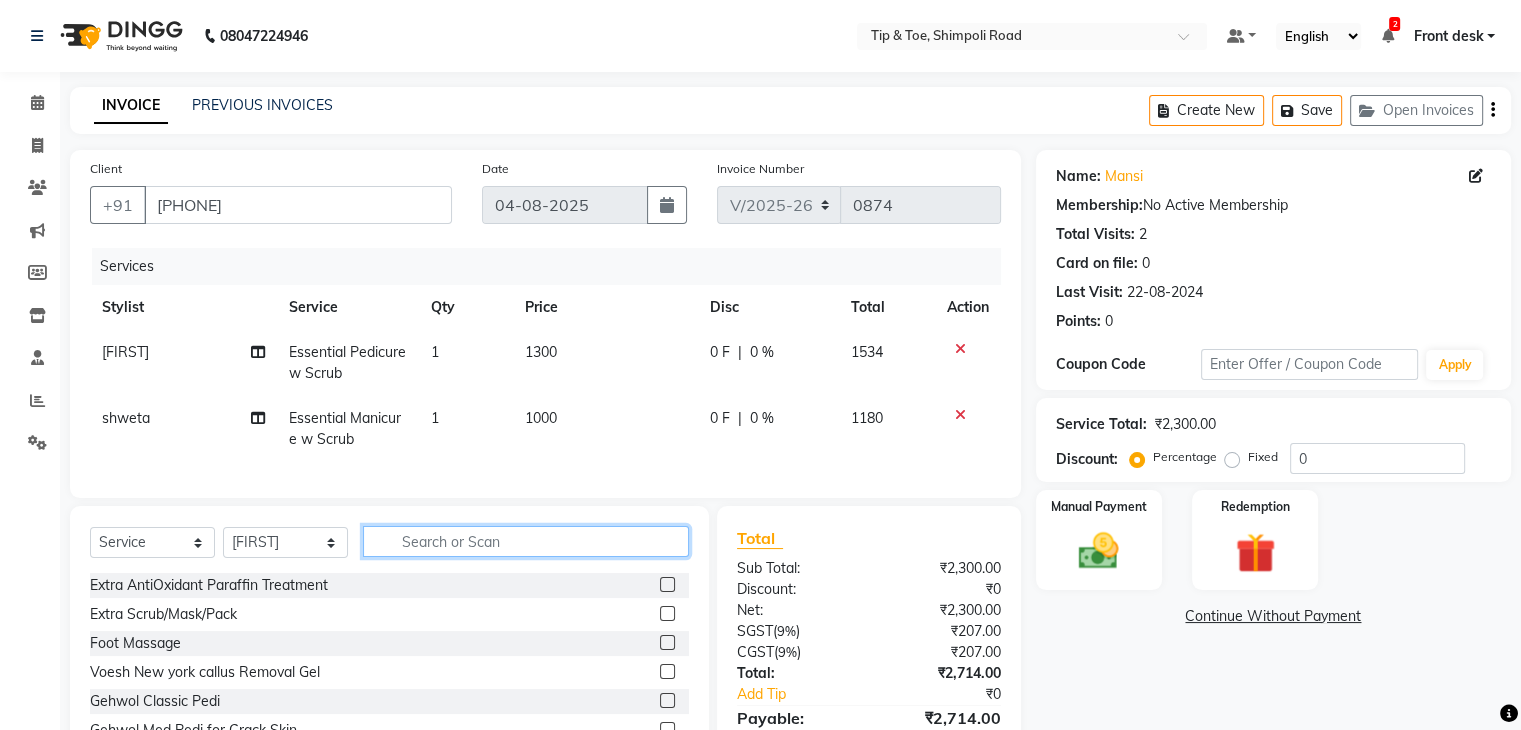 click 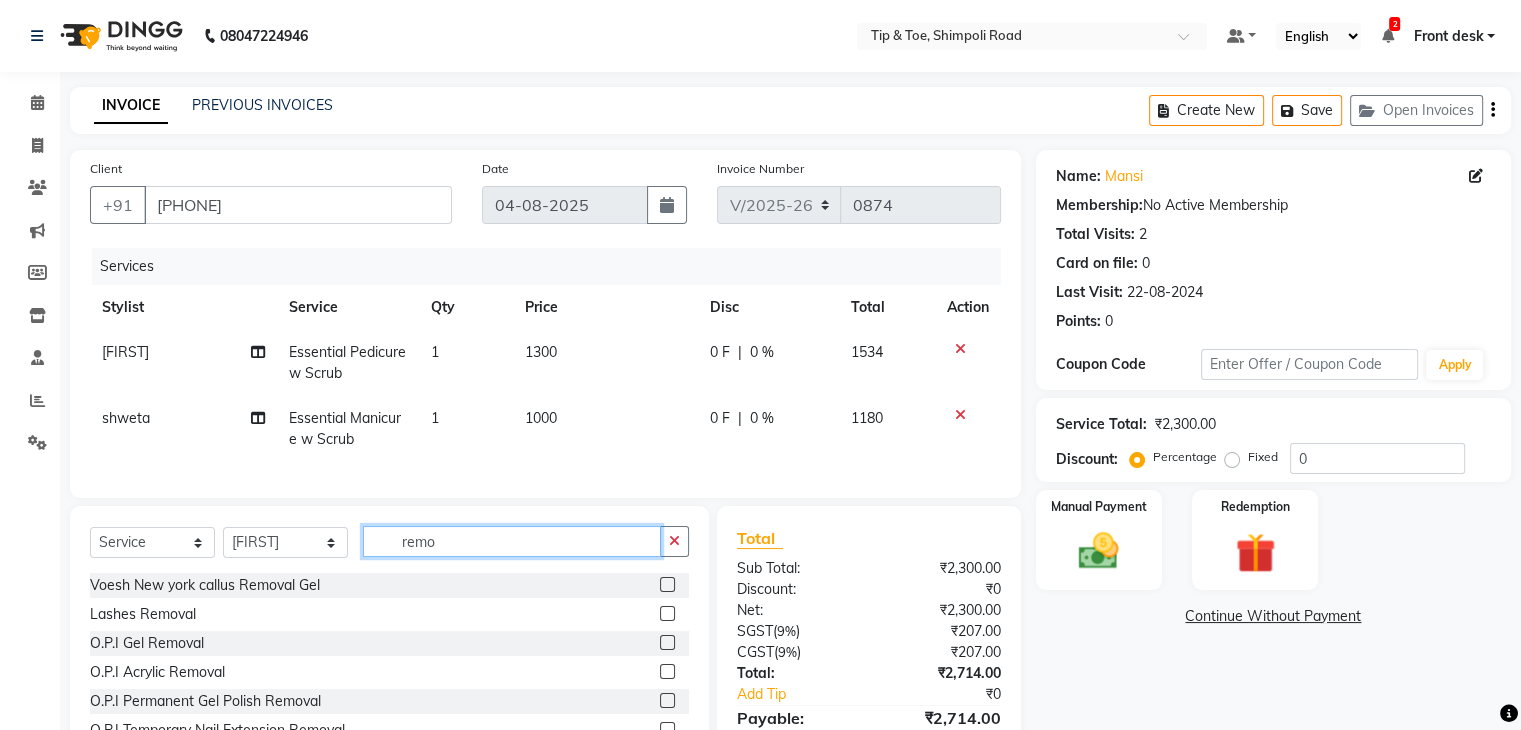 type on "remo" 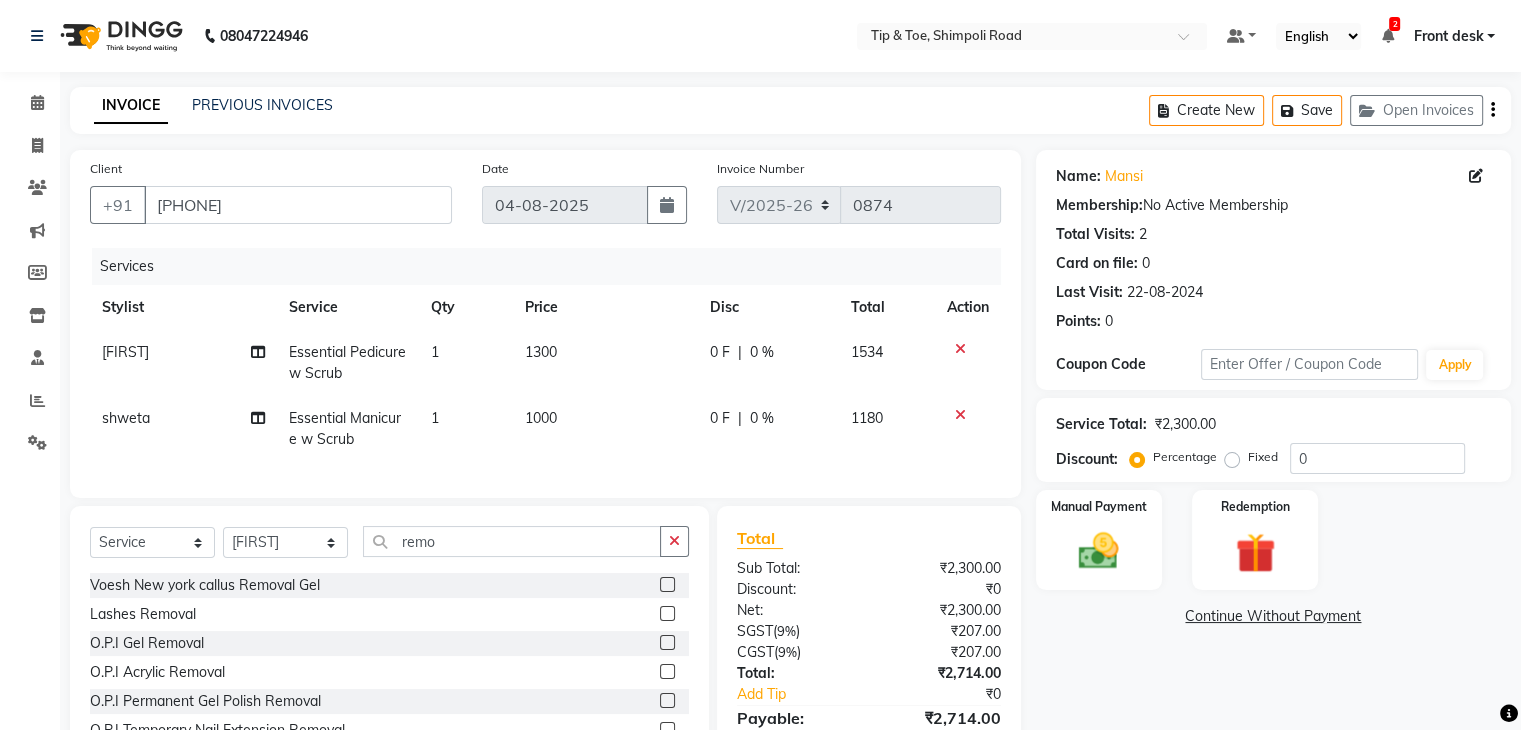 click 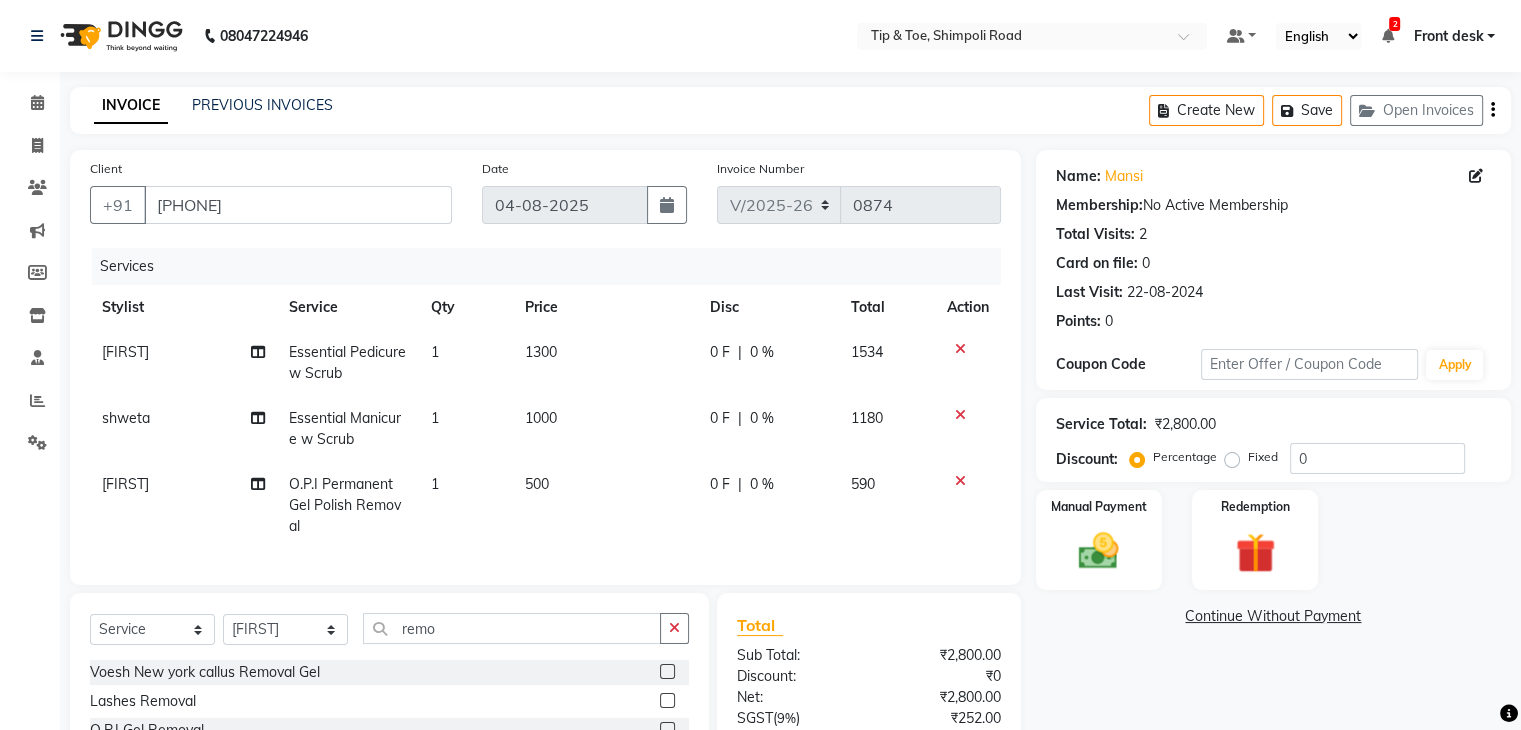checkbox on "false" 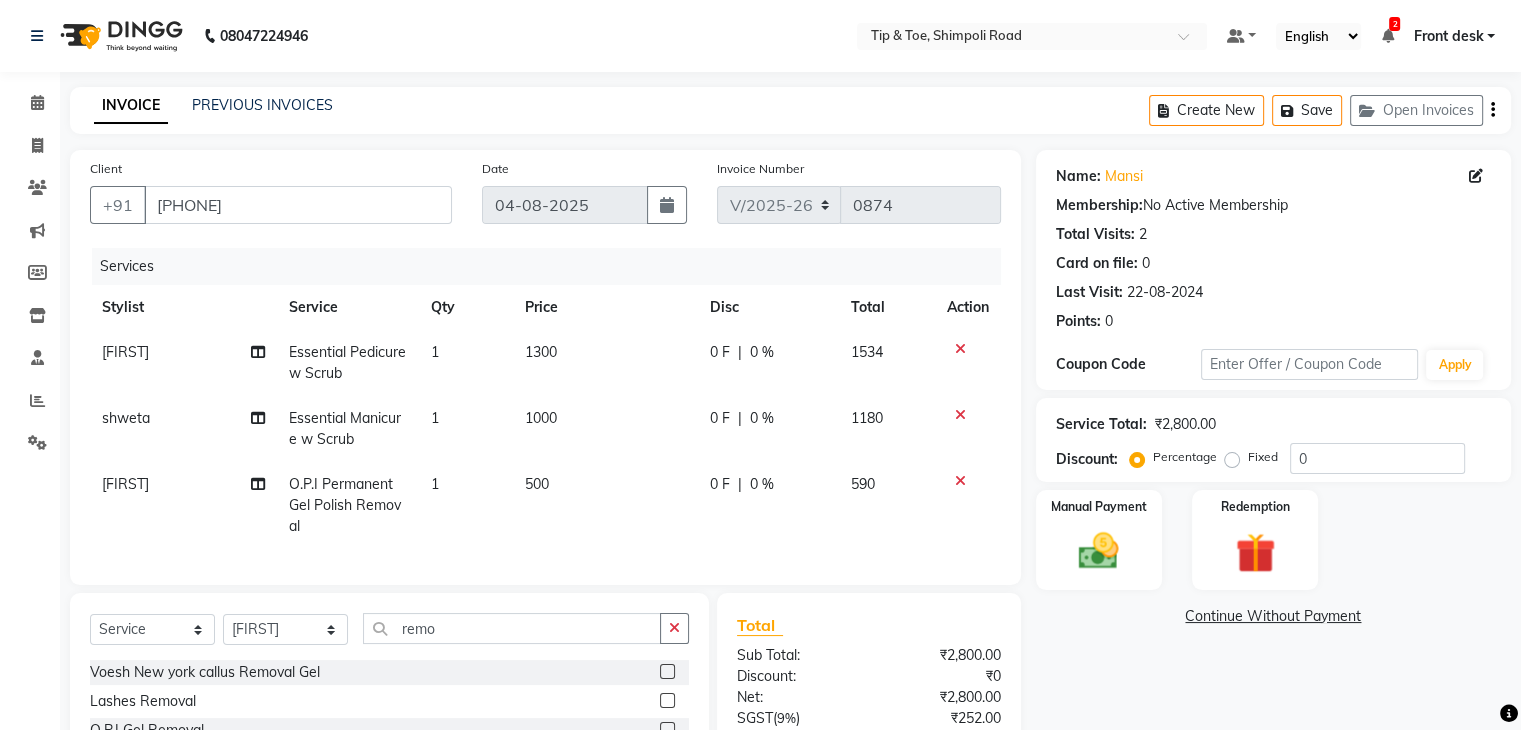 click on "Essential Manicure w Scrub" 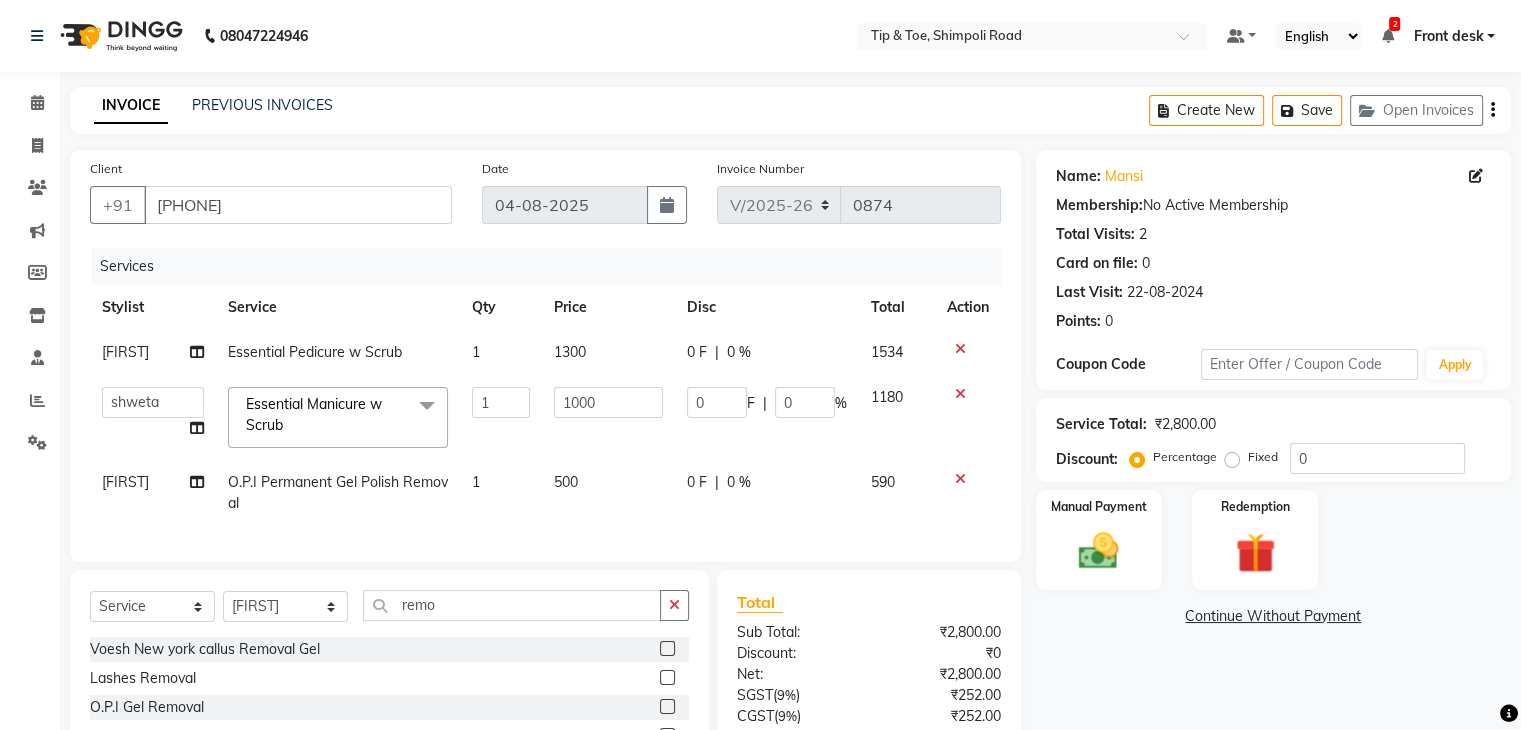 click on "Essential Manicure w Scrub  x" 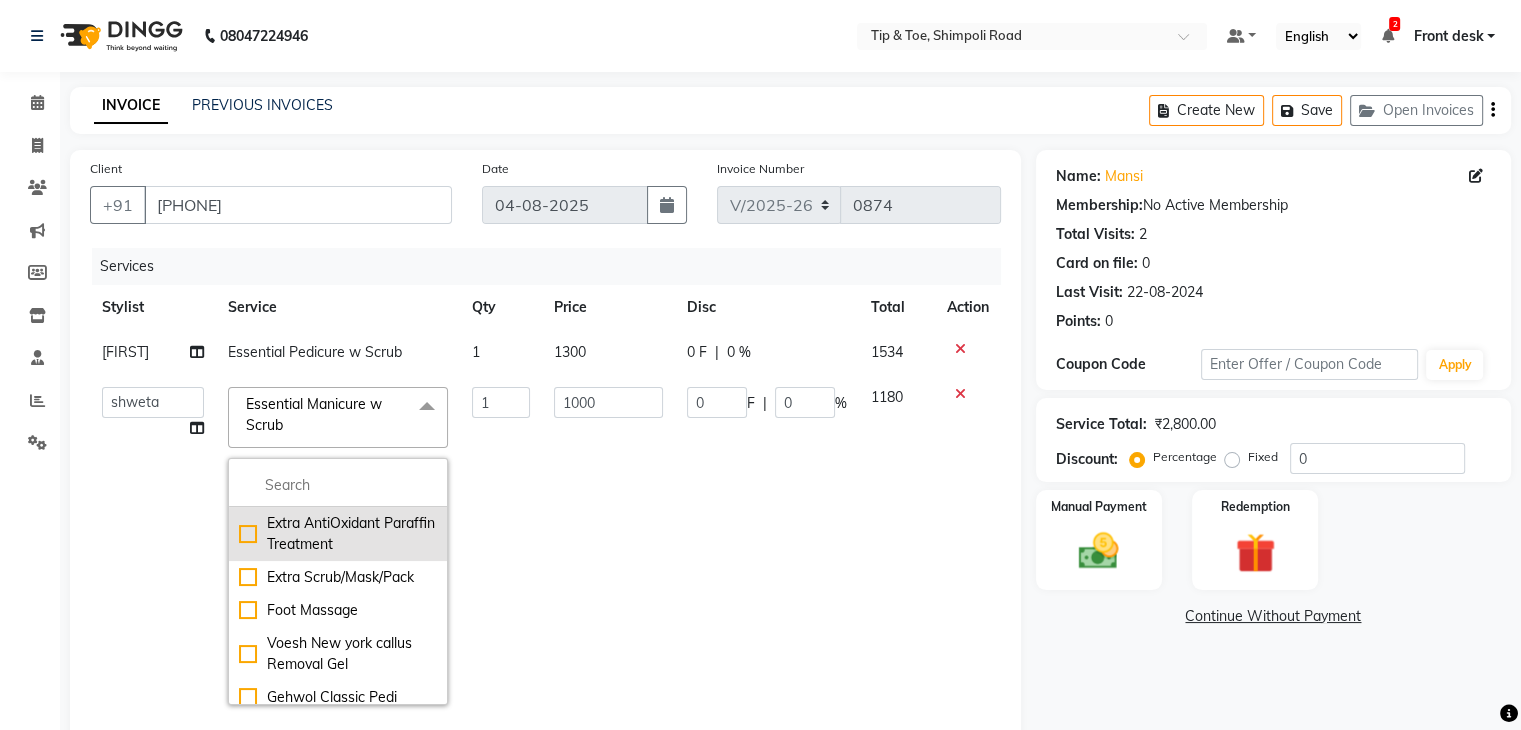 drag, startPoint x: 302, startPoint y: 475, endPoint x: 290, endPoint y: 512, distance: 38.8973 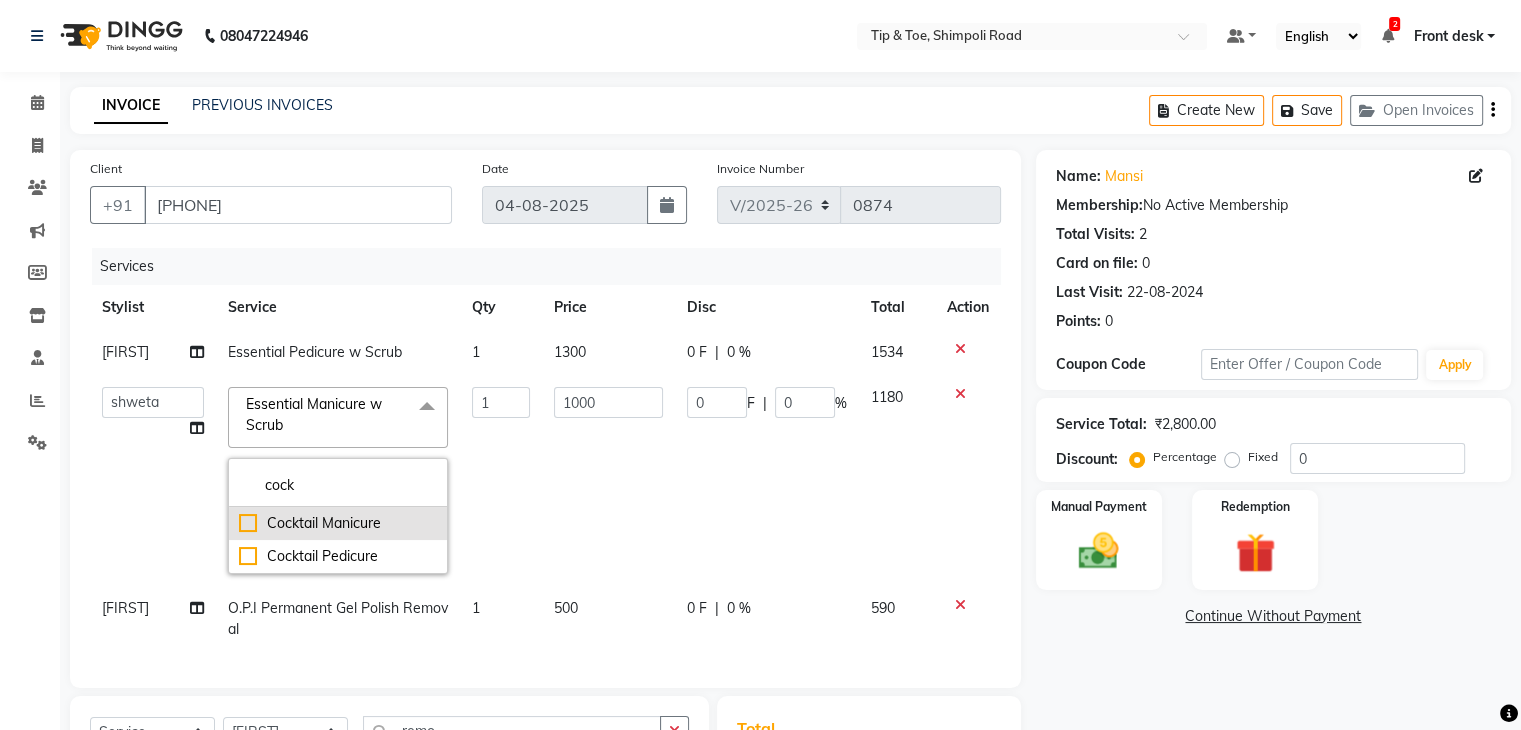 type on "cock" 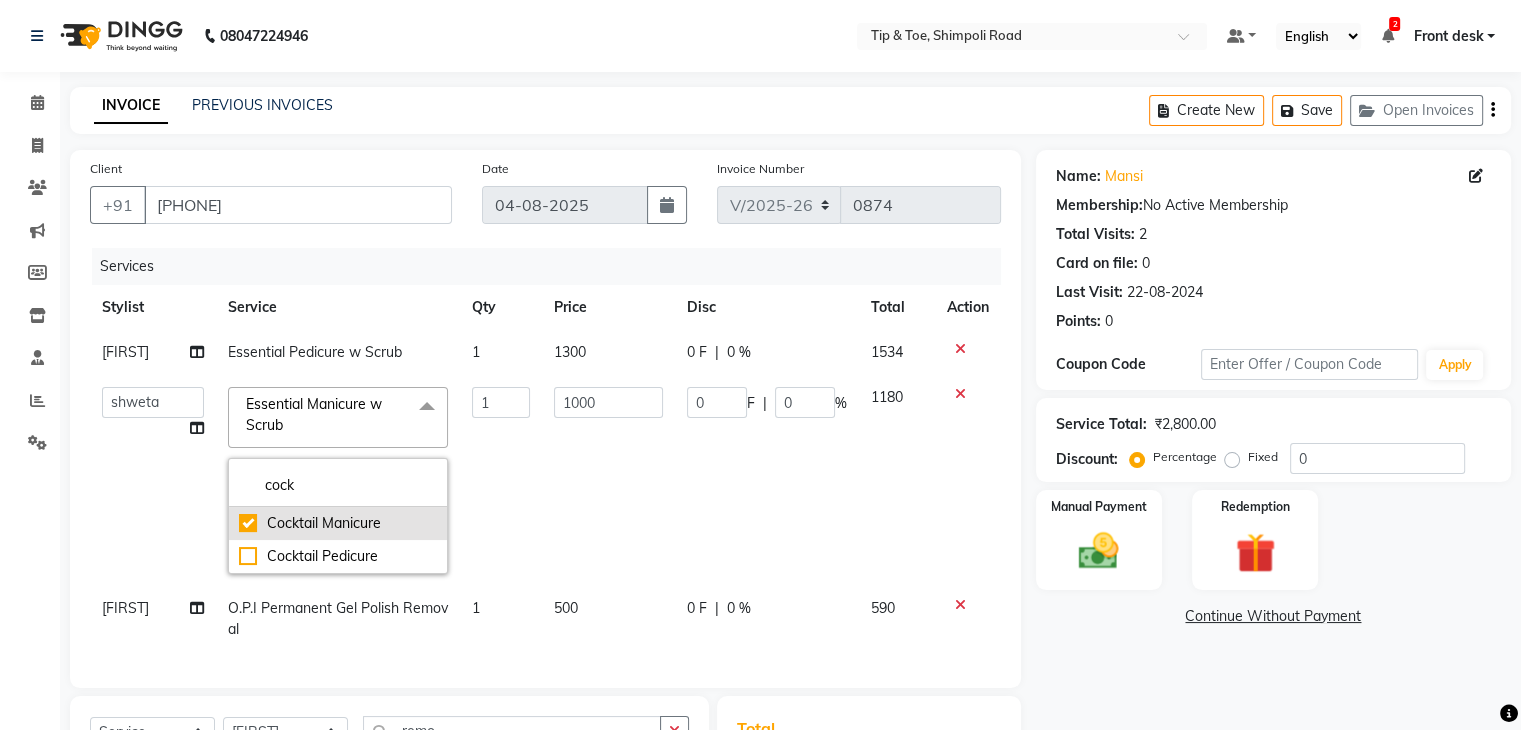 checkbox on "true" 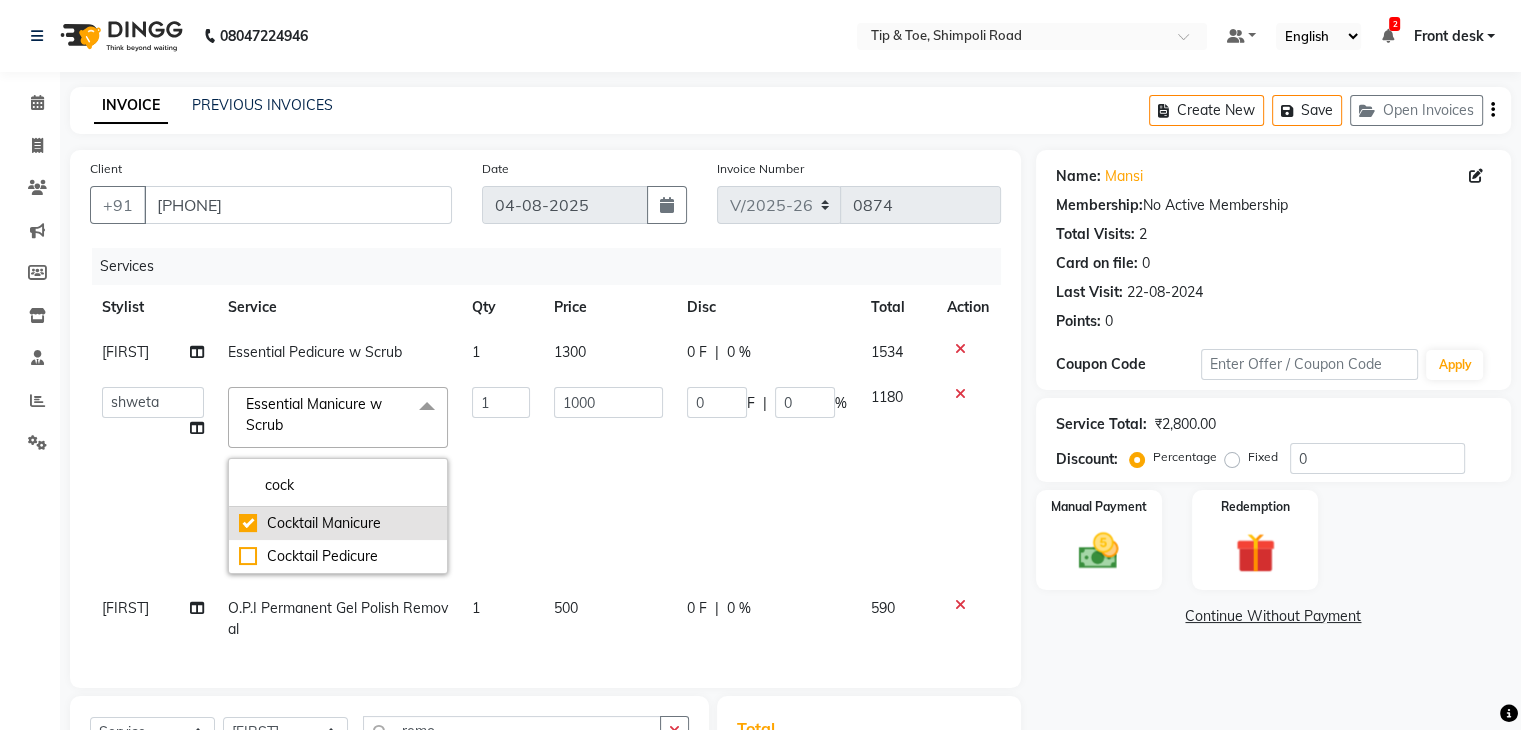 type on "2300" 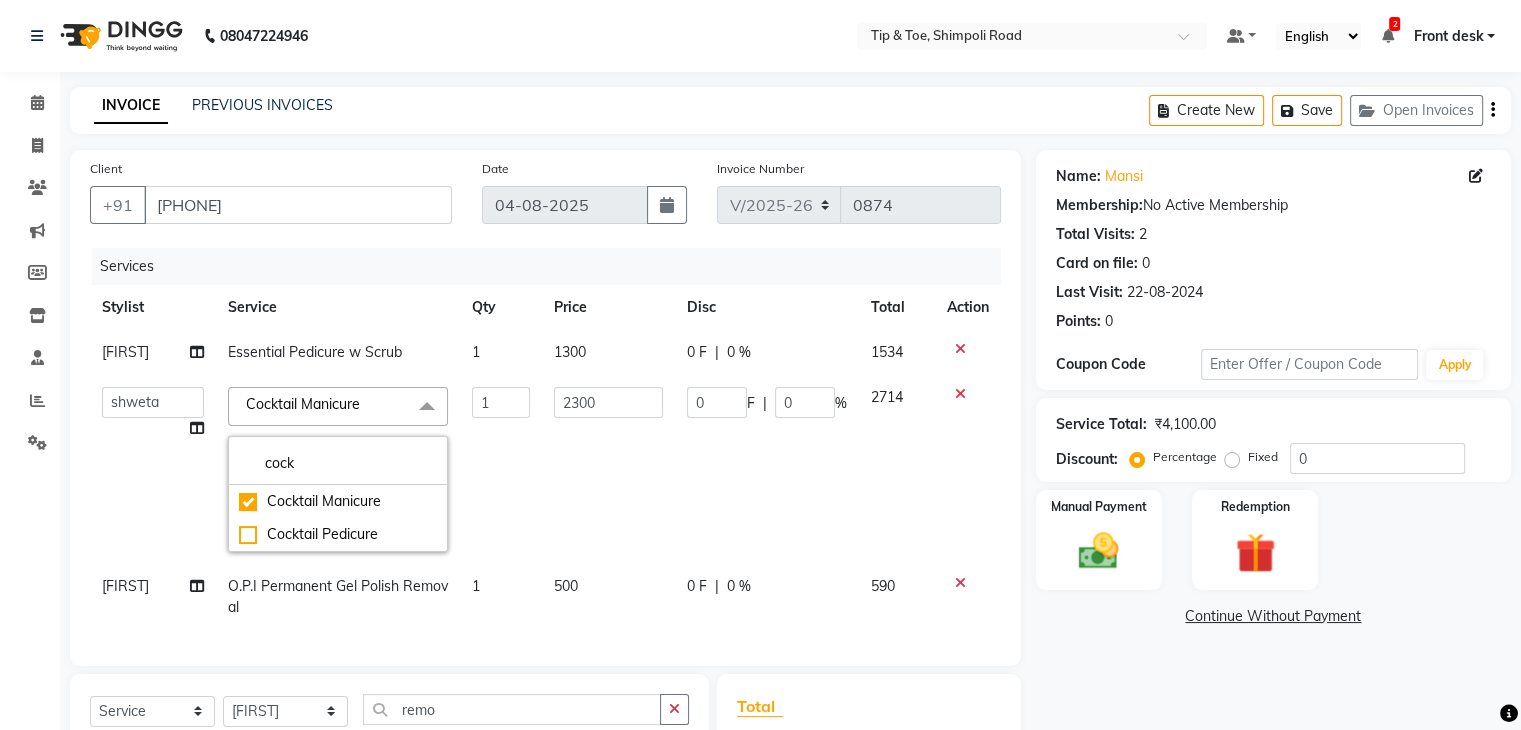 click on "Essential Pedicure w Scrub" 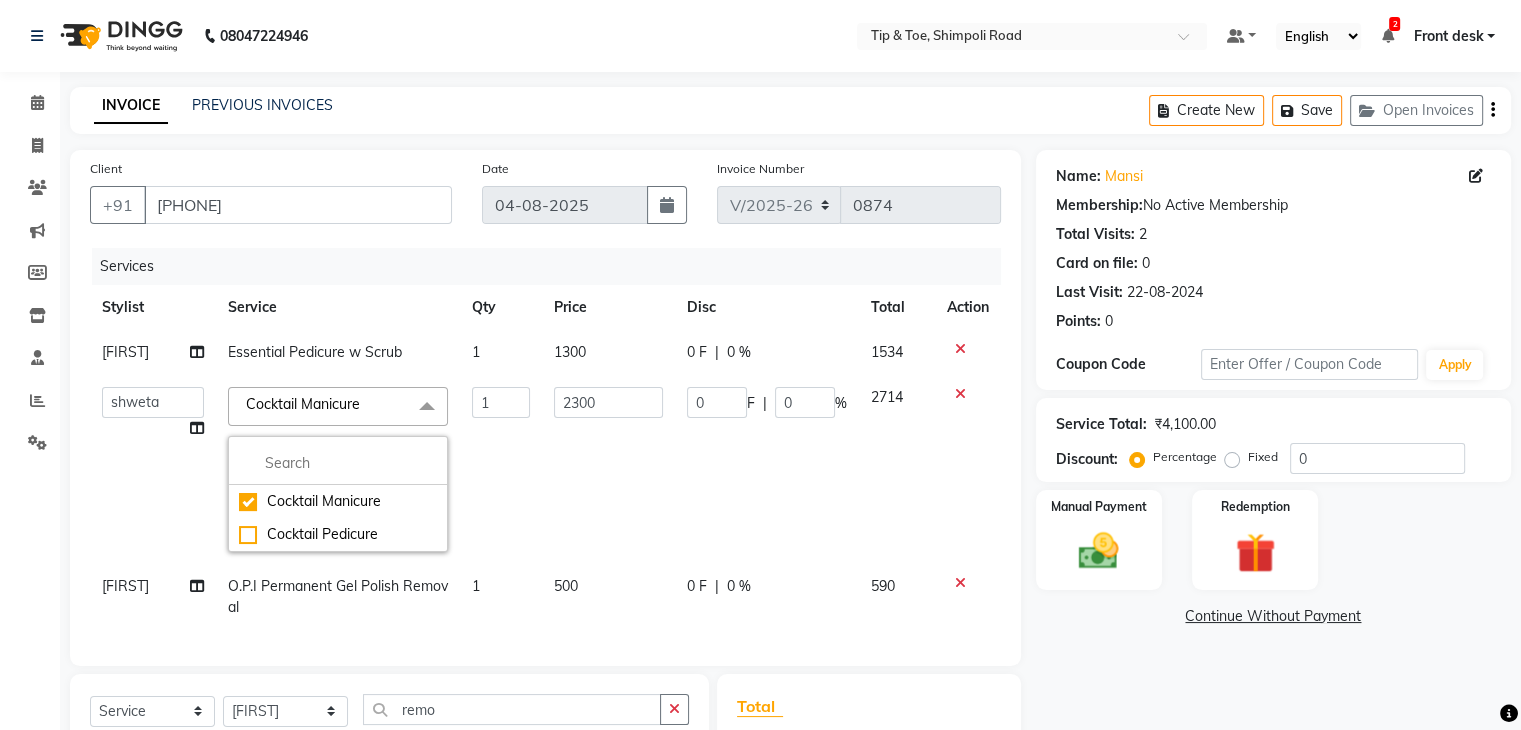 select on "63601" 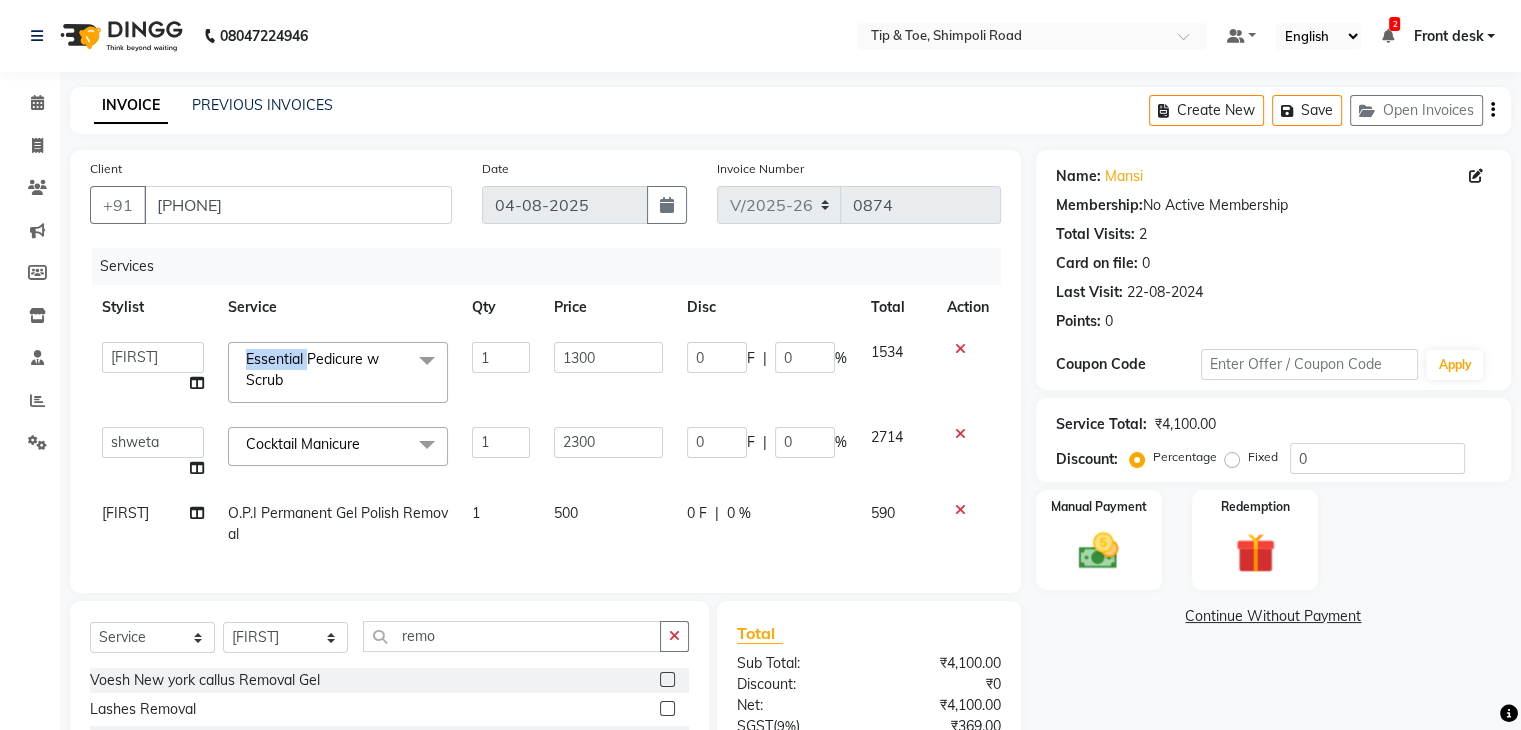 click on "Essential Pedicure w Scrub" 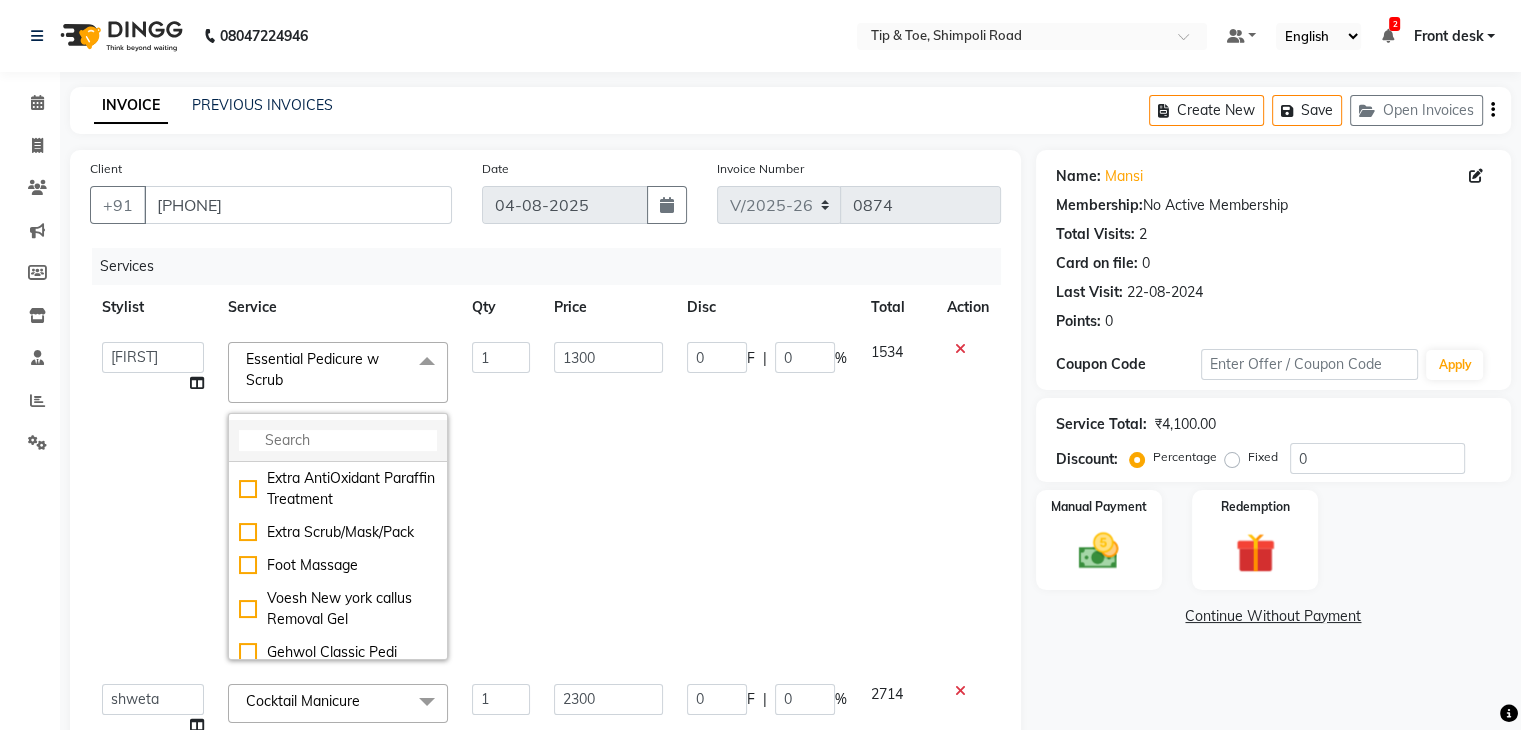 click 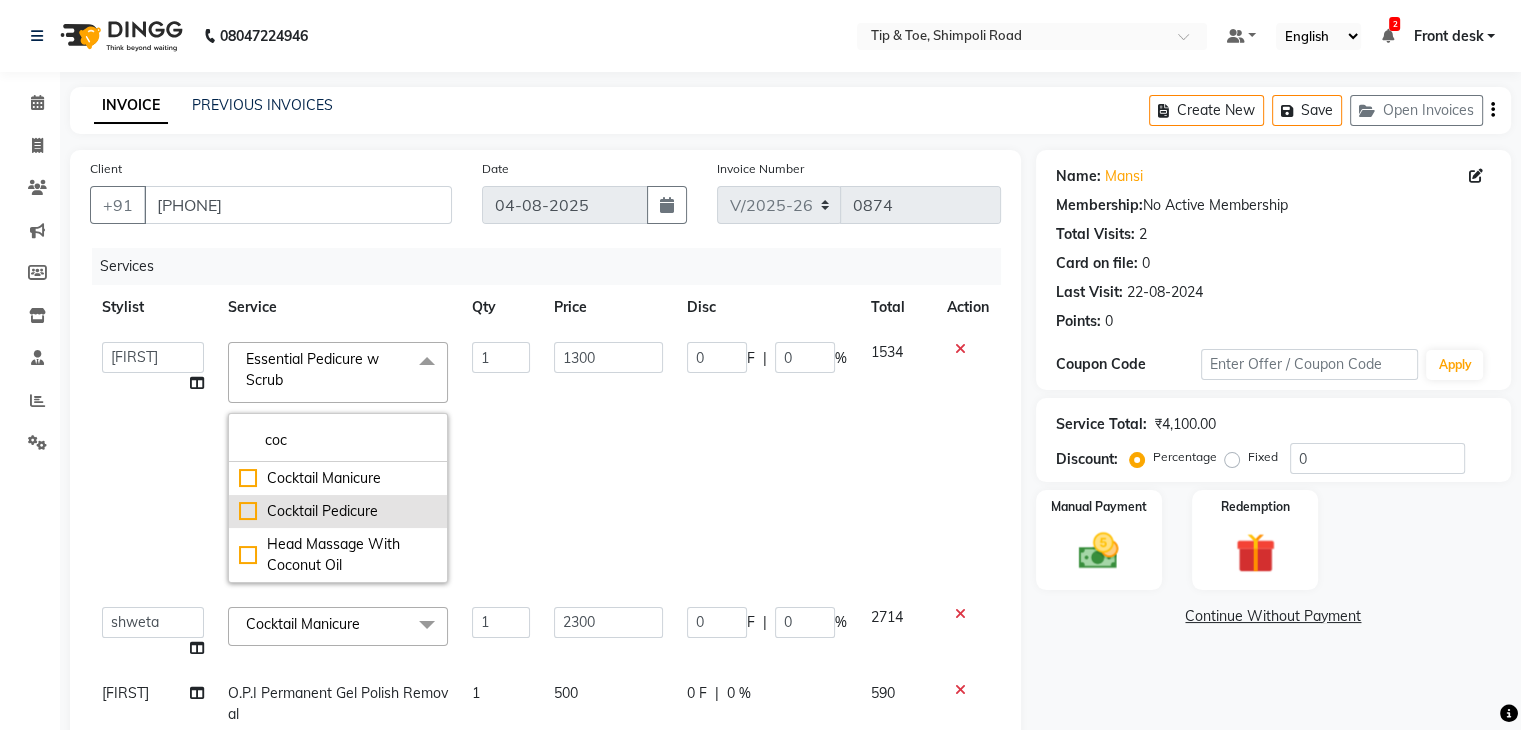 type on "coc" 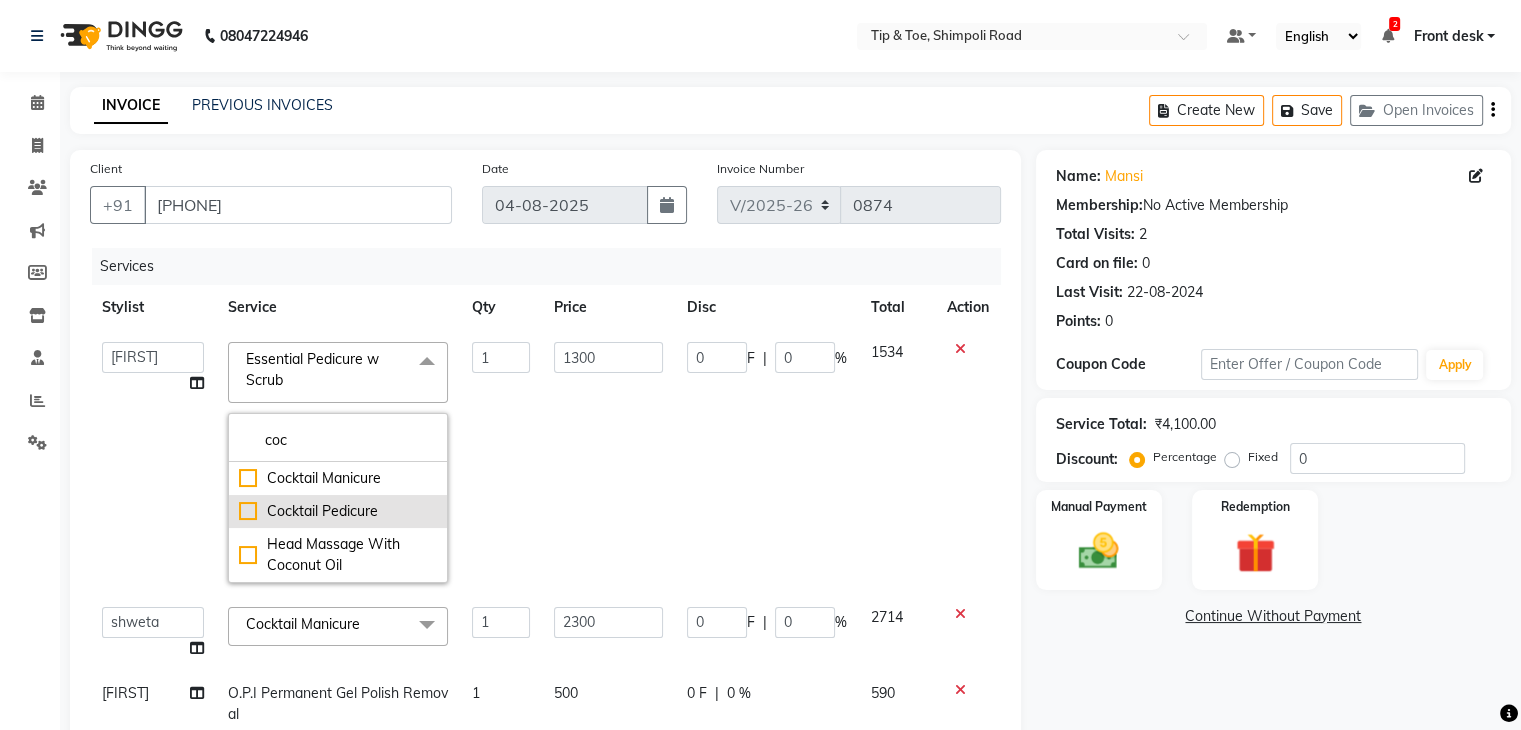 click on "Cocktail Pedicure" 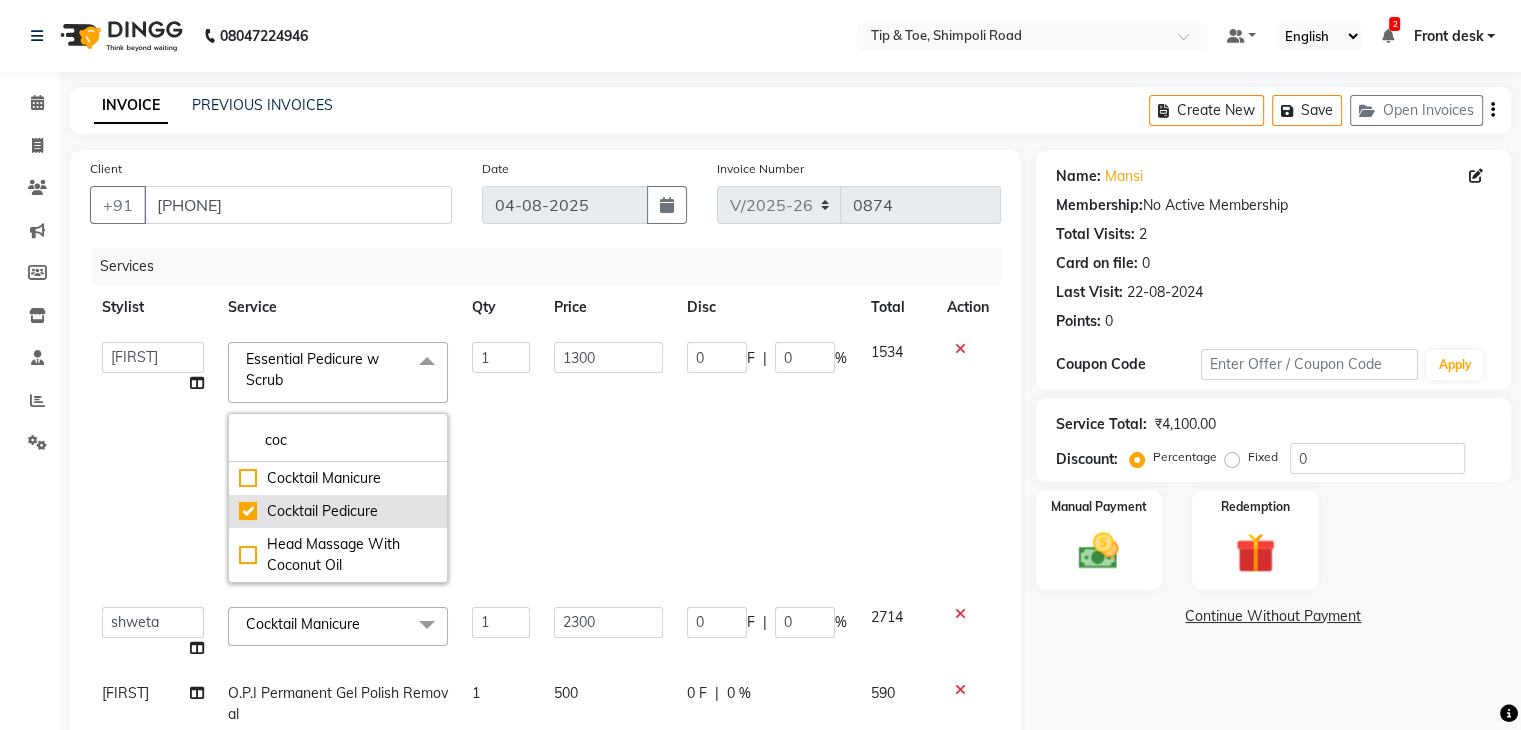checkbox on "true" 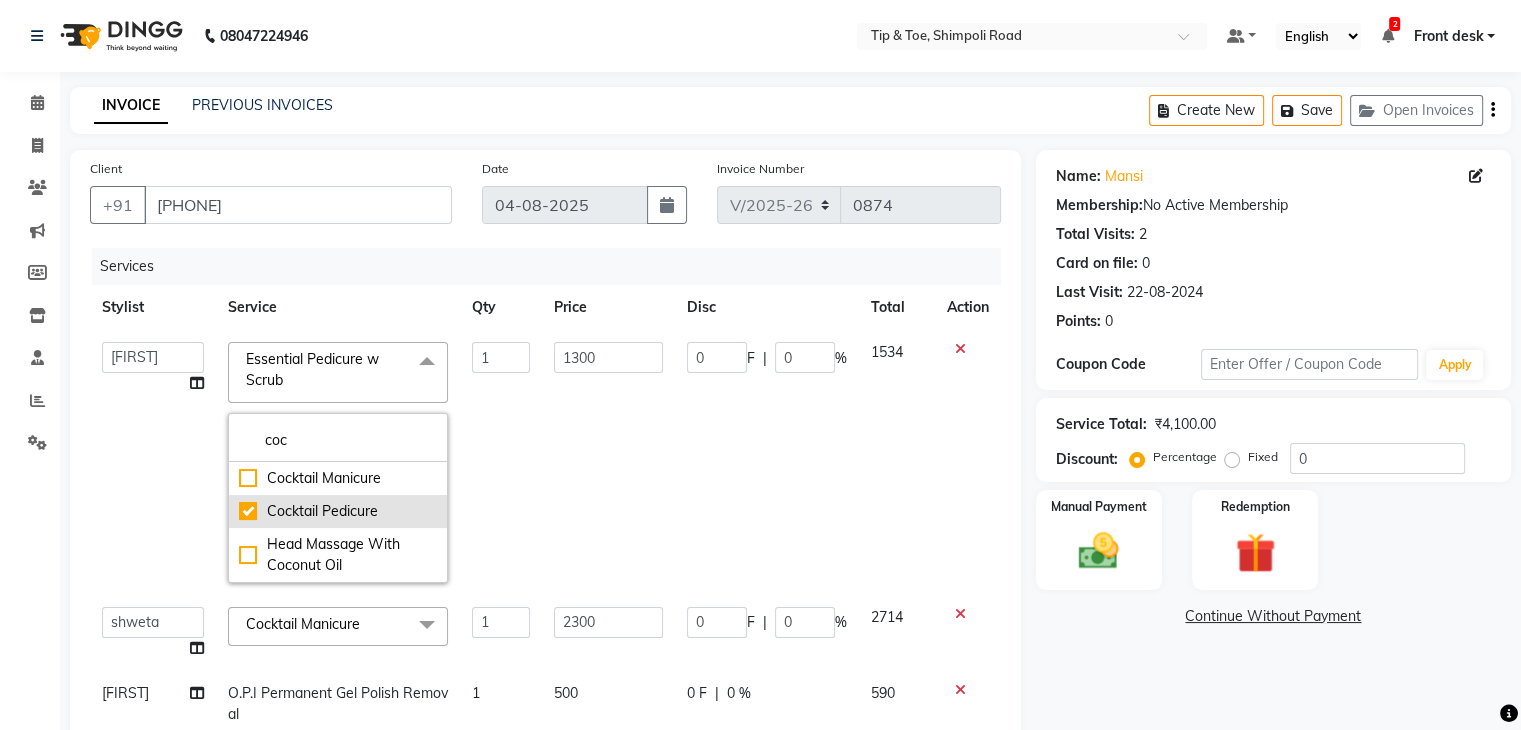 type on "2500" 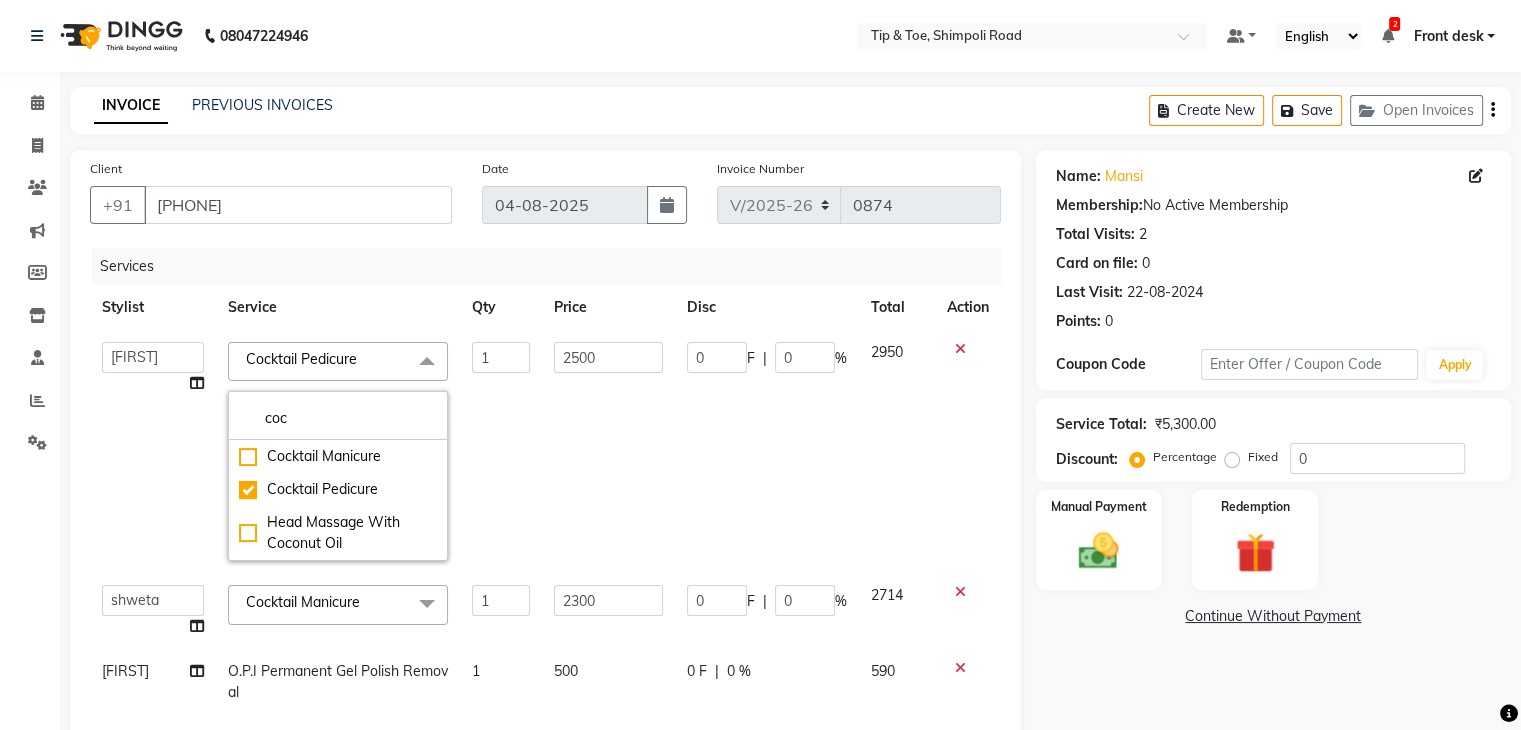 click on "Name: [FIRST]  Membership:  No Active Membership  Total Visits:  2 Card on file:  0 Last Visit:   [DATE] Points:   0  Coupon Code Apply Service Total:  ₹[PRICE]  Discount:  Percentage   Fixed  0 Manual Payment Redemption  Continue Without Payment" 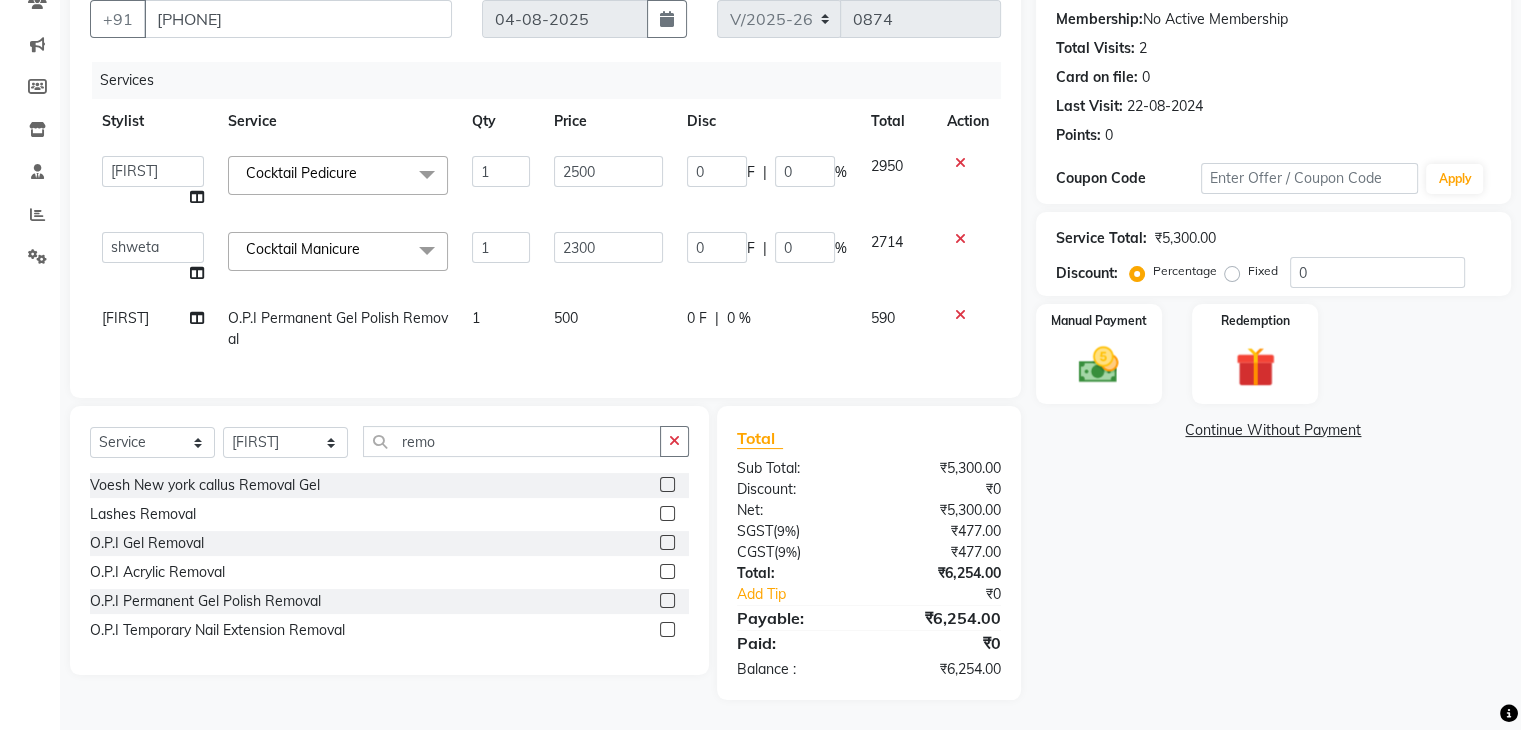scroll, scrollTop: 0, scrollLeft: 0, axis: both 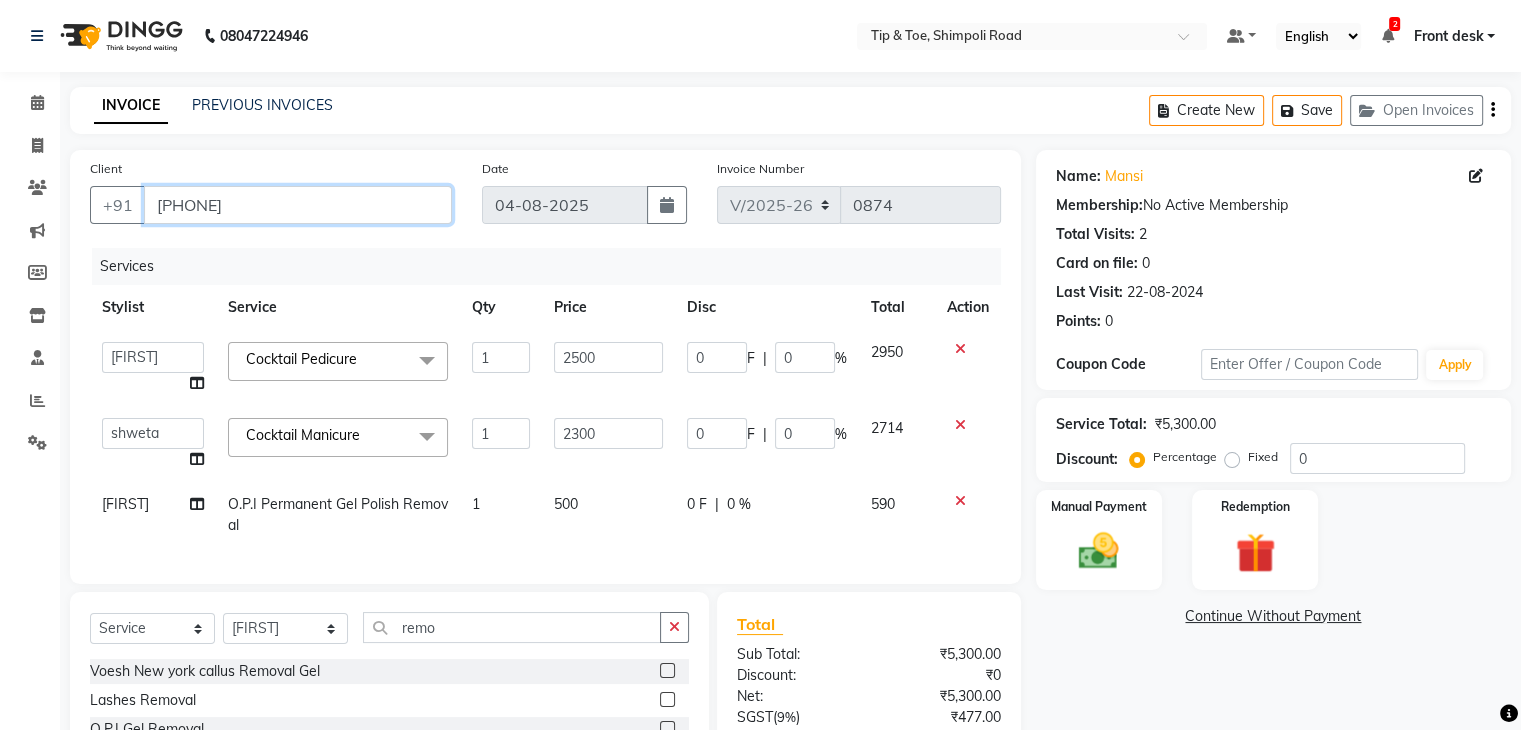 click on "[PHONE]" at bounding box center [298, 205] 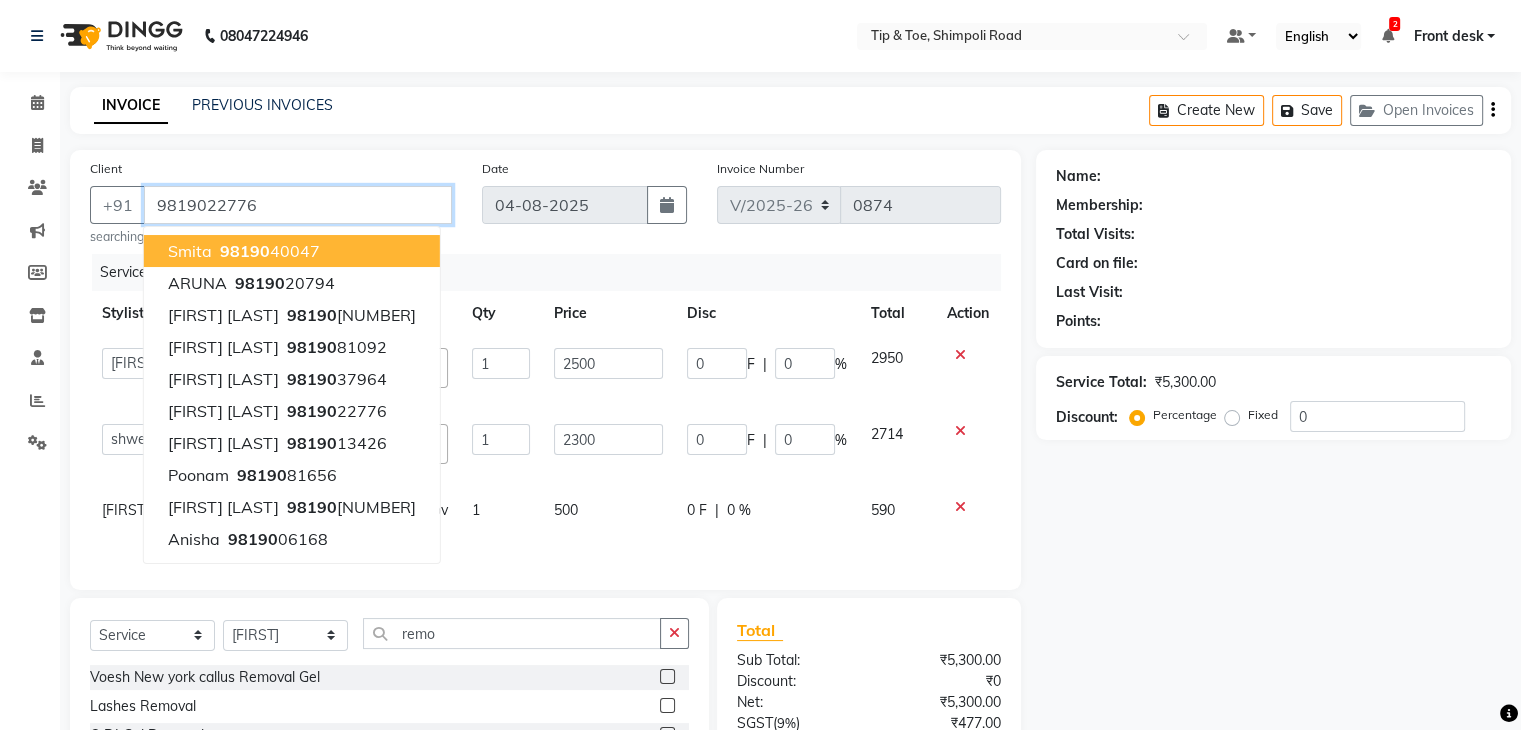 type on "9819022776" 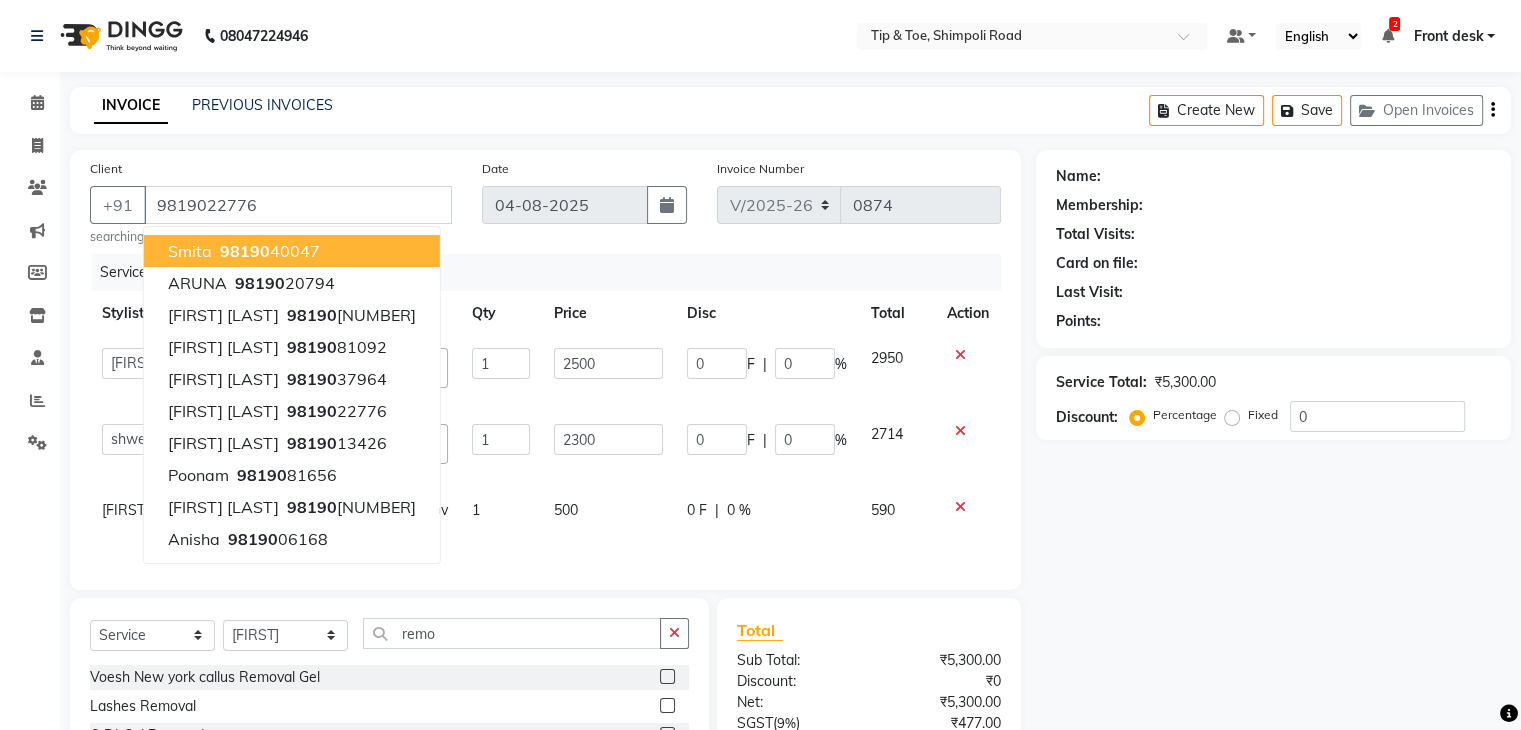 type on "460" 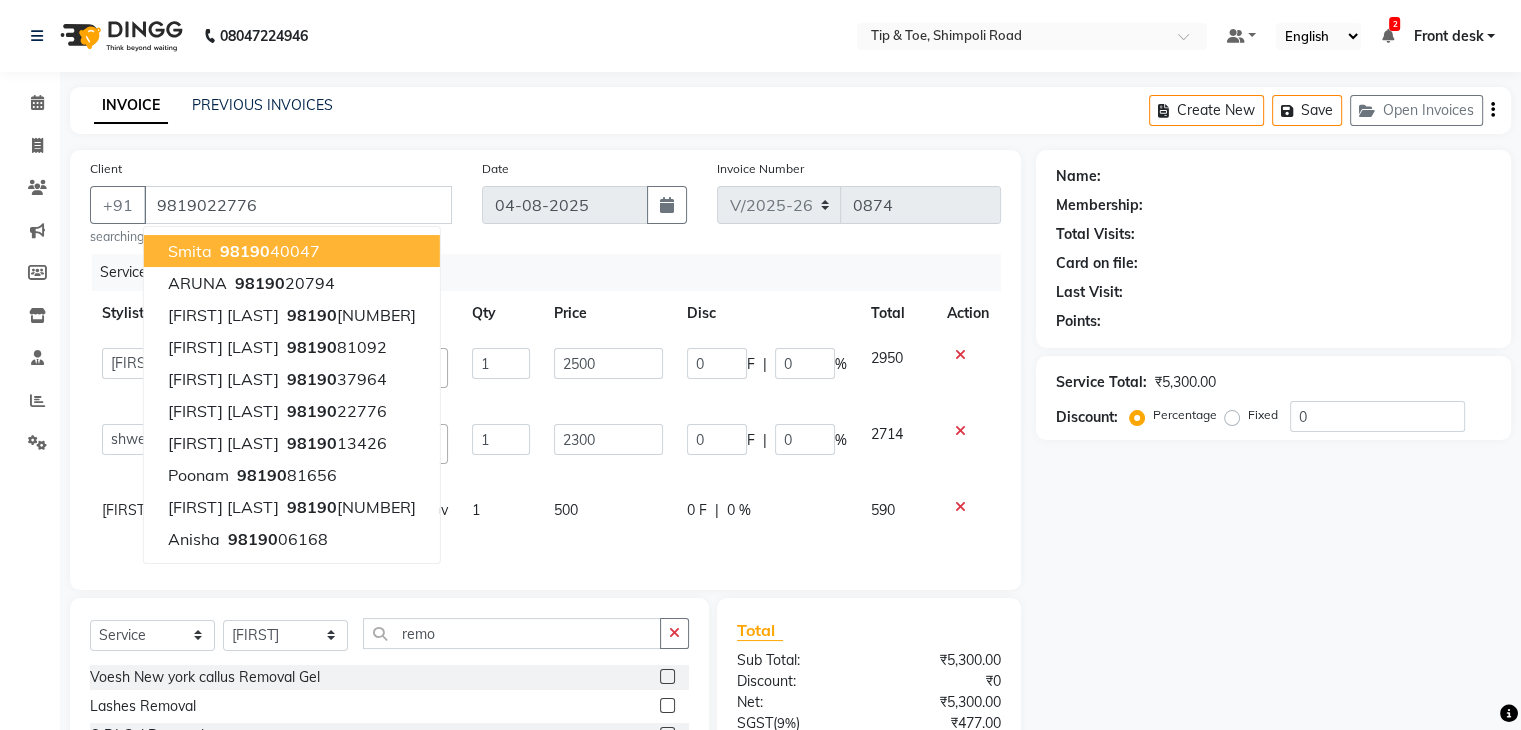 type on "20" 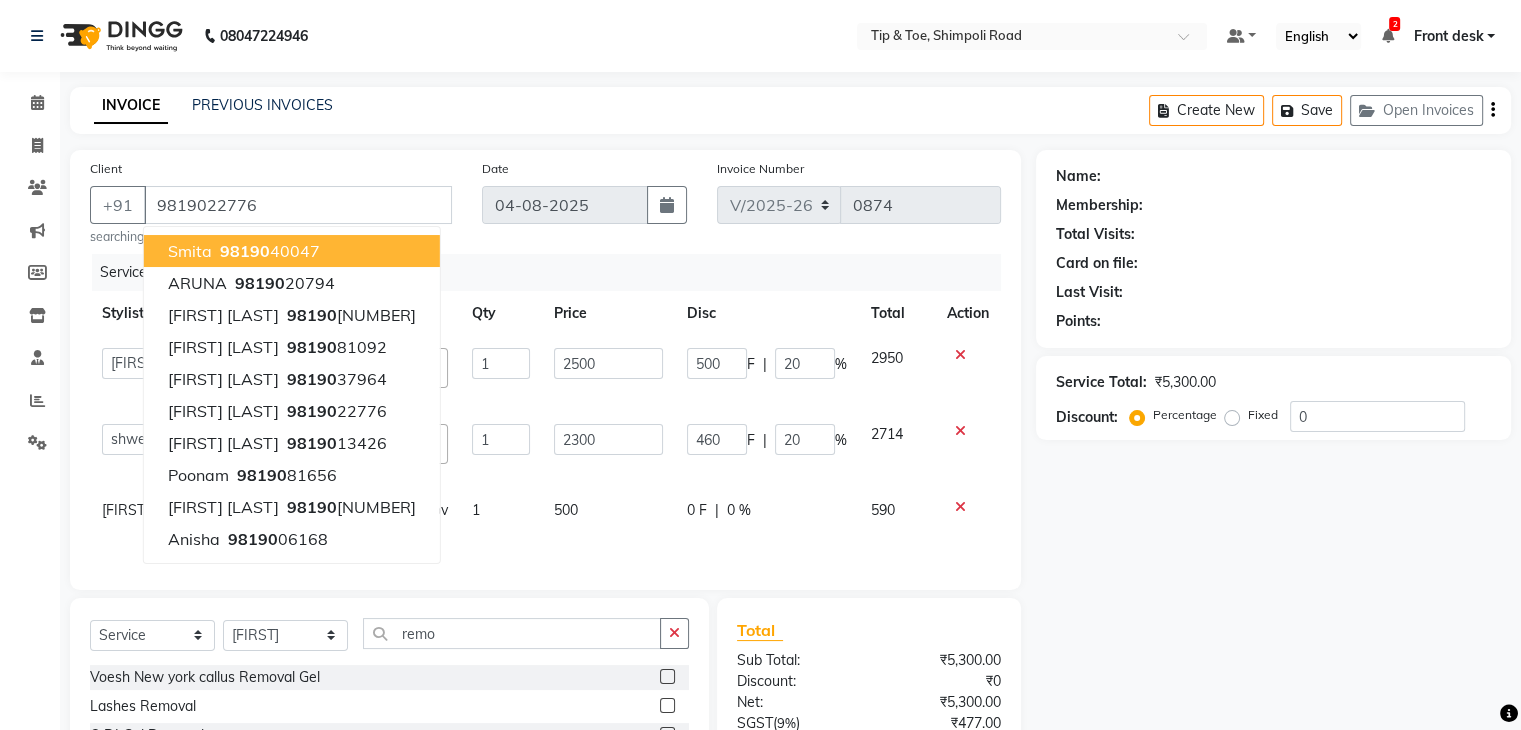 select on "1: Object" 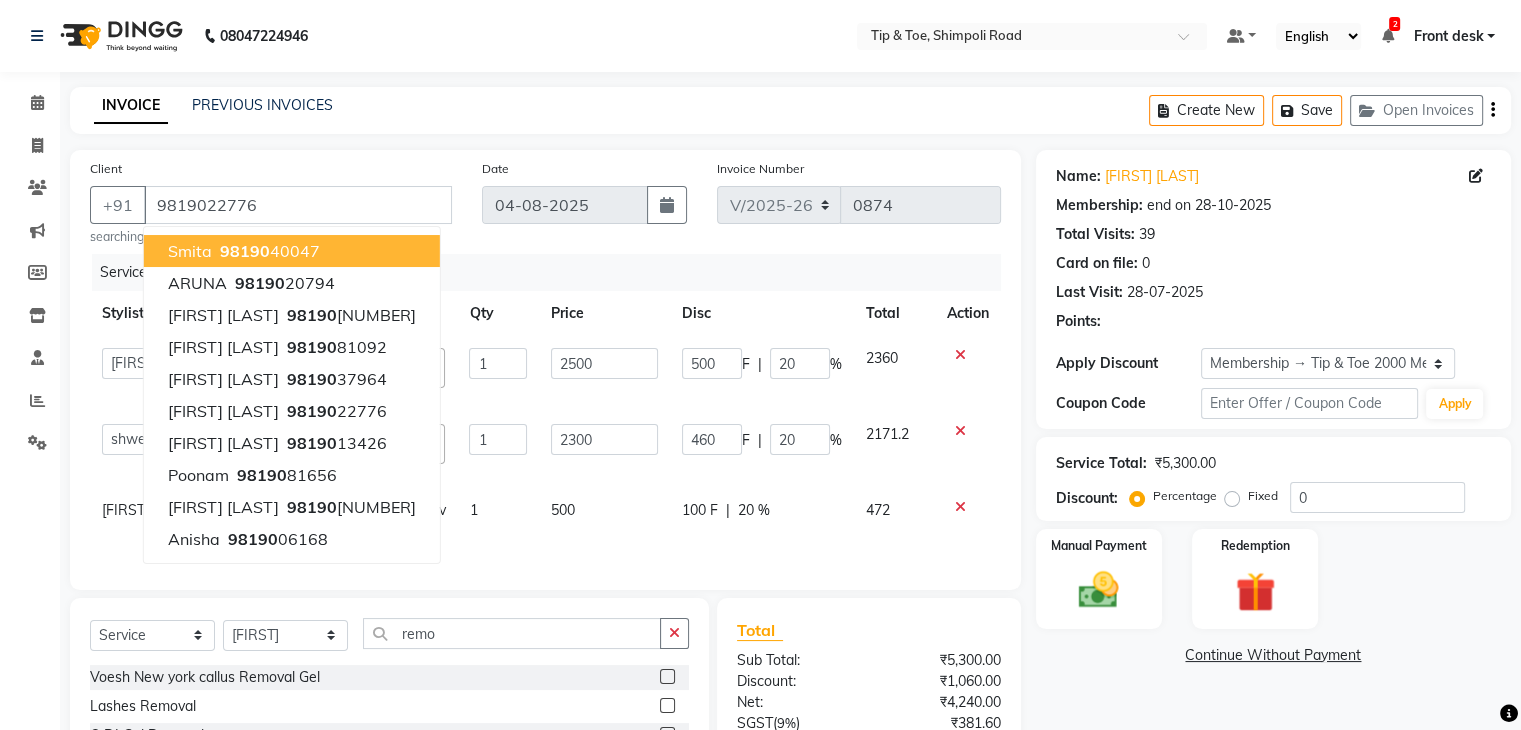 type on "20" 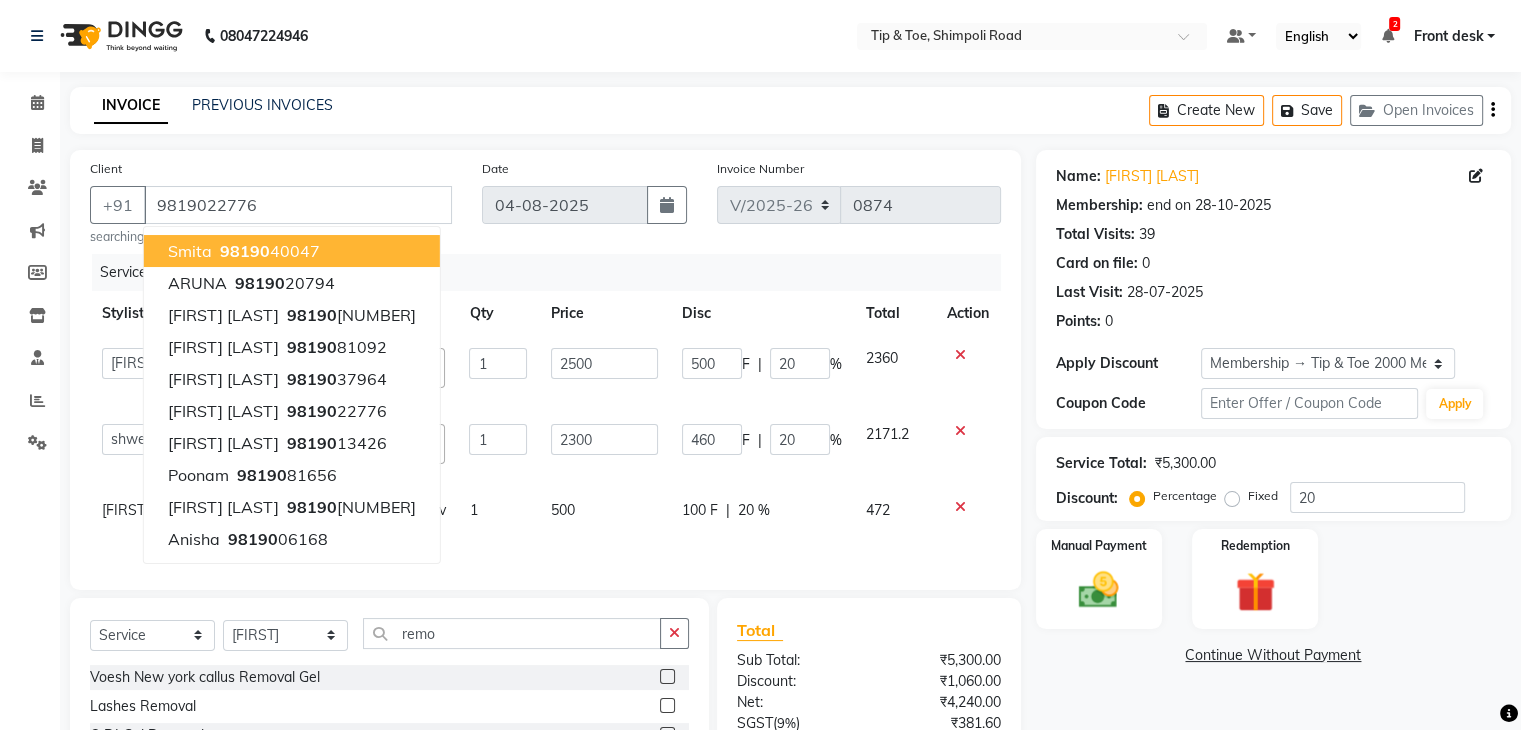 click on "Continue Without Payment" 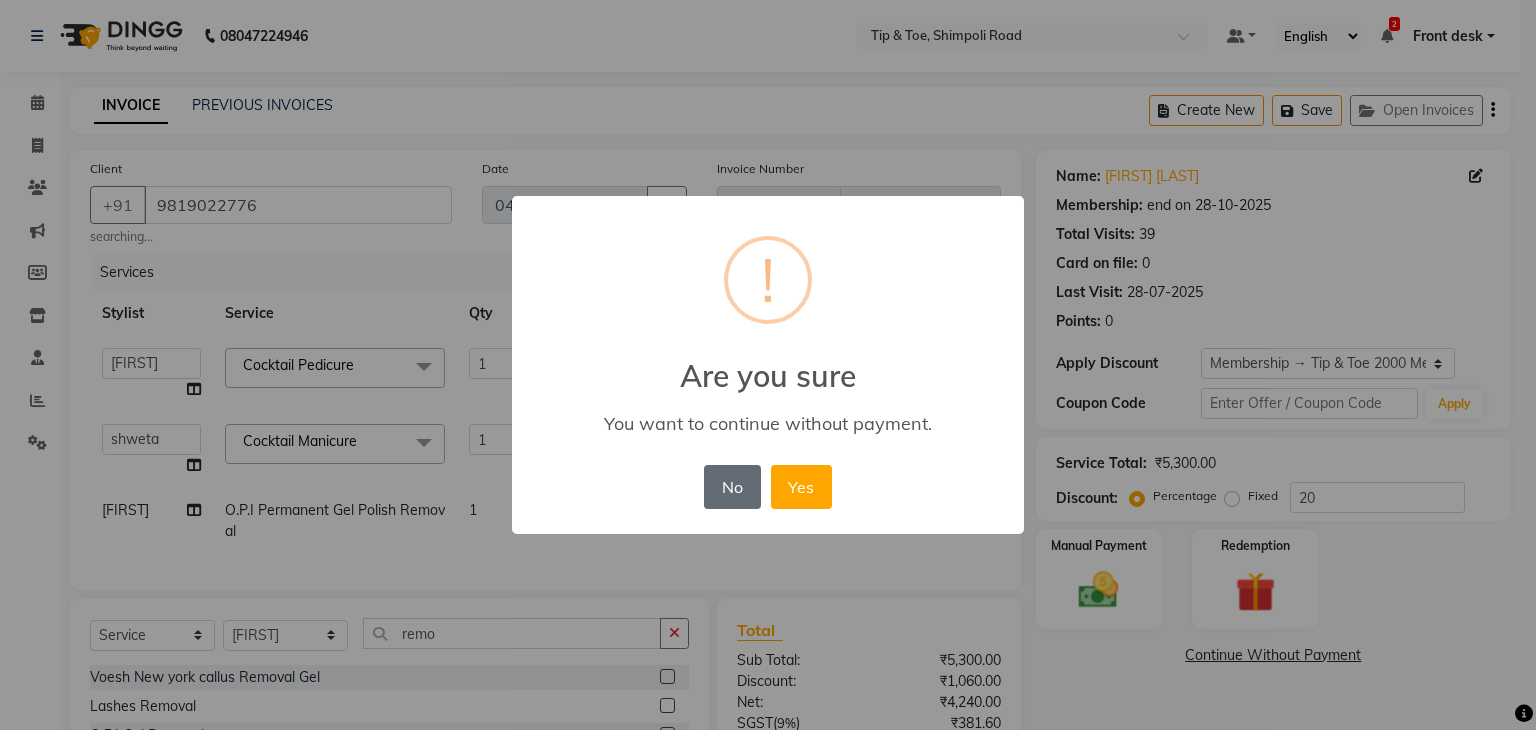 click on "No" at bounding box center (732, 487) 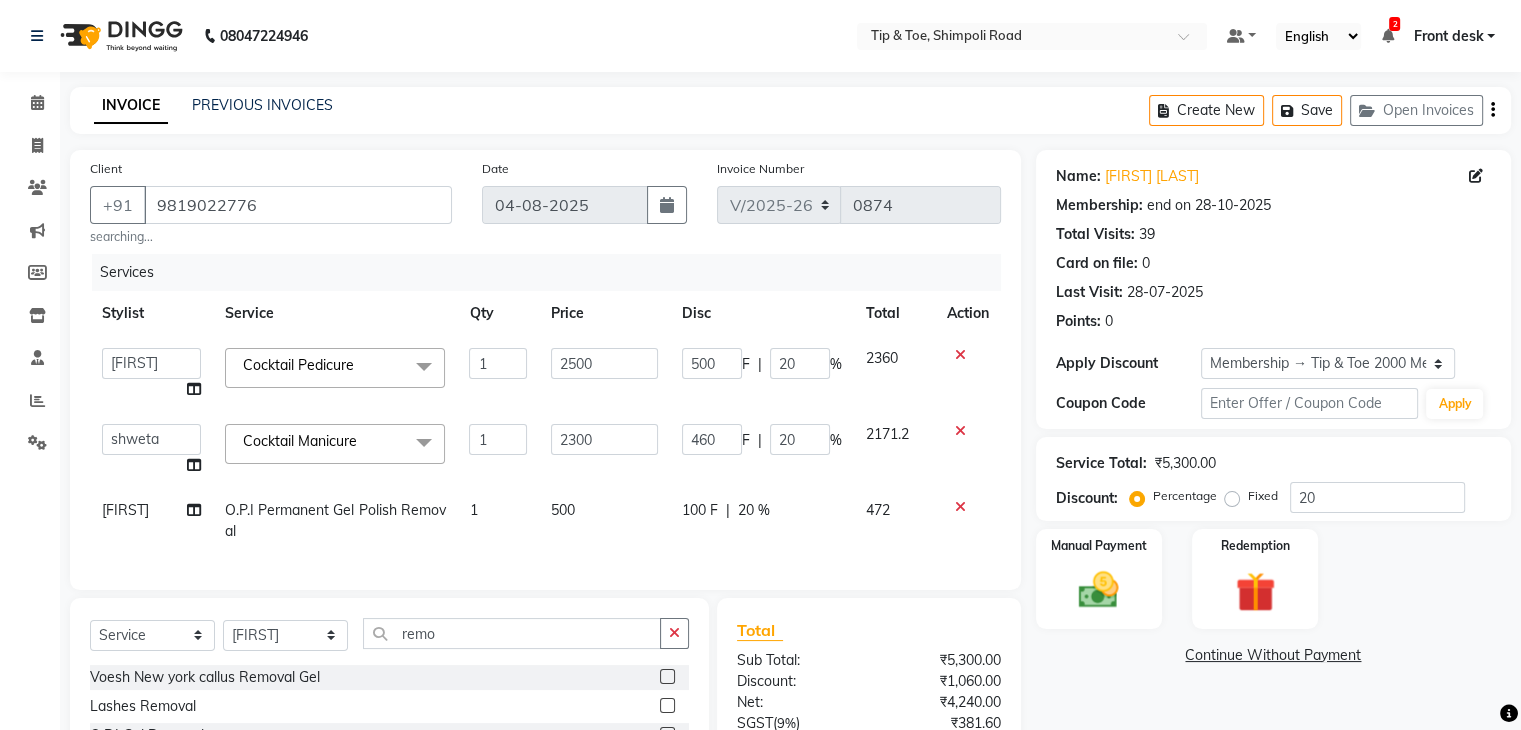 click on "100 F | 20 %" 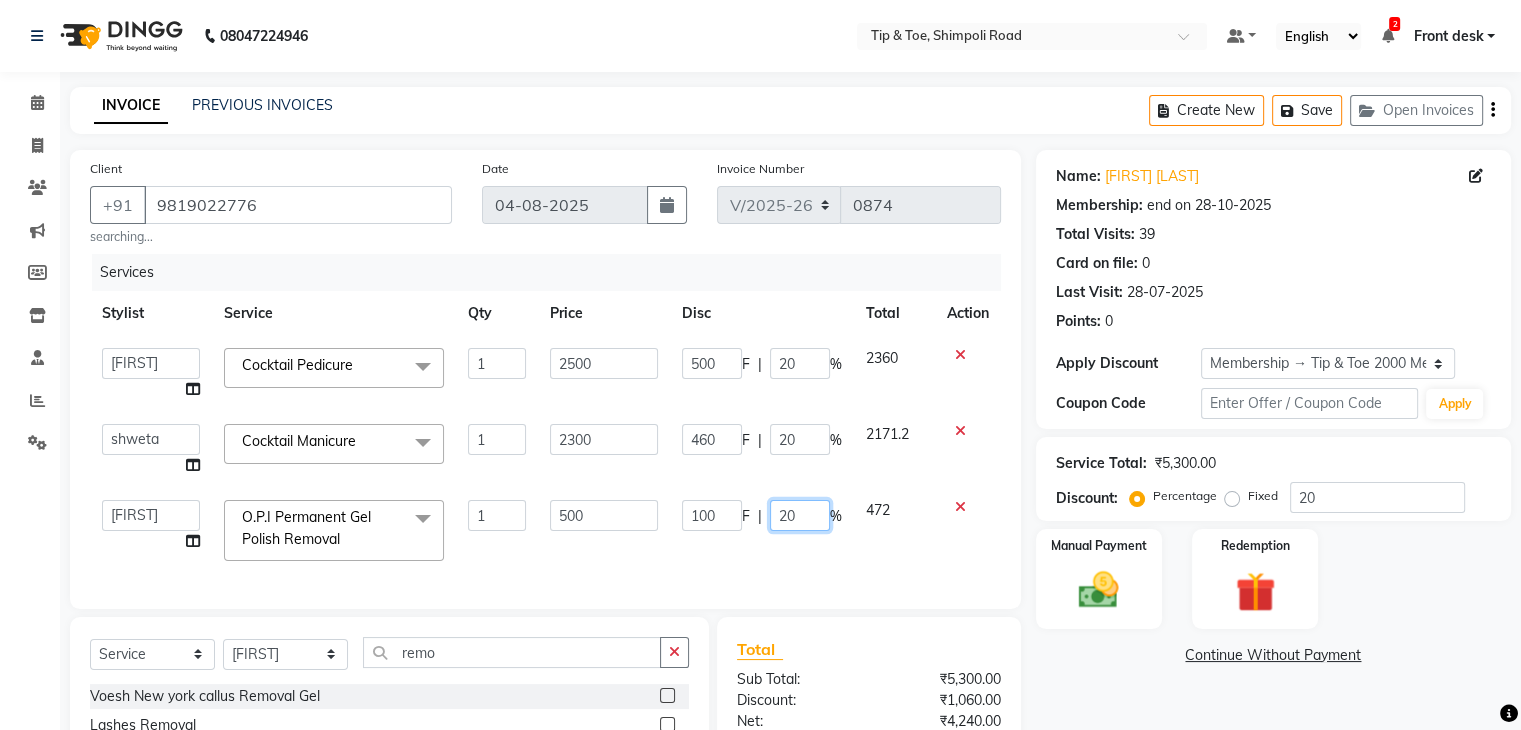 click on "20" 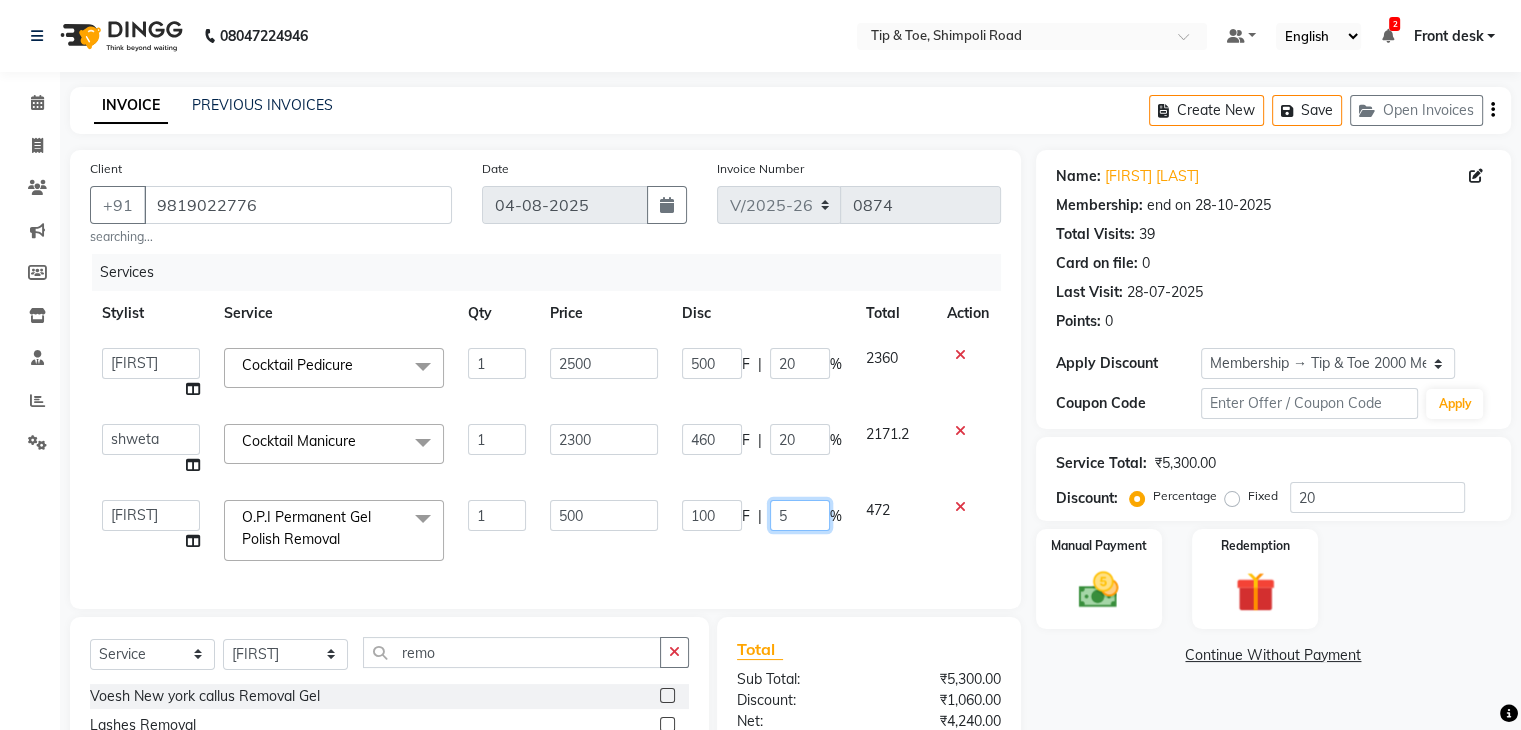 type on "50" 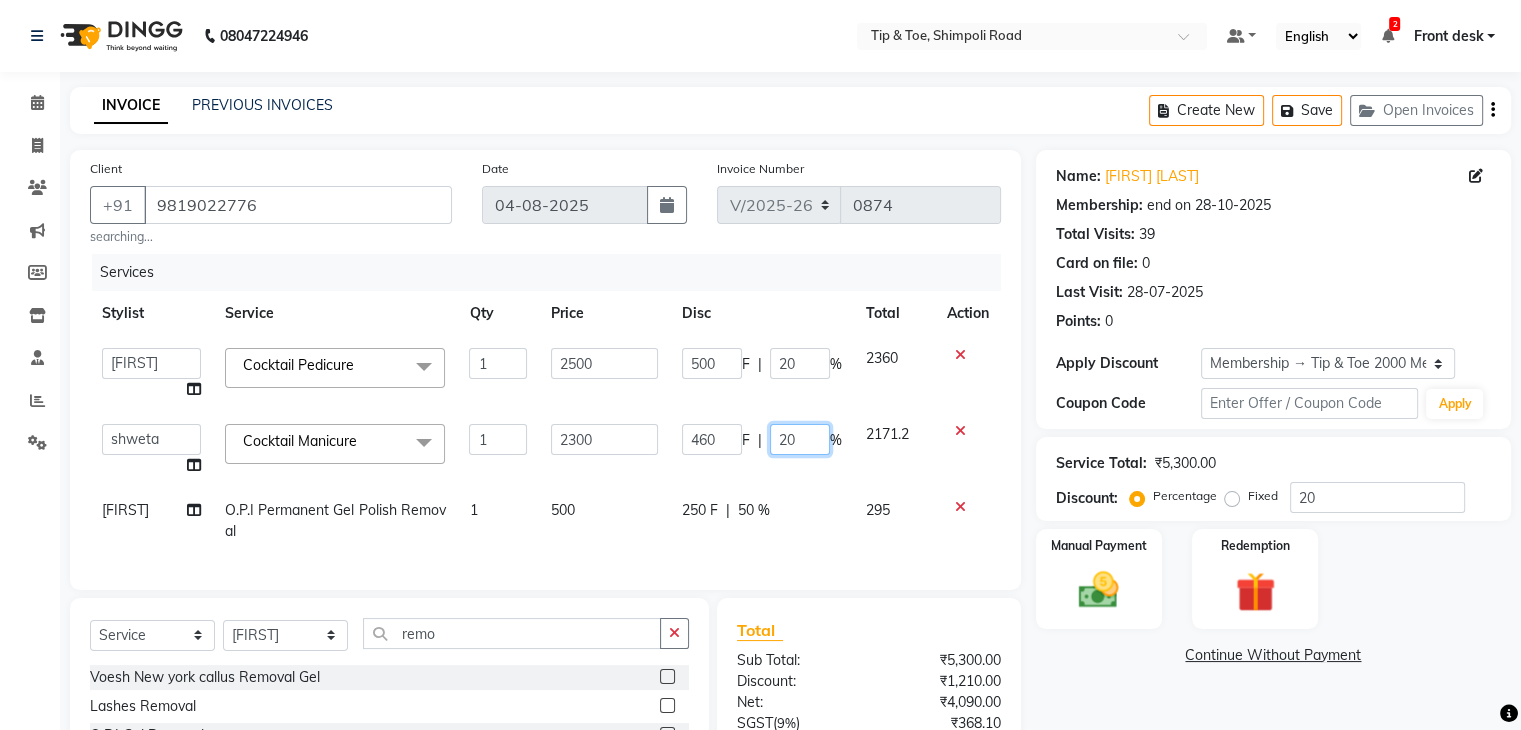 click on "20" 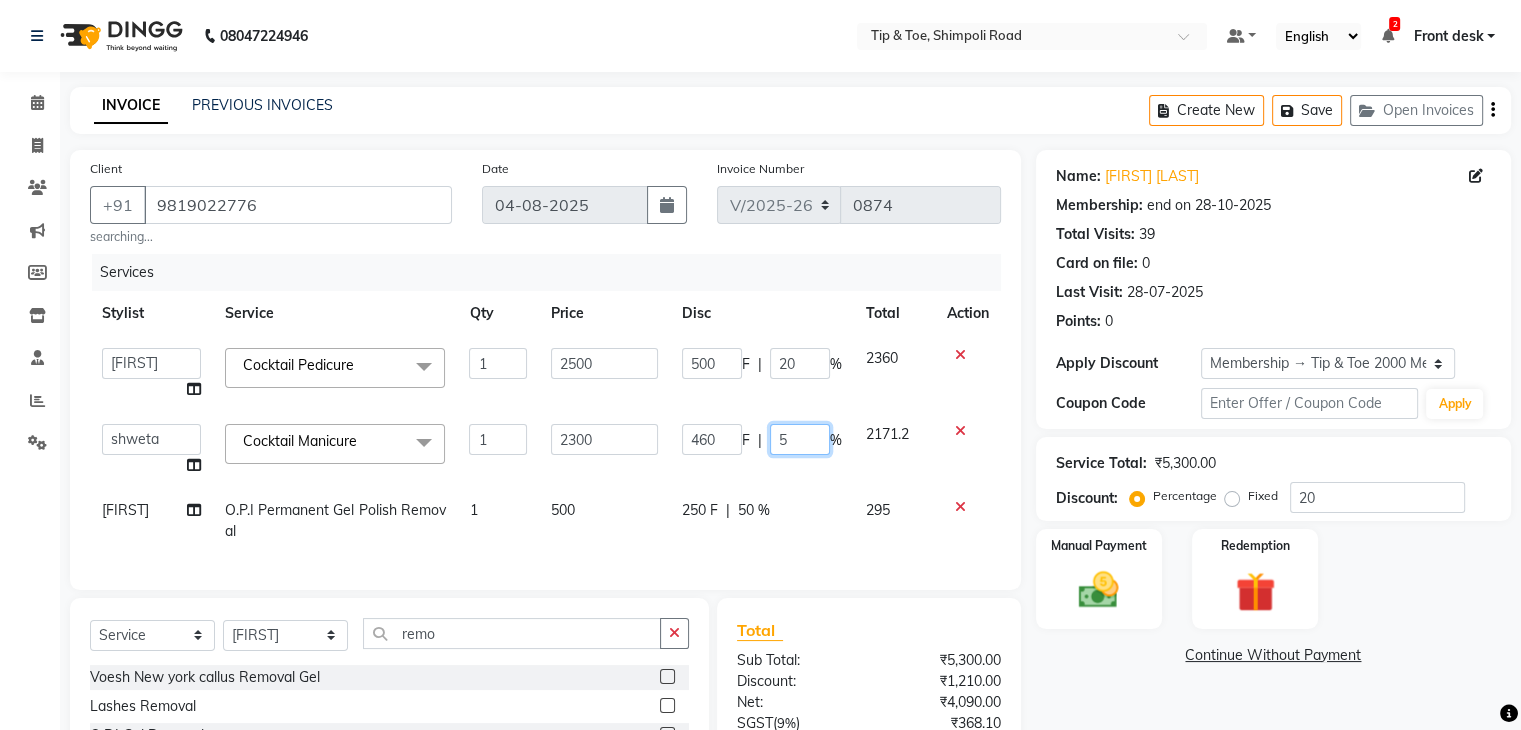 type on "50" 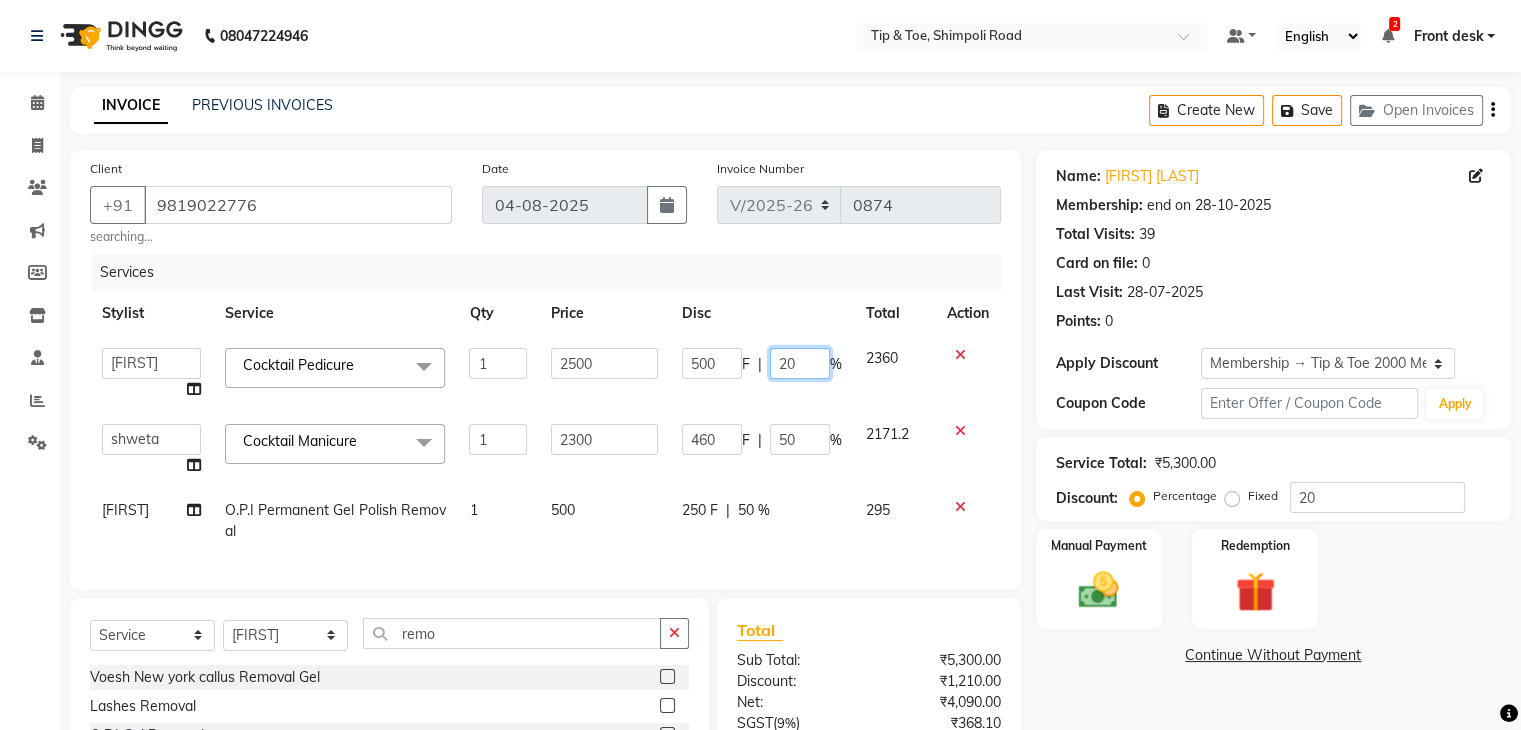 click on "20" 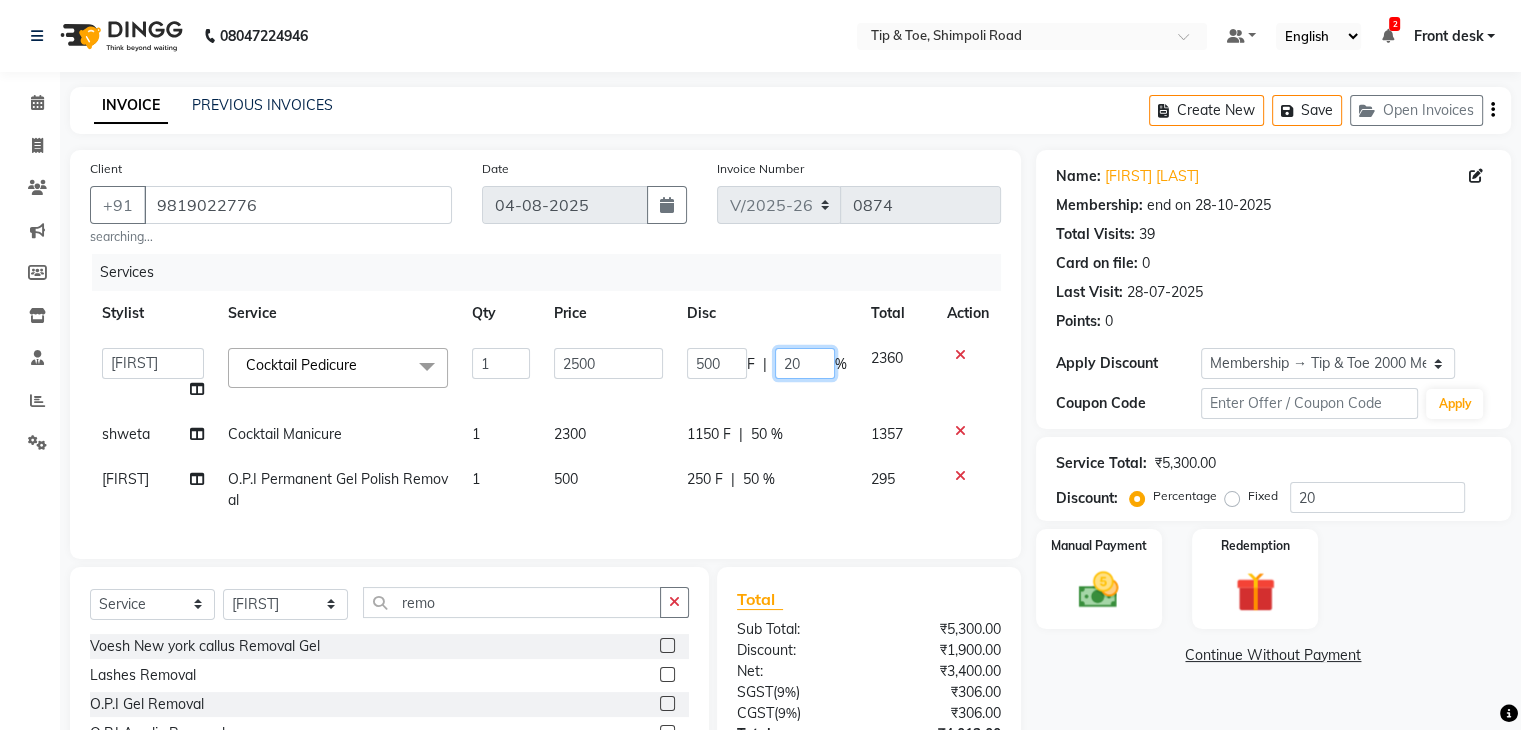 click on "20" 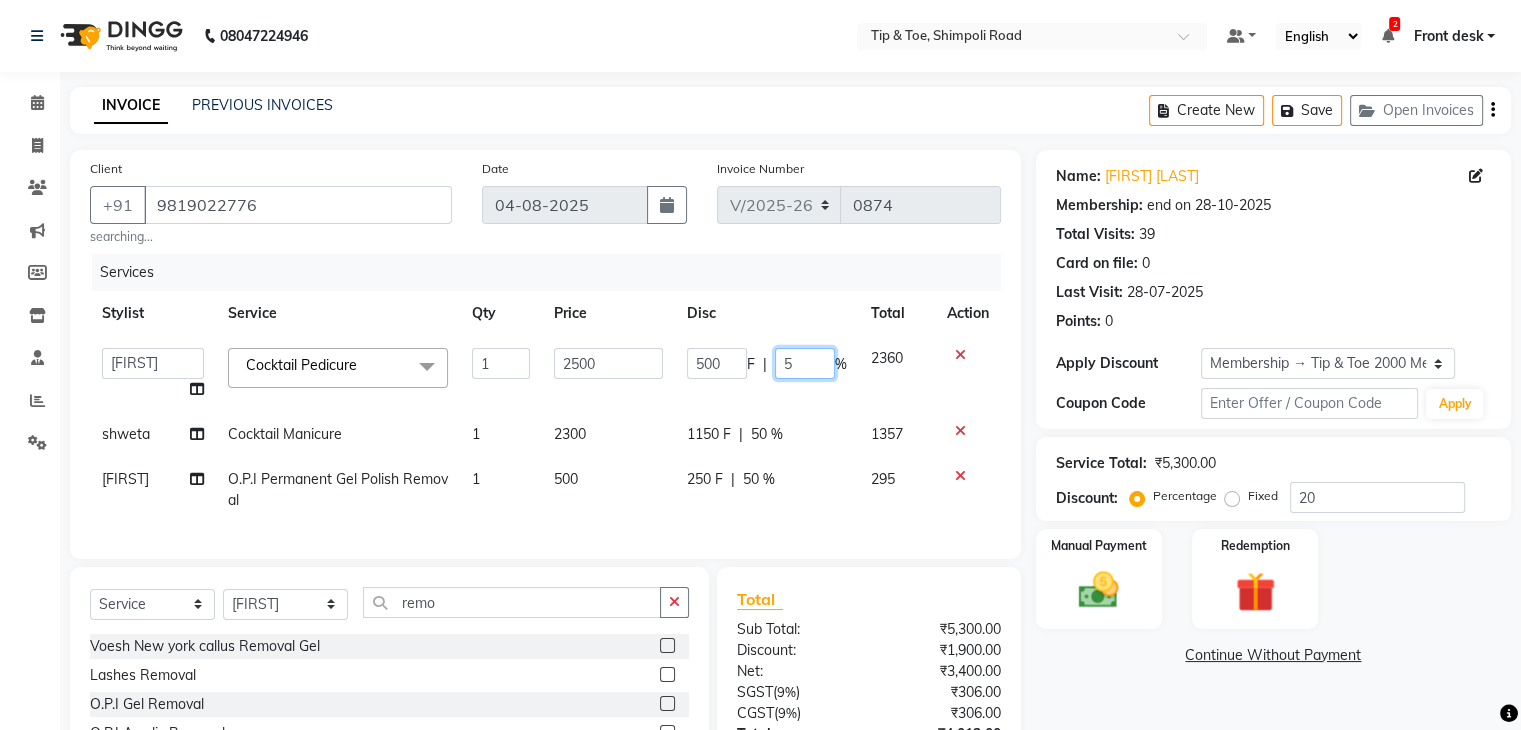 type on "50" 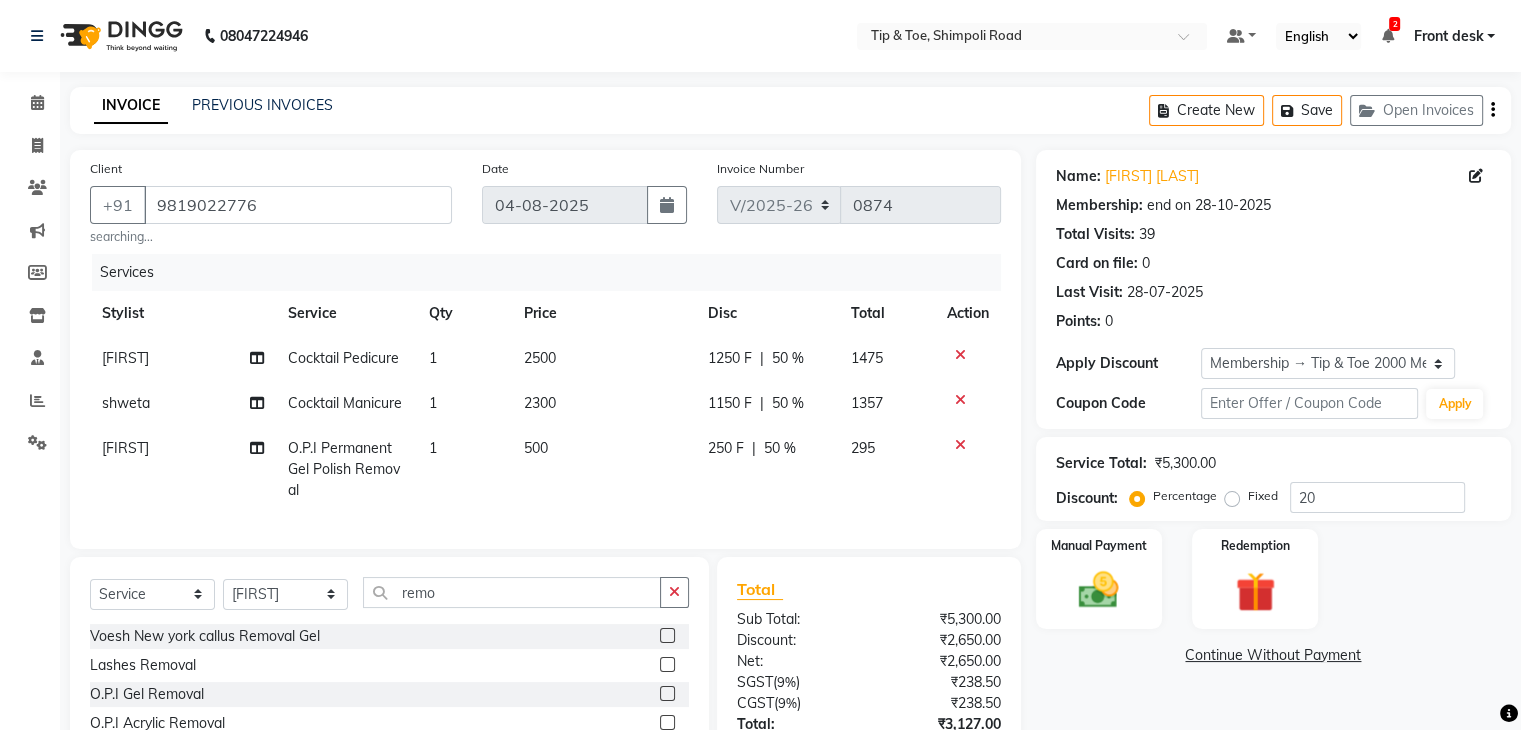 click on "Services" 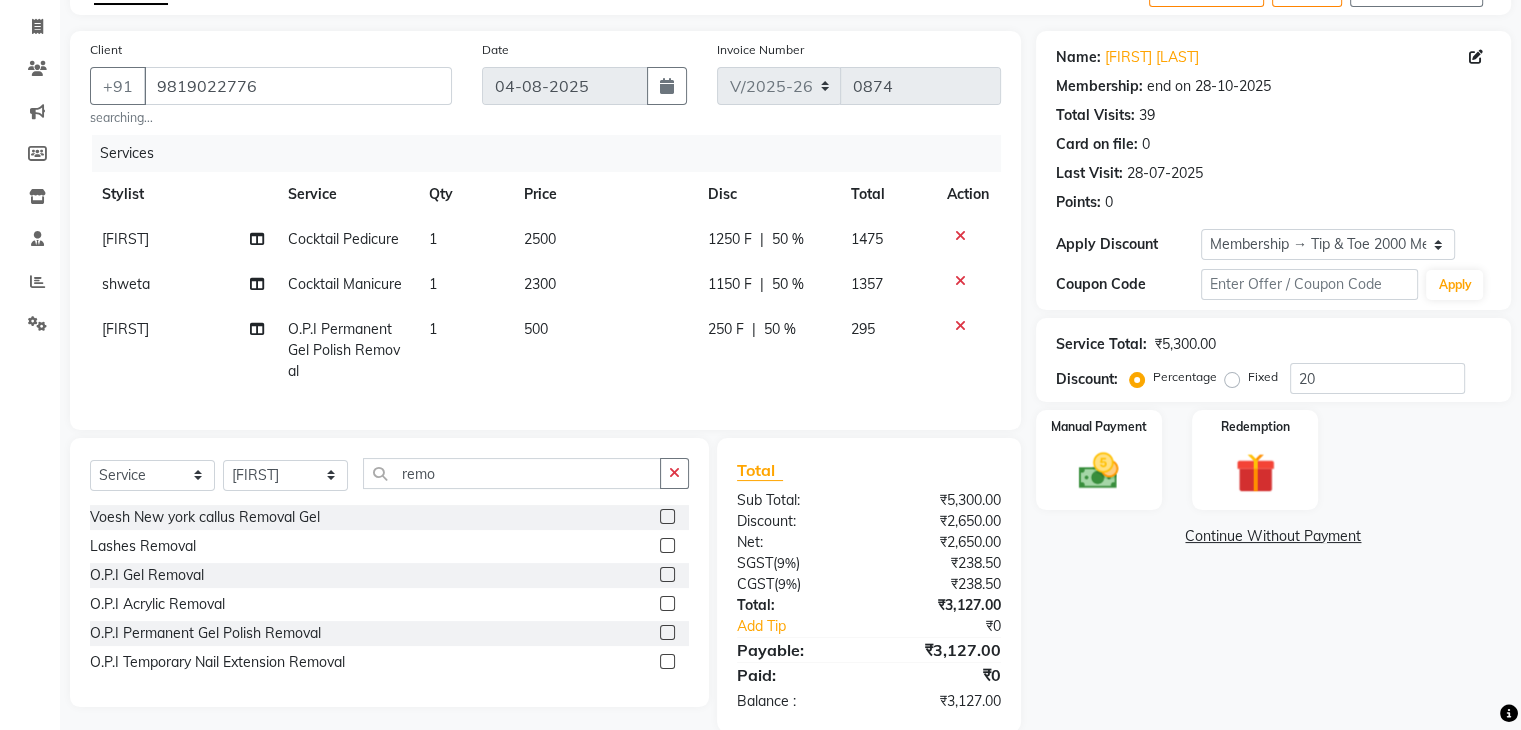 scroll, scrollTop: 167, scrollLeft: 0, axis: vertical 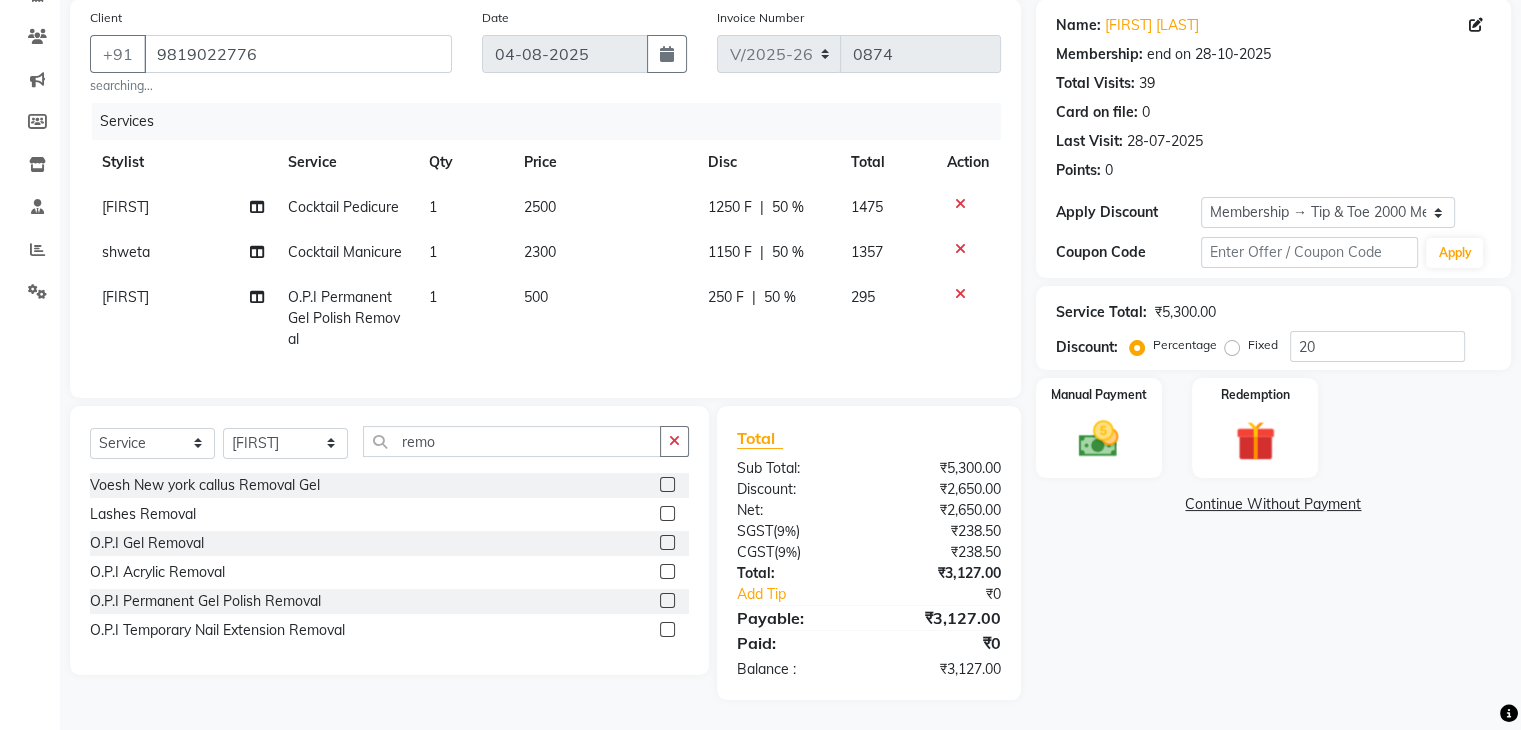 click on "250 F | 50 %" 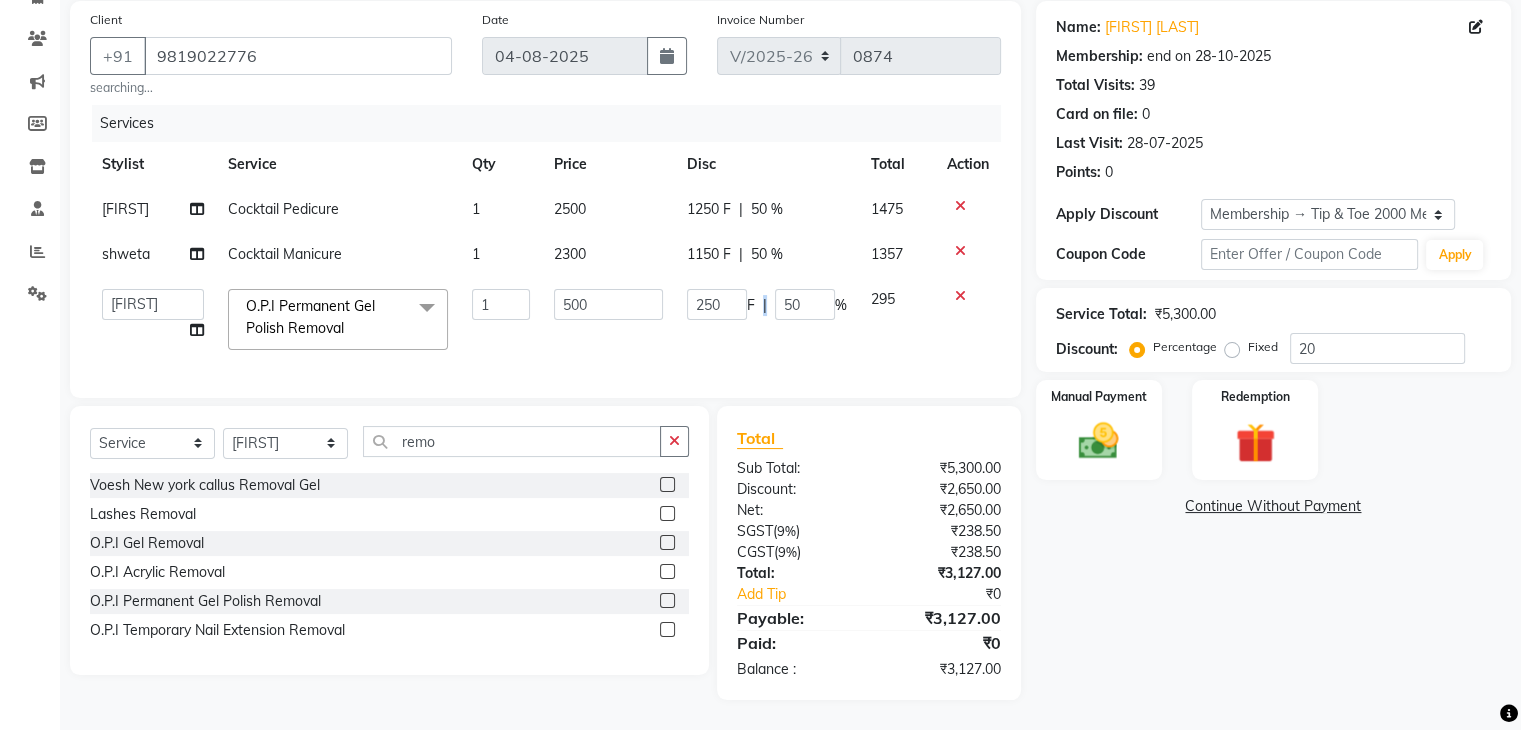 click on "250 F | 50 %" 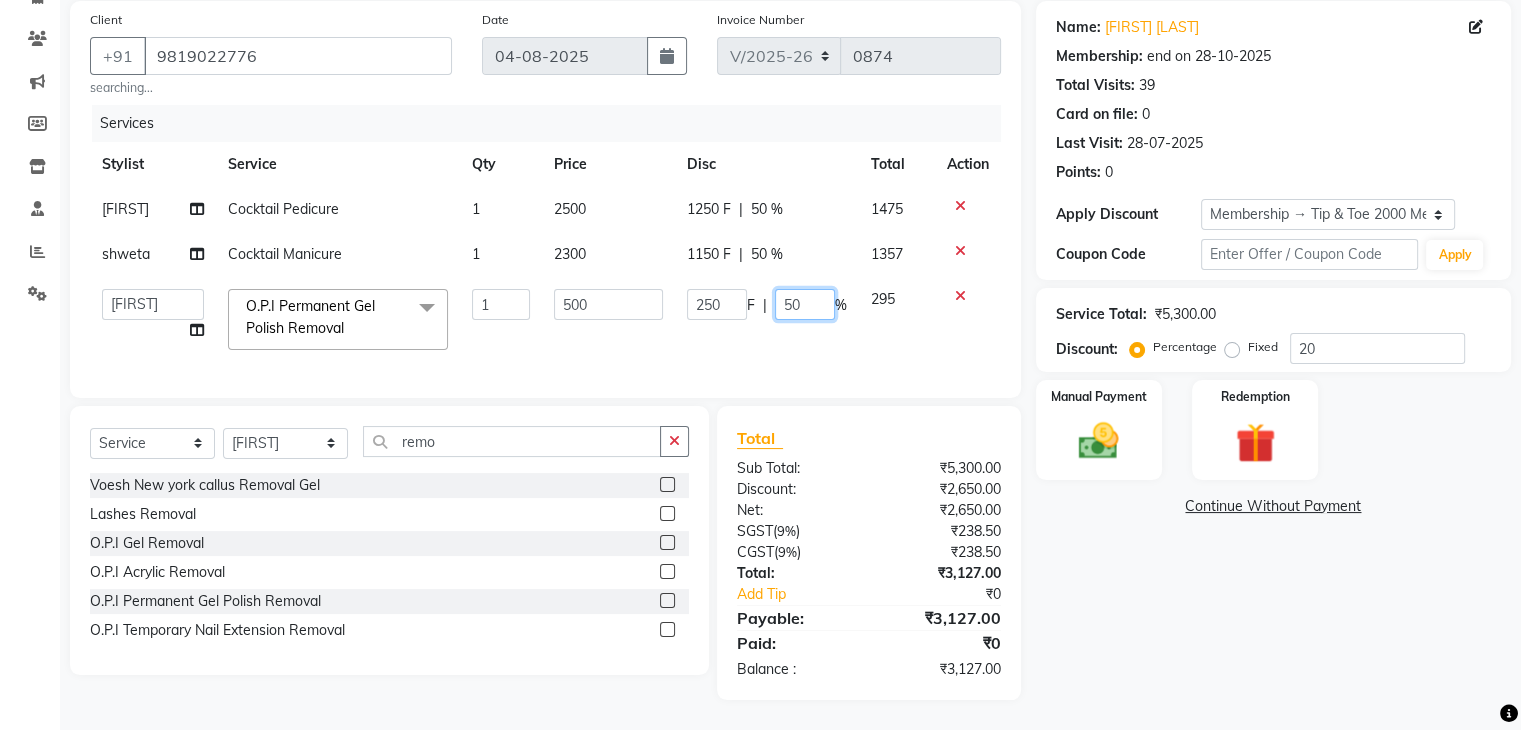 click on "50" 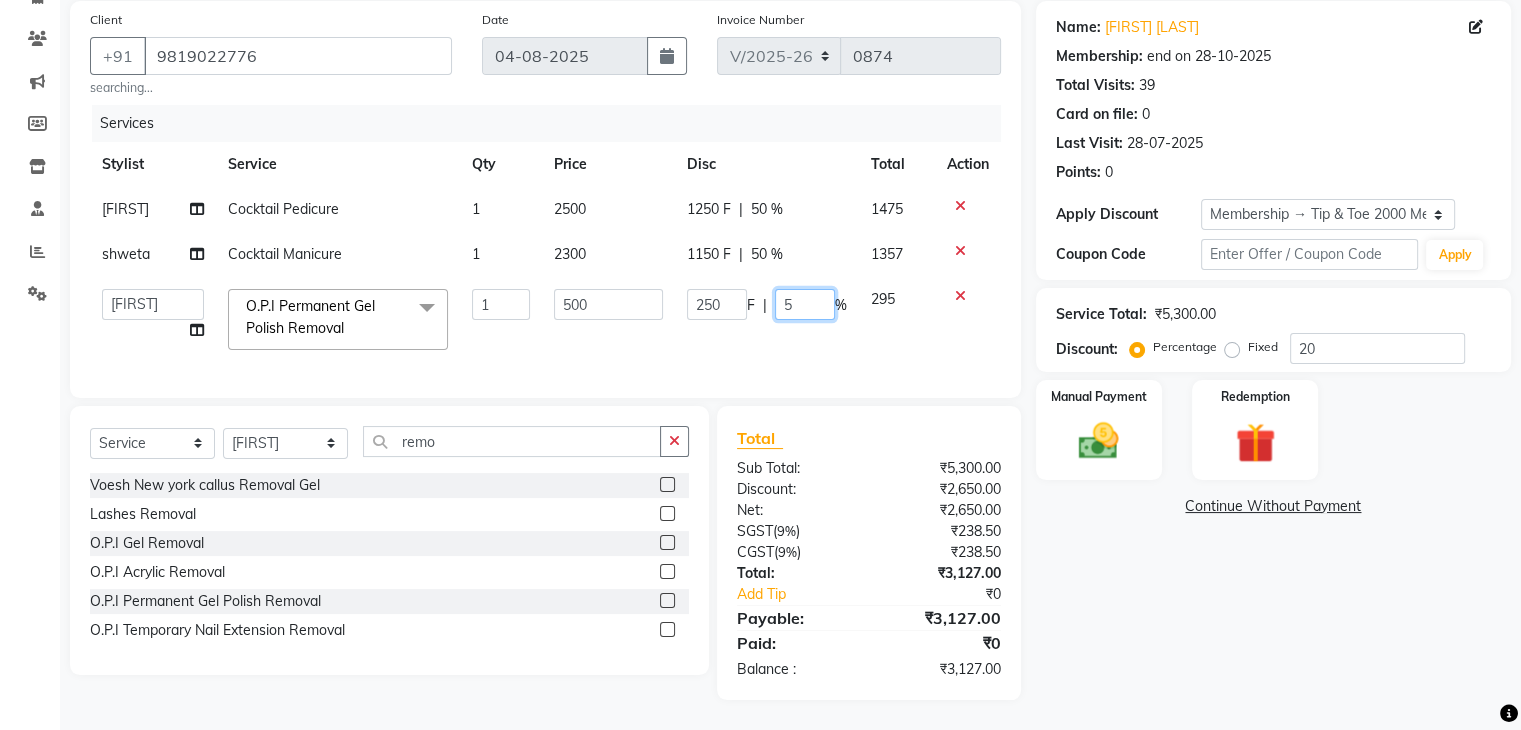 type 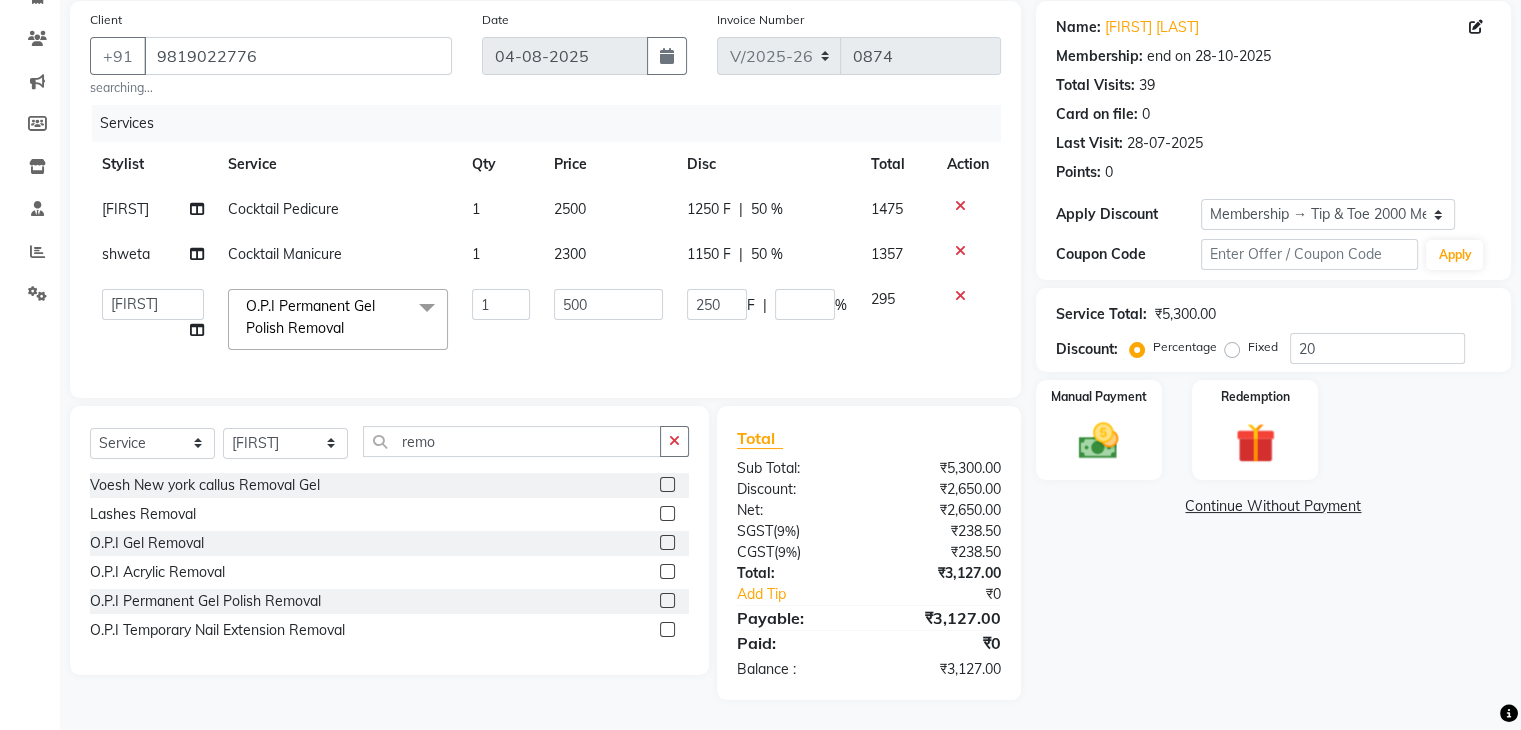click on "Name: [FIRST] [LAST] Membership: end on [DATE] Total Visits:  39 Card on file:  0 Last Visit:   [DATE] Points:   0  Apply Discount Select Membership → Tip & Toe [PRICE] Membership Coupon Code Apply Service Total:  ₹[PRICE]  Discount:  Percentage   Fixed  20 Manual Payment Redemption  Continue Without Payment" 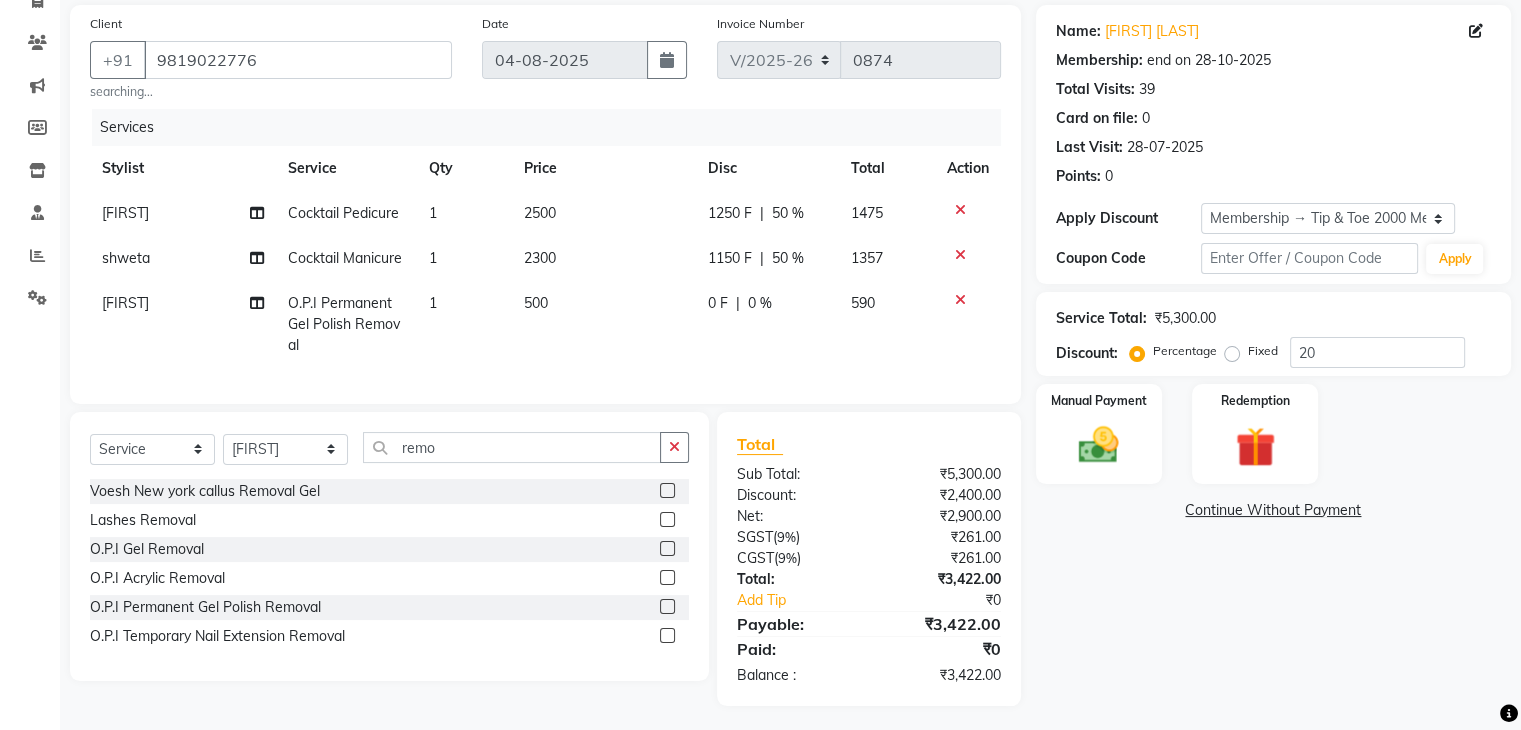 scroll, scrollTop: 167, scrollLeft: 0, axis: vertical 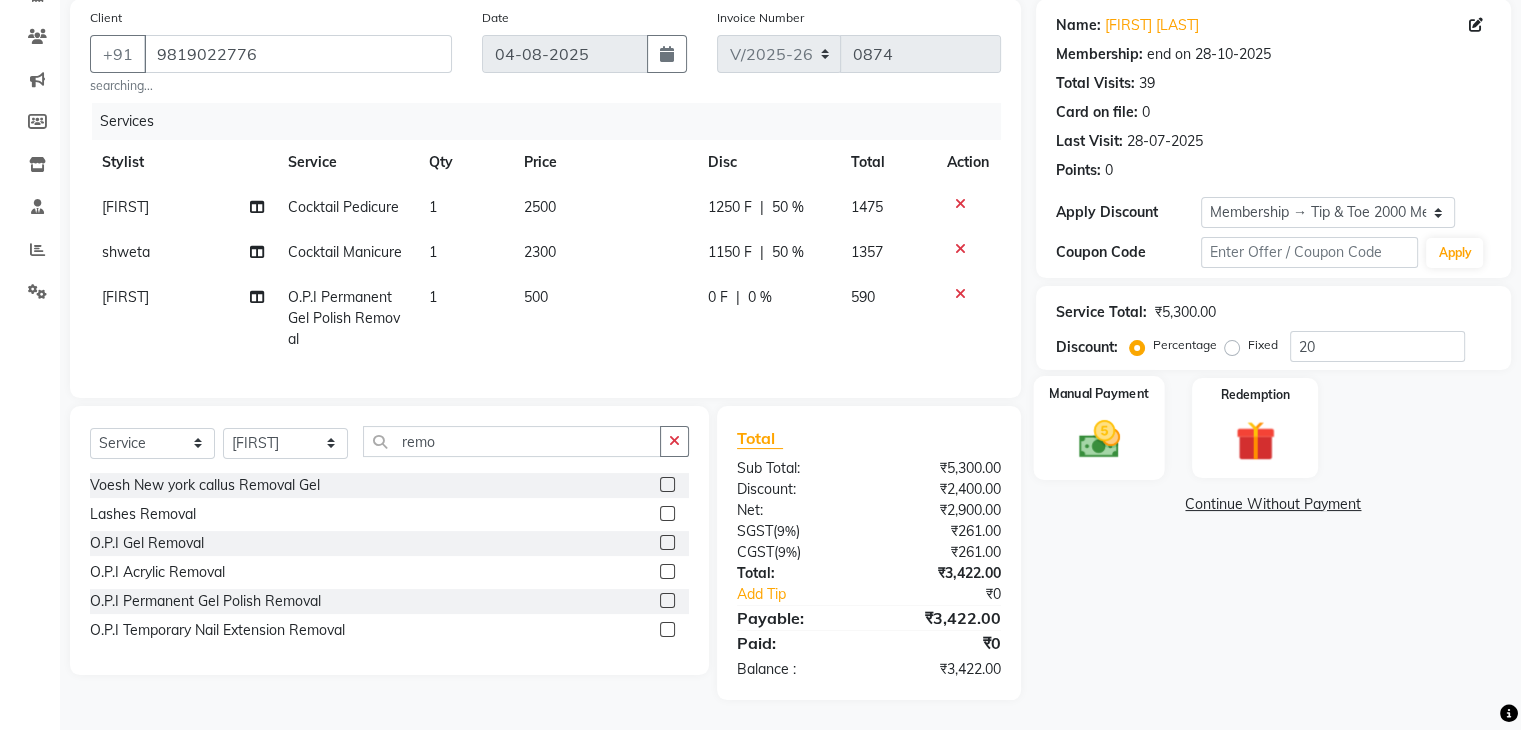 click 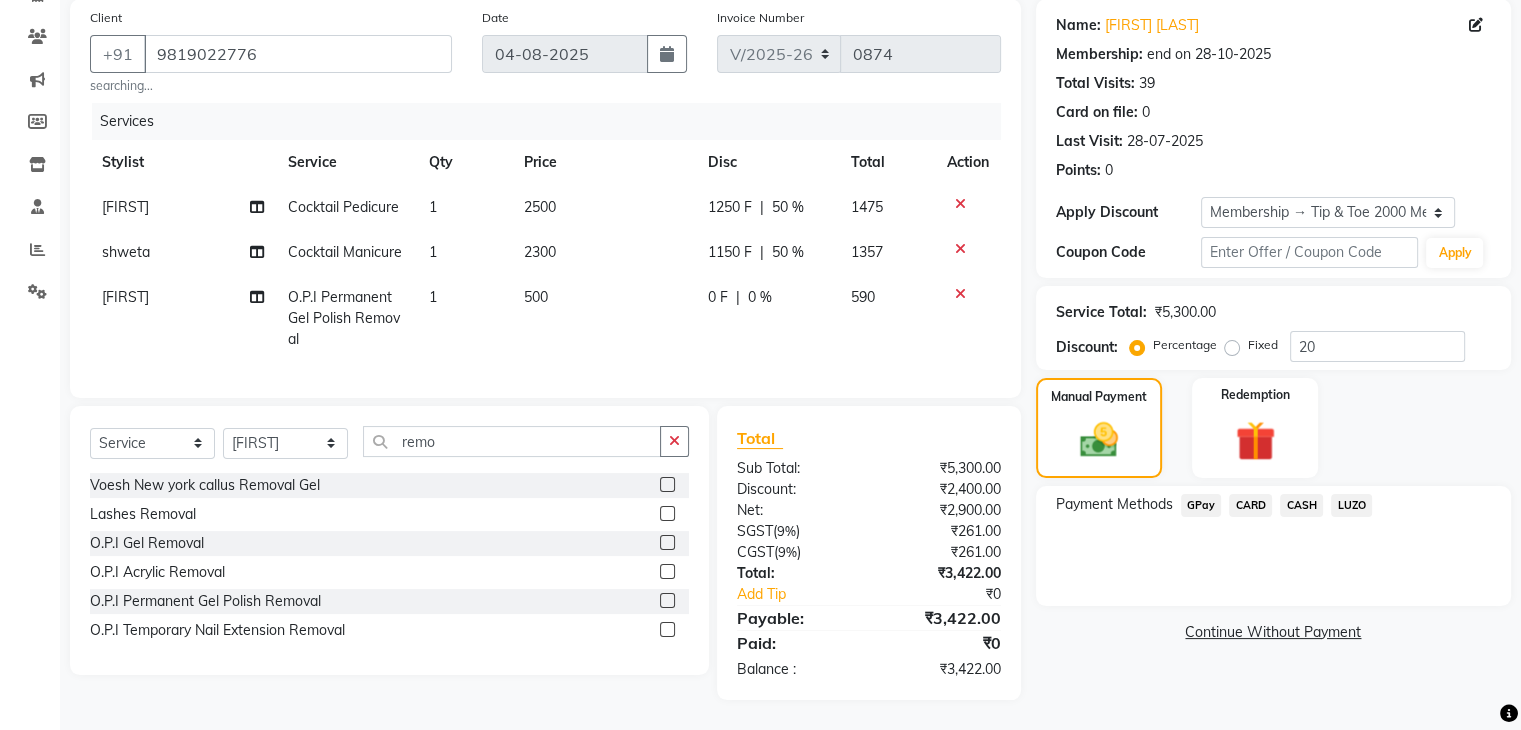 click on "GPay" 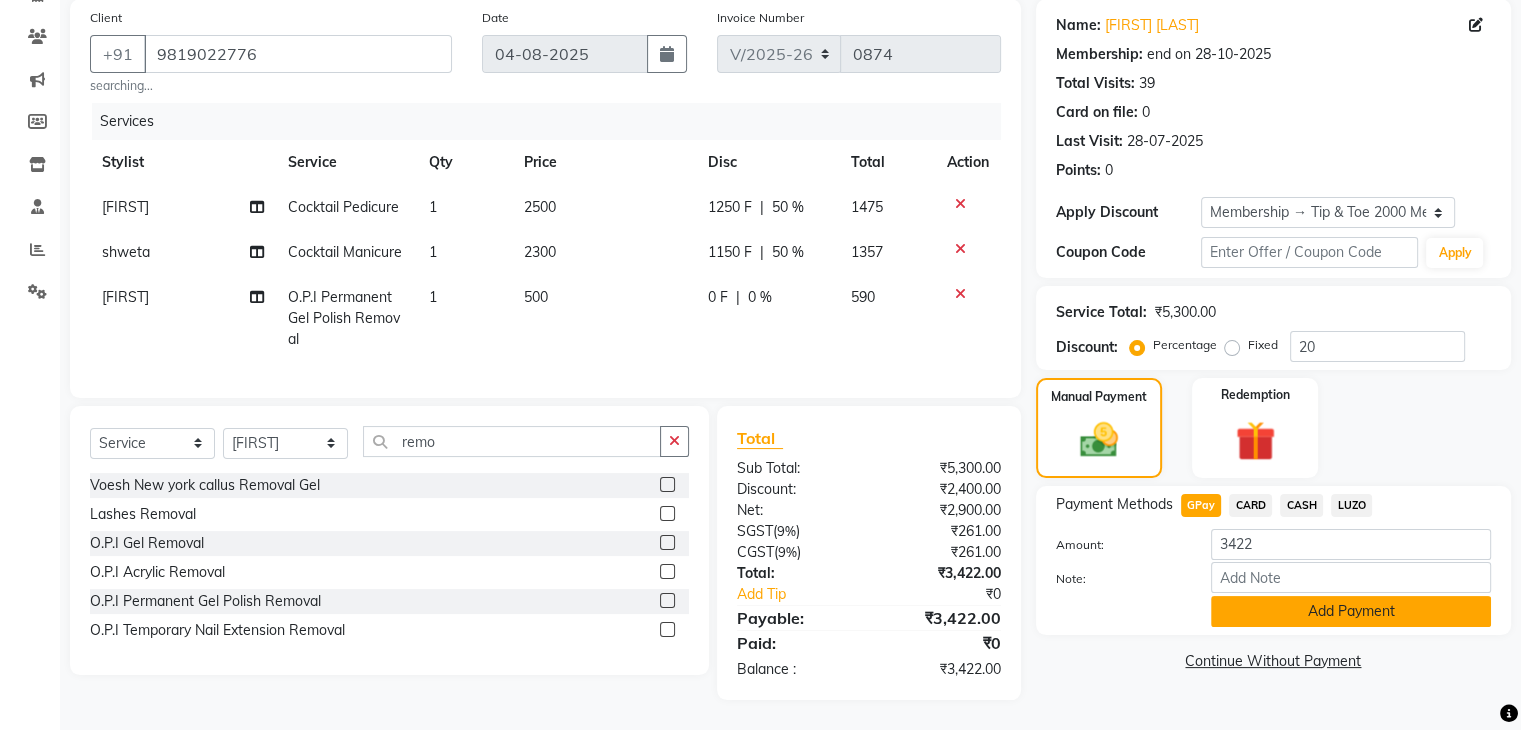 click on "Add Payment" 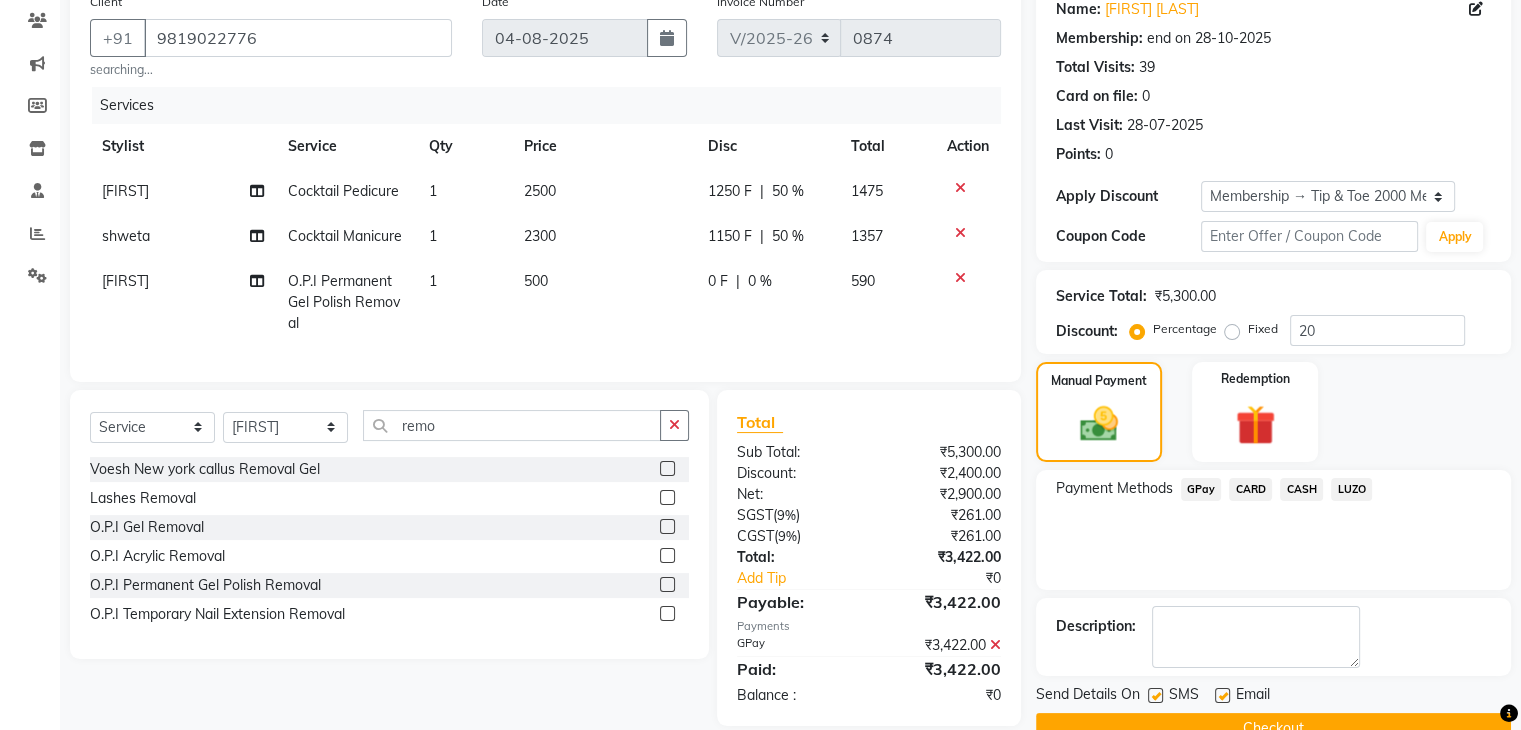 scroll, scrollTop: 209, scrollLeft: 0, axis: vertical 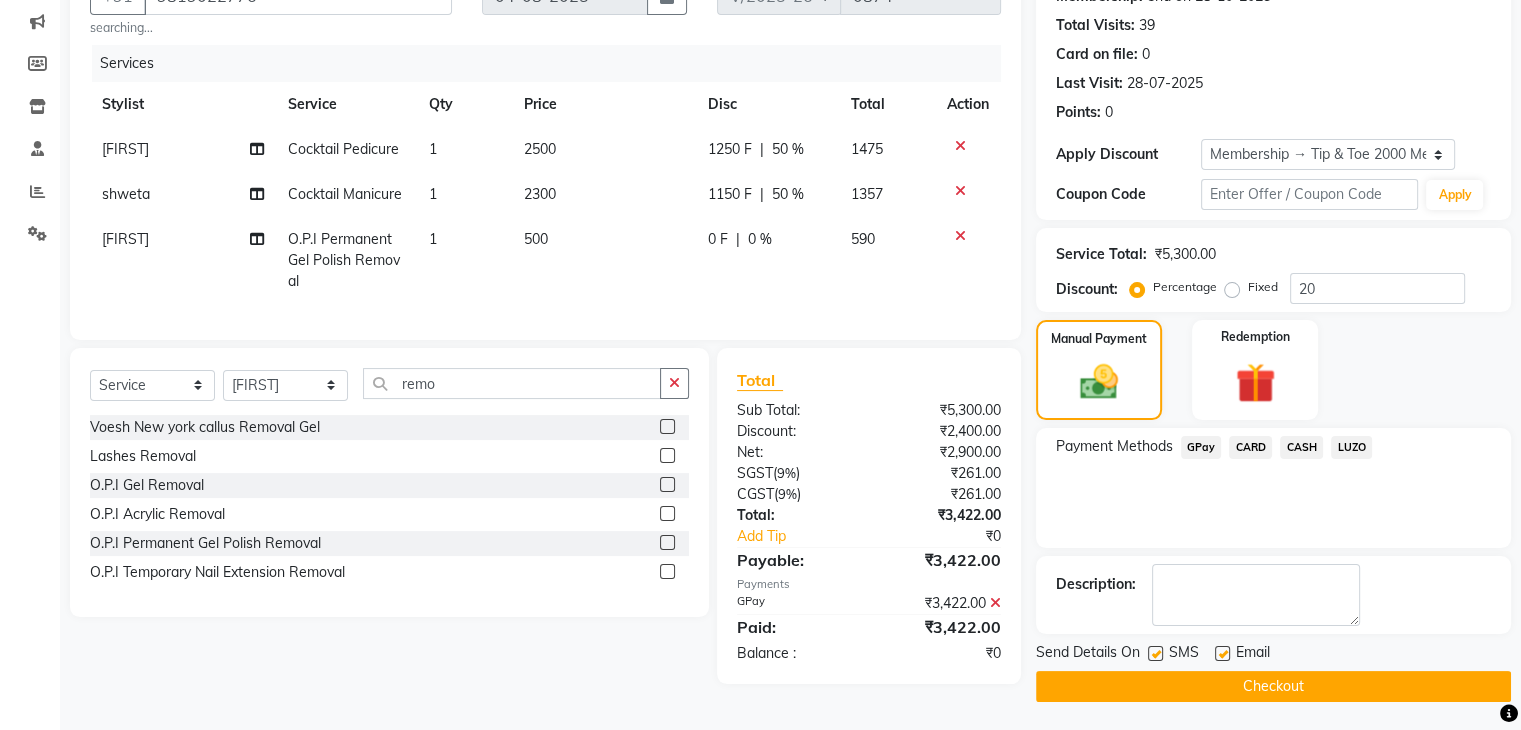click on "Checkout" 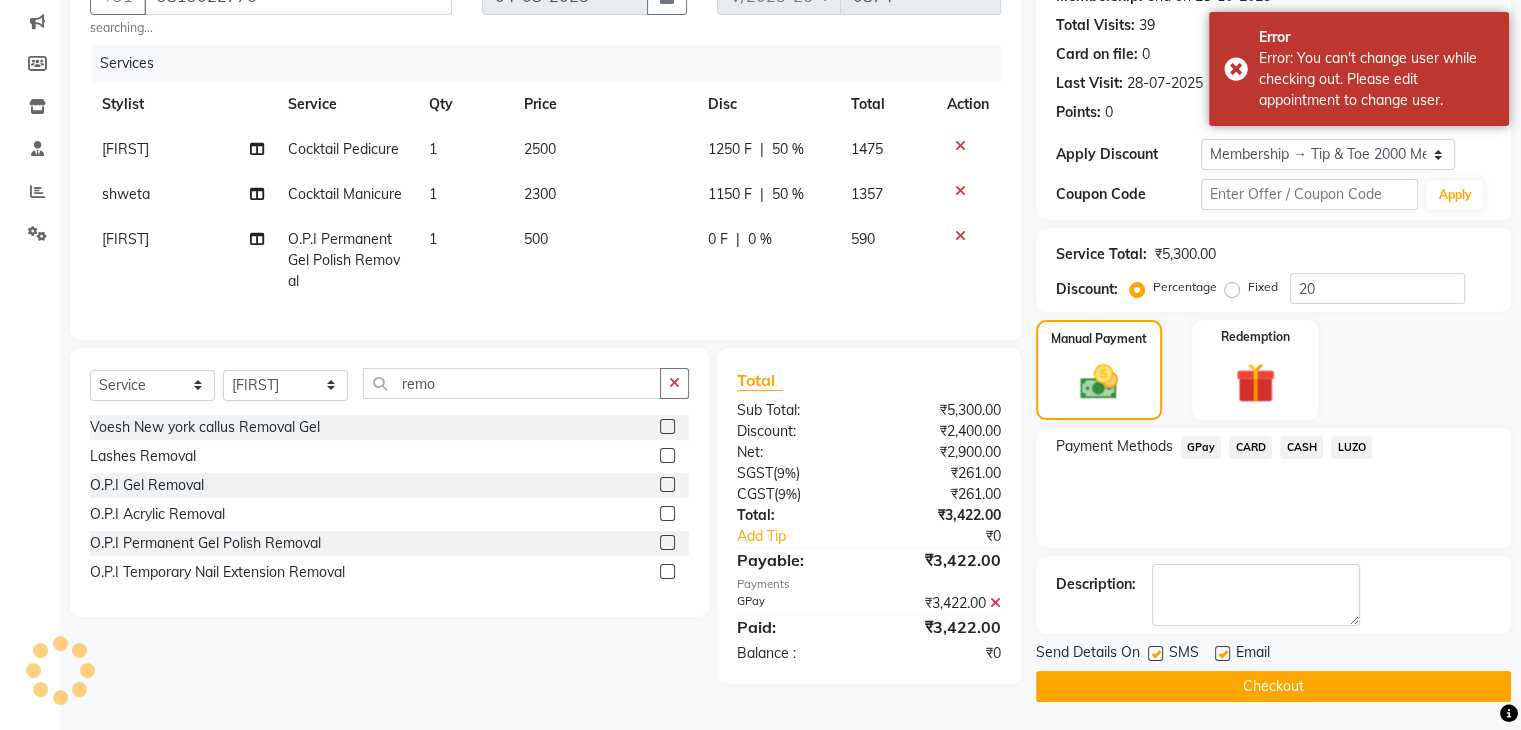 scroll, scrollTop: 0, scrollLeft: 0, axis: both 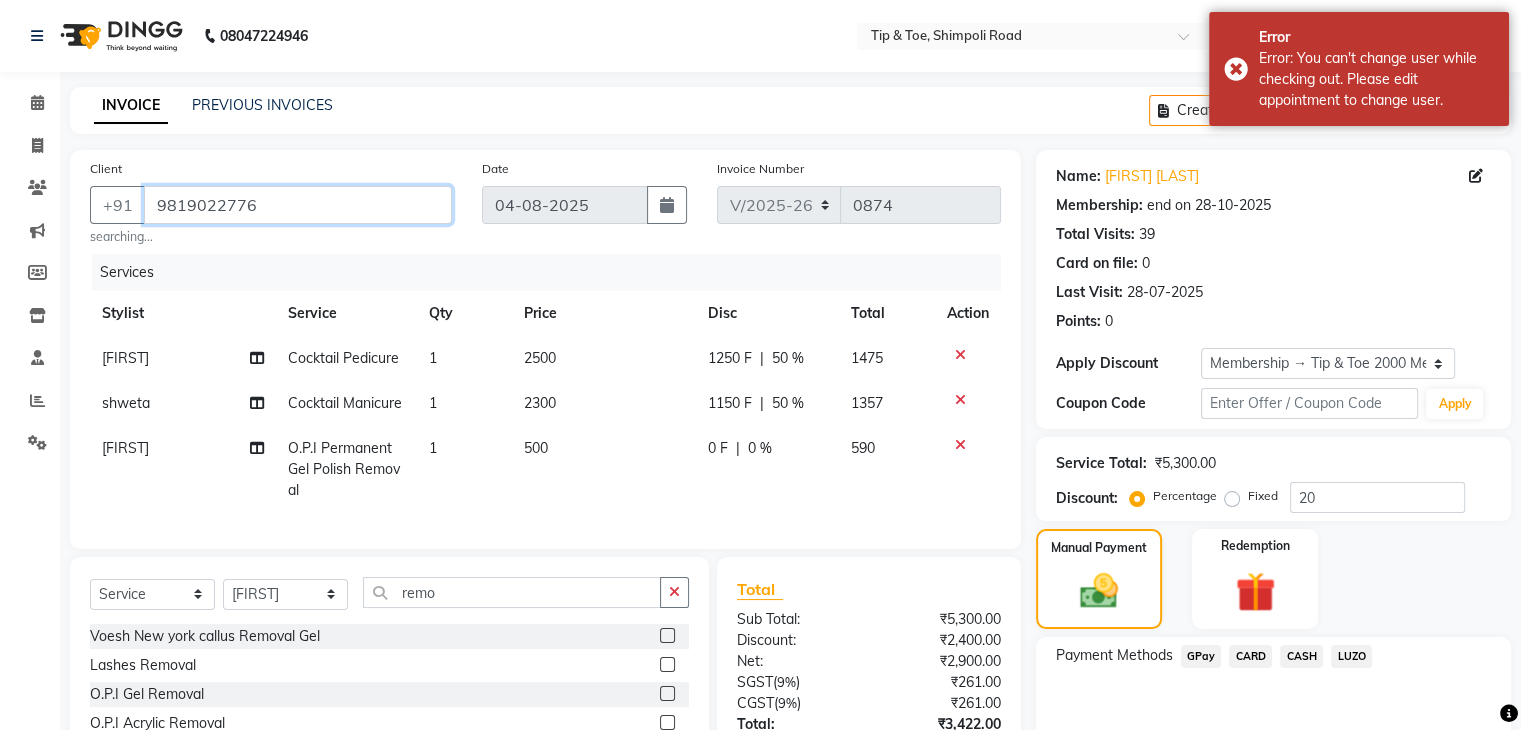 click on "9819022776" at bounding box center [298, 205] 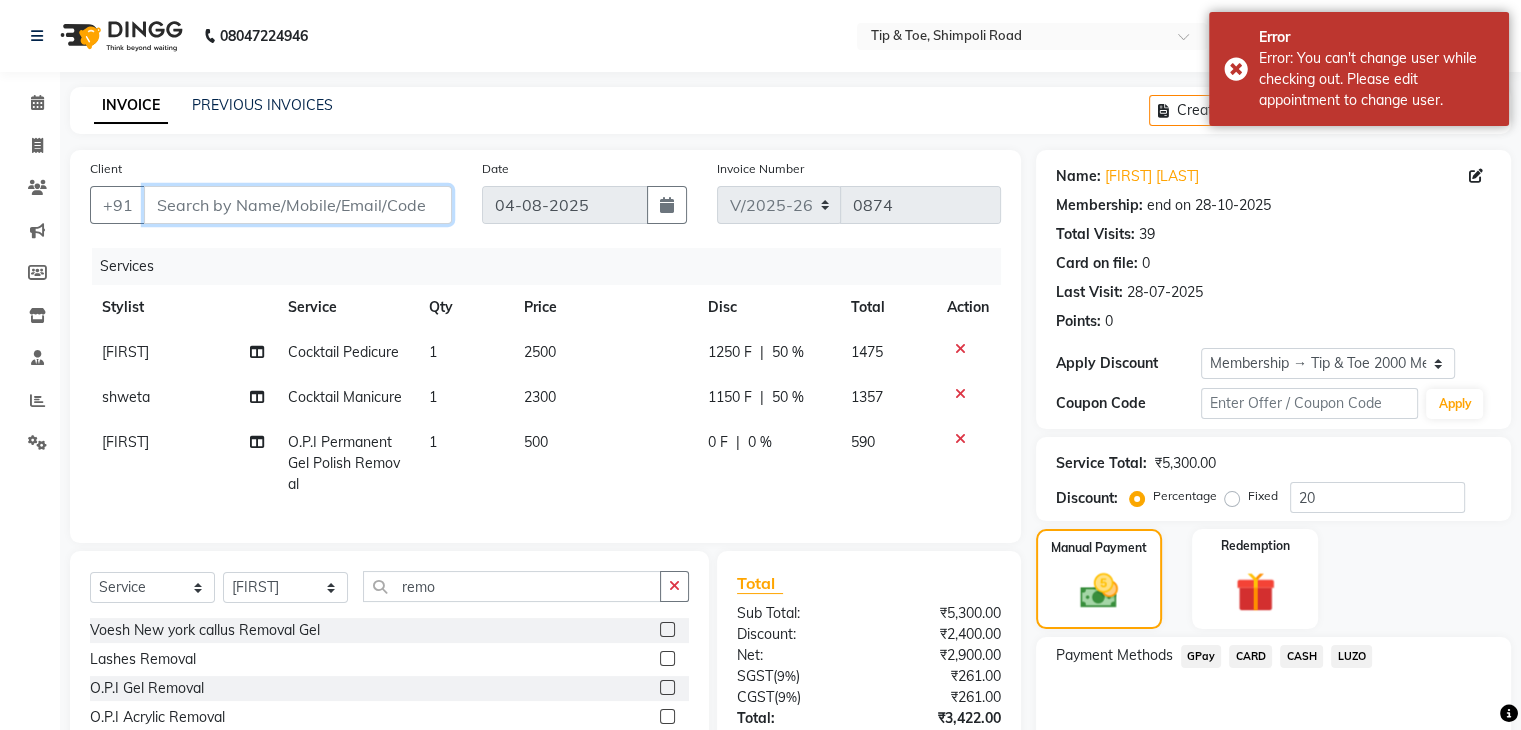 paste 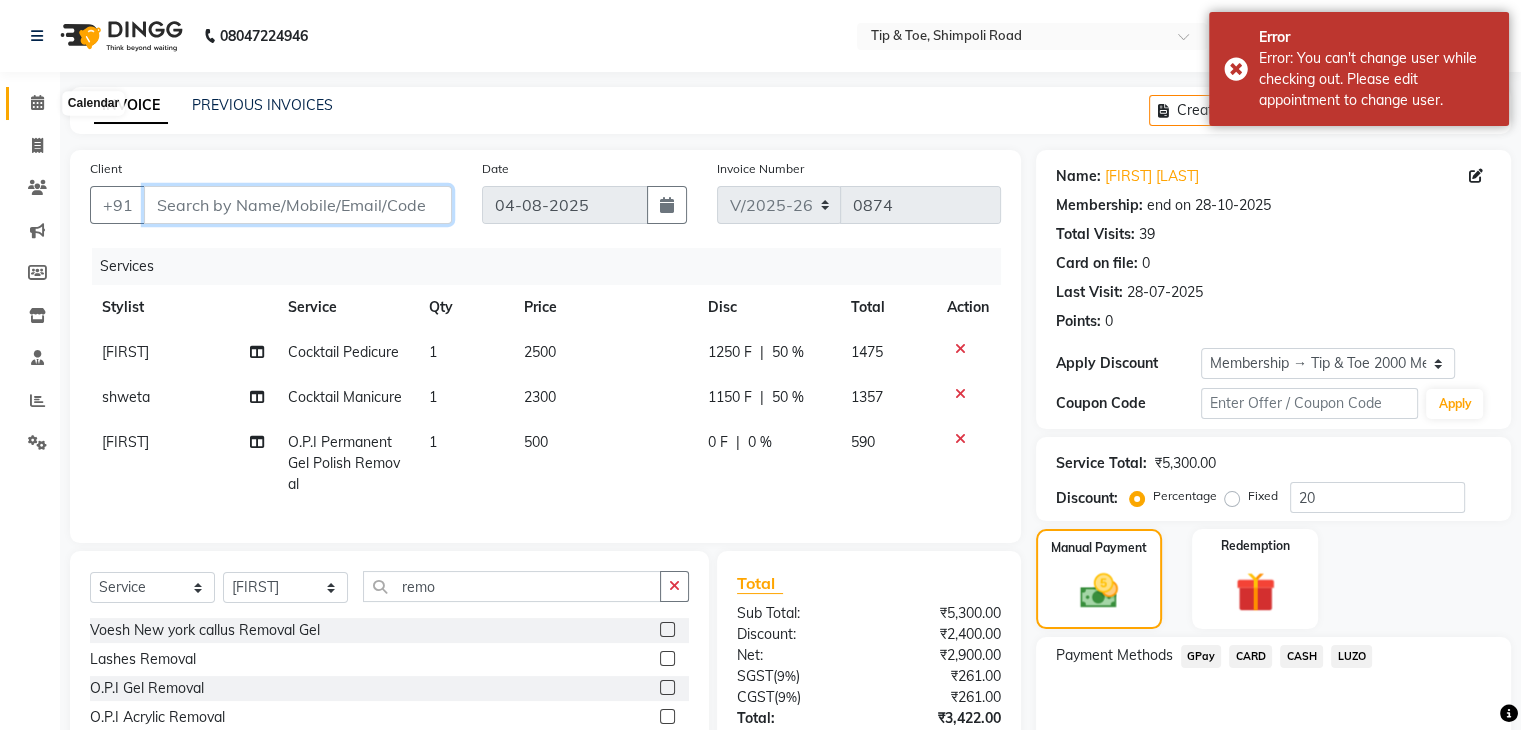 type 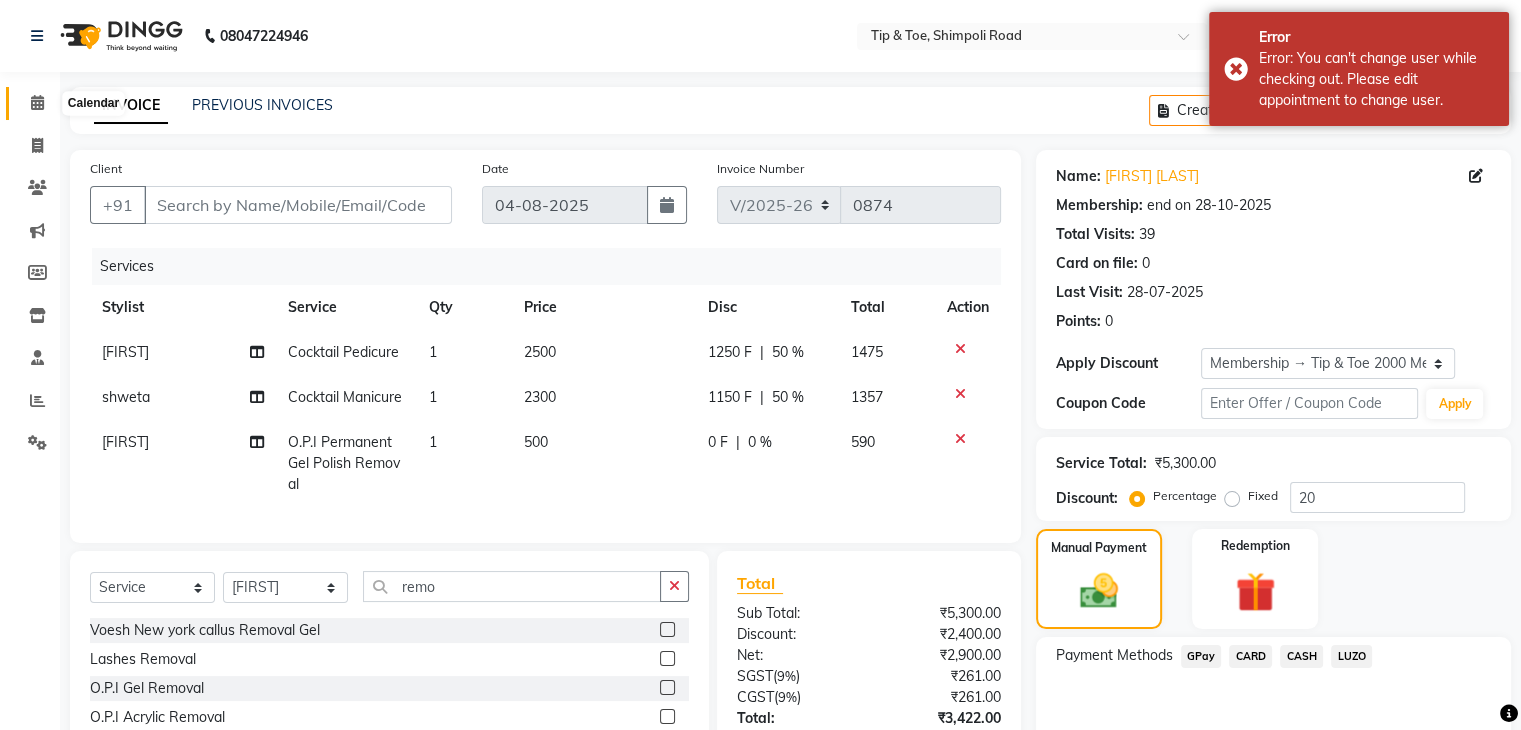 click 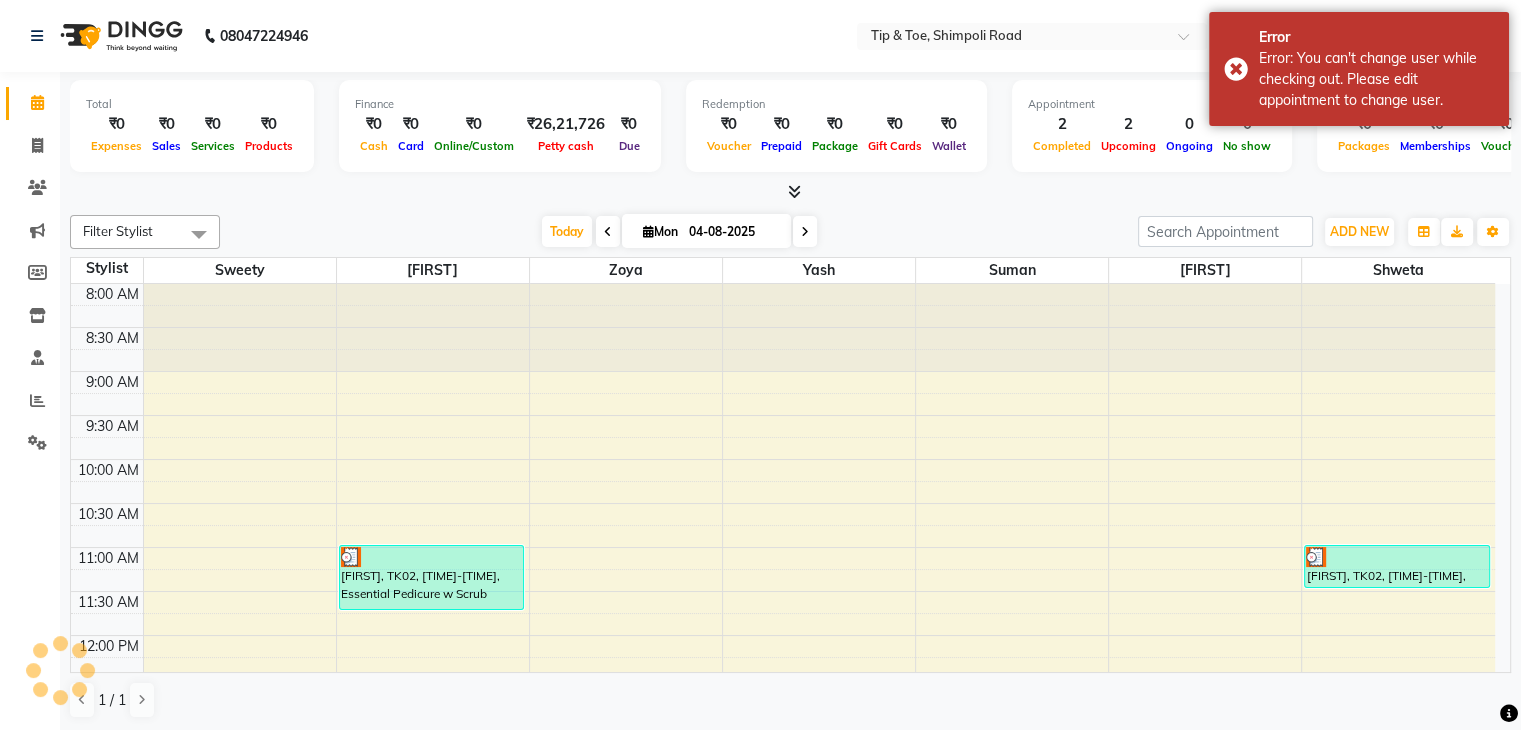 scroll, scrollTop: 0, scrollLeft: 0, axis: both 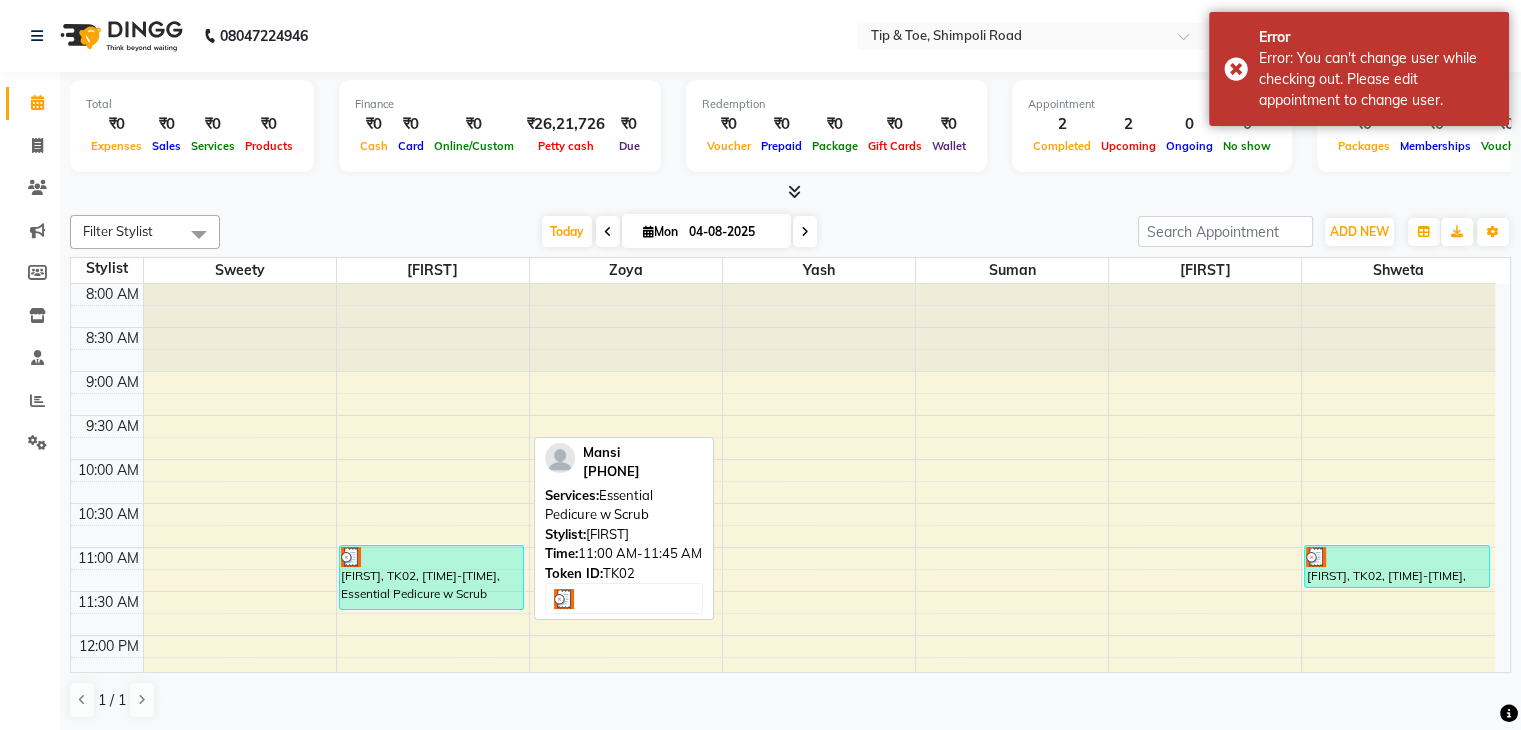 click on "[FIRST], TK02, [TIME]-[TIME], Essential Pedicure w Scrub" at bounding box center (431, 577) 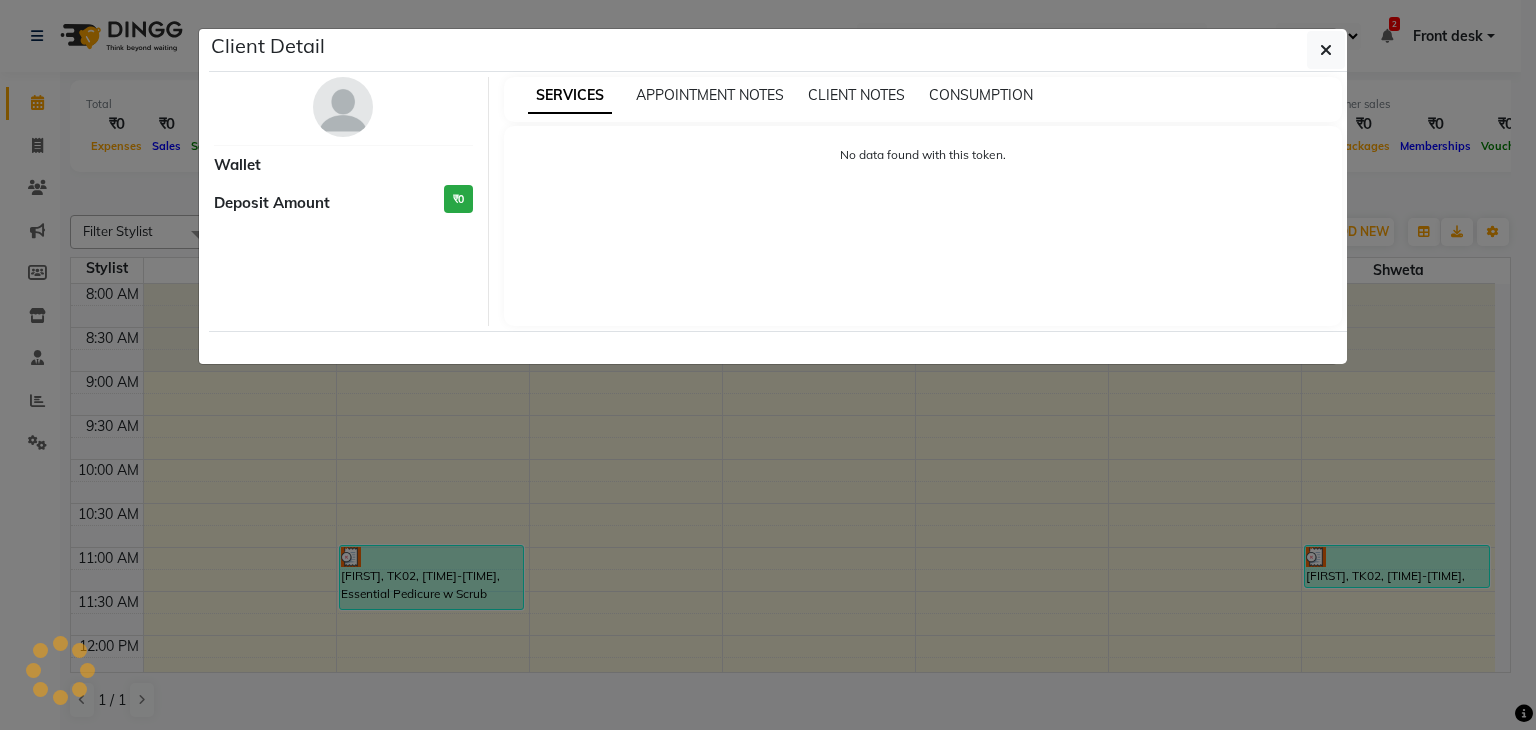 select on "3" 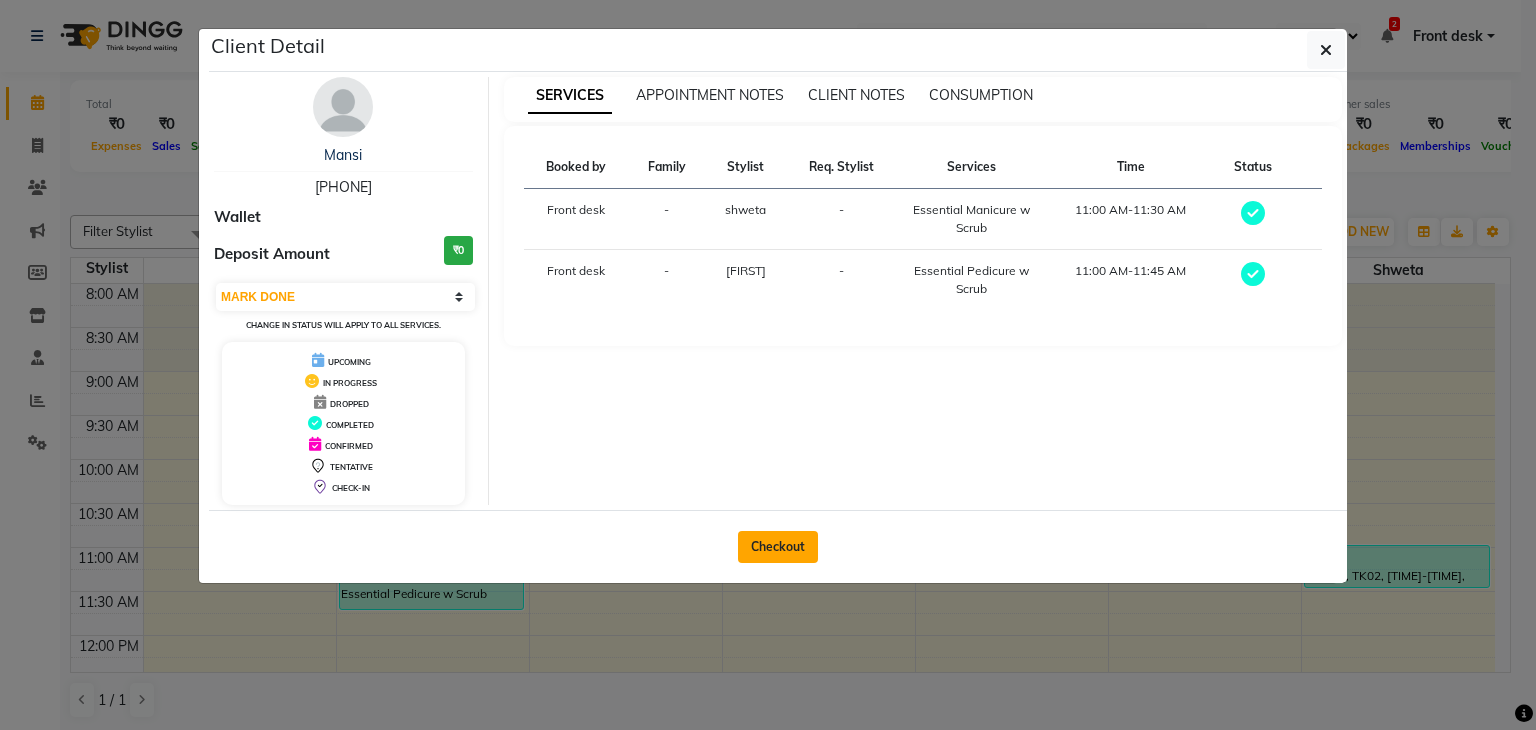 click on "Checkout" 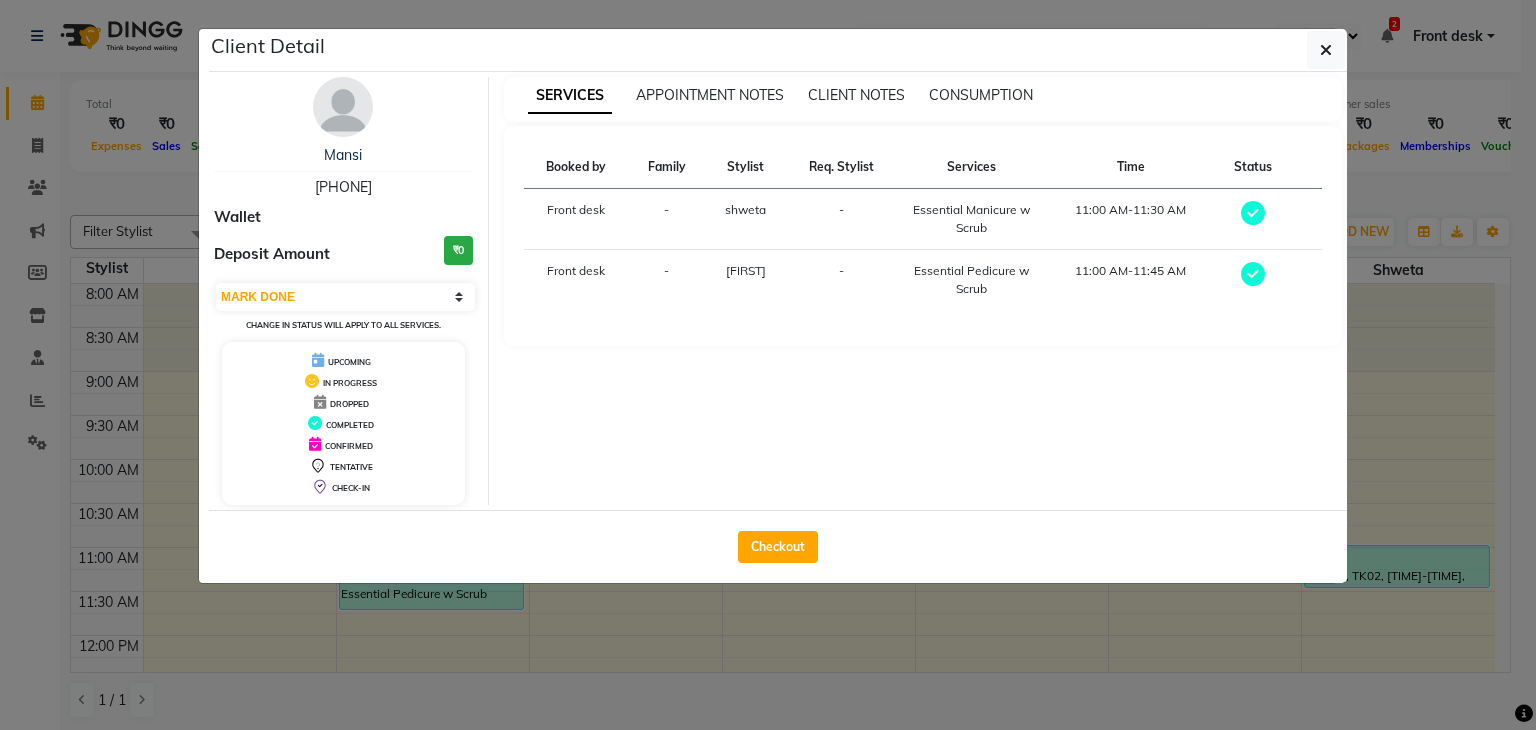 select on "5942" 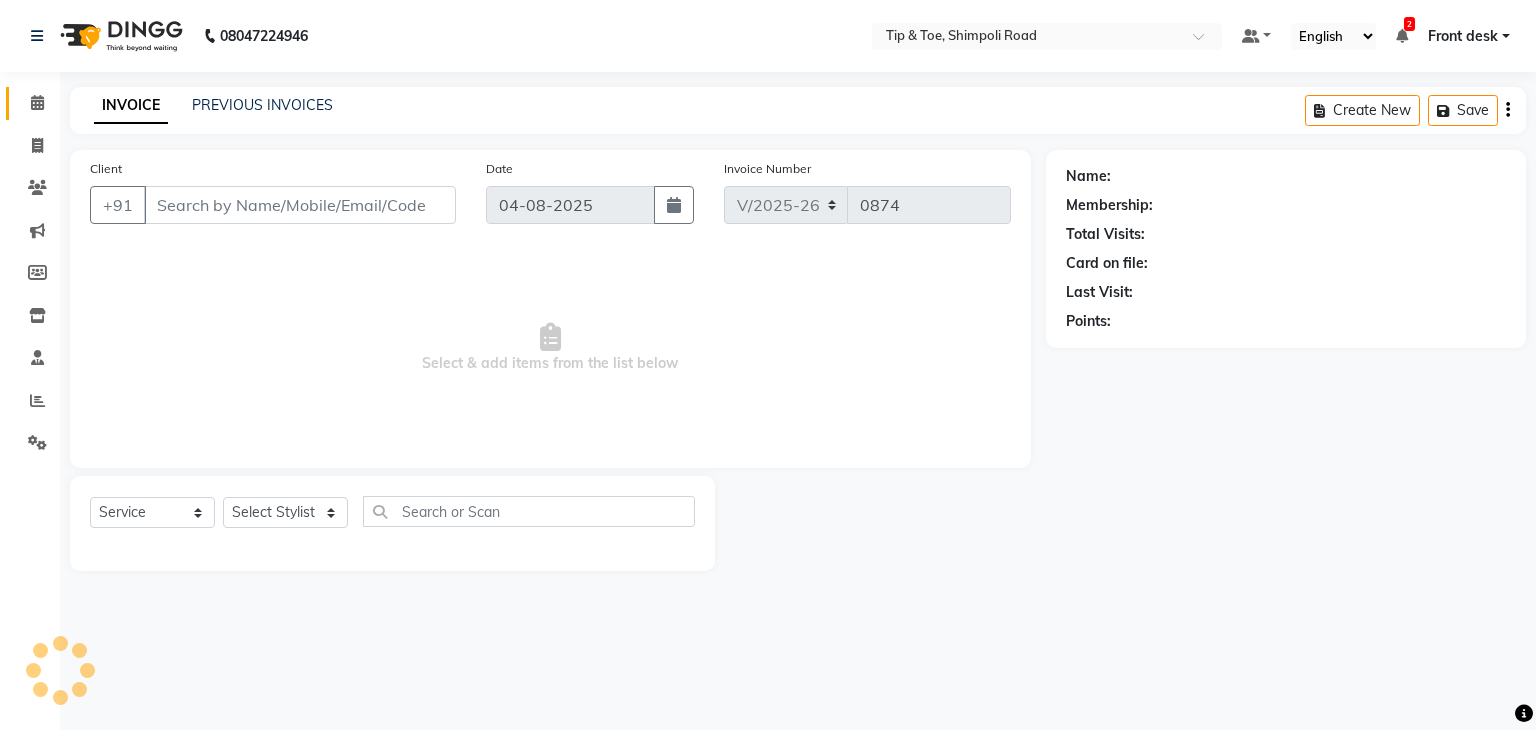 type on "[PHONE]" 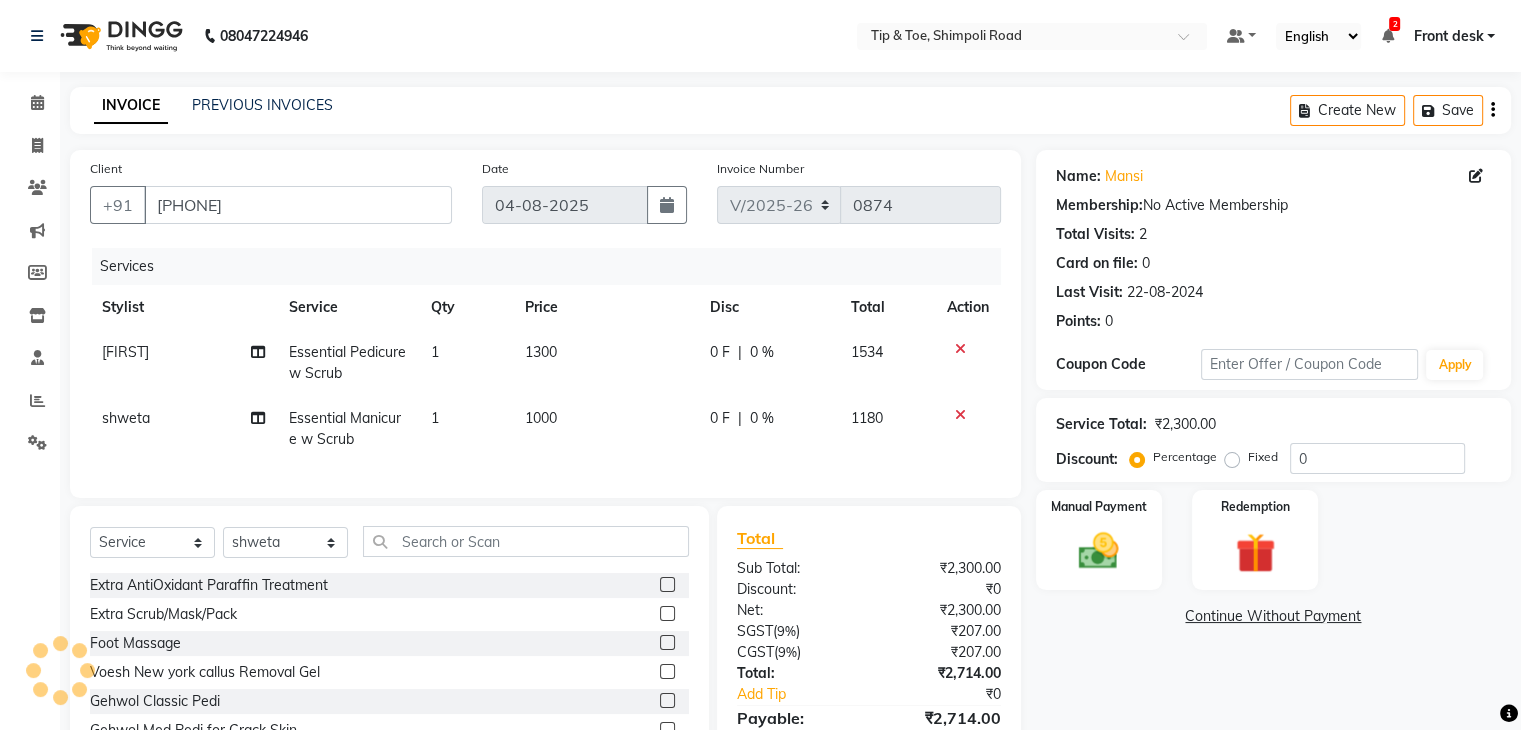 click on "Essential Pedicure w Scrub" 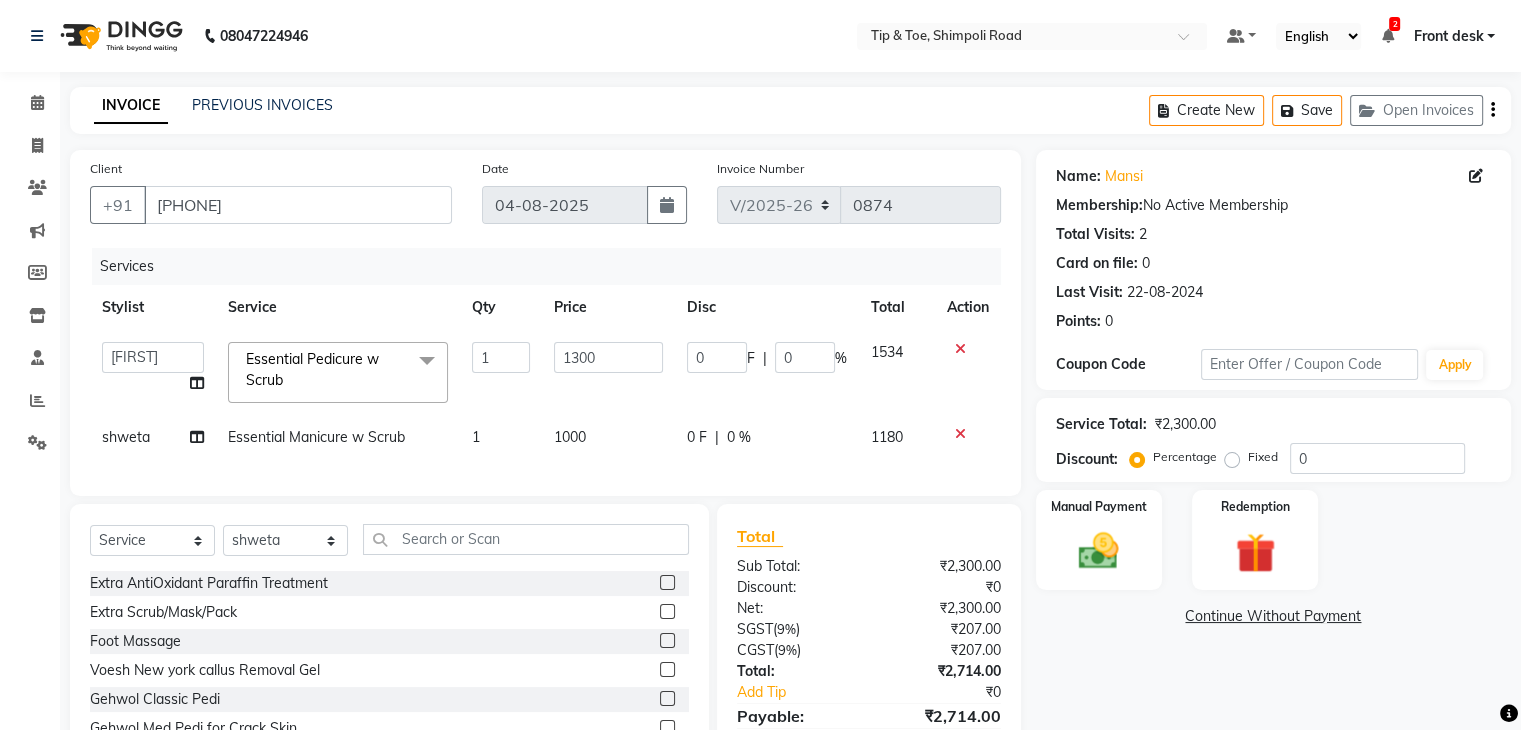 click on "Essential Pedicure w Scrub  x" 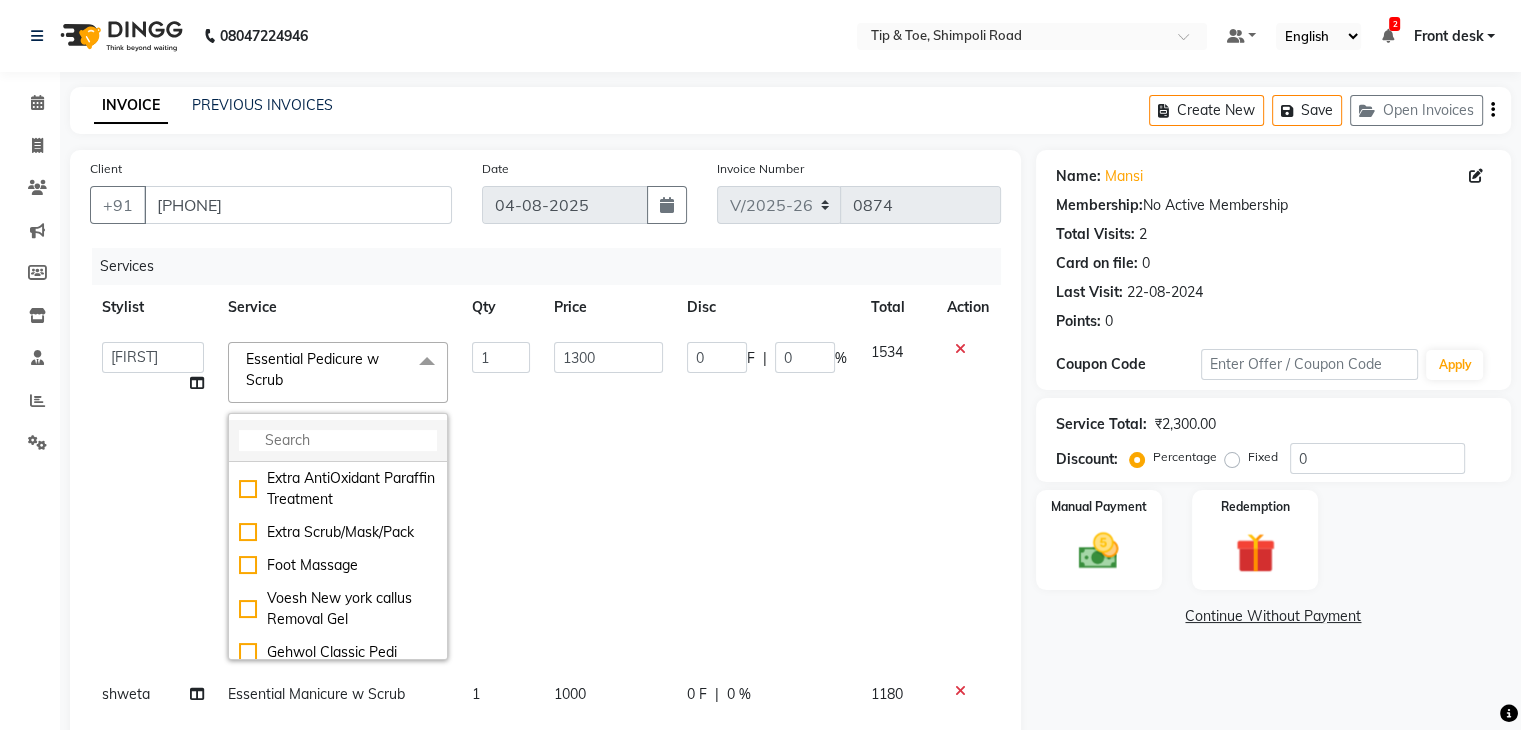 click 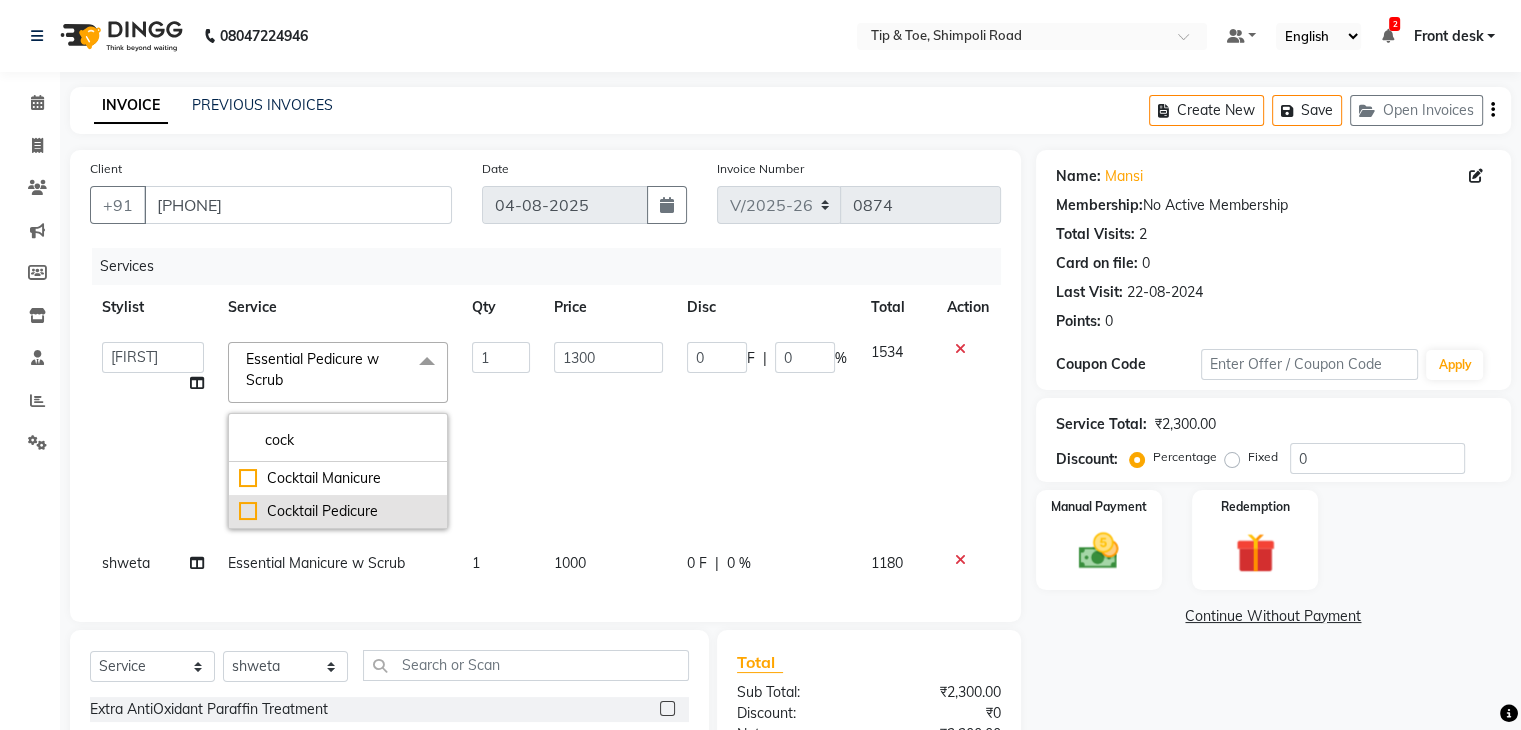 type on "cock" 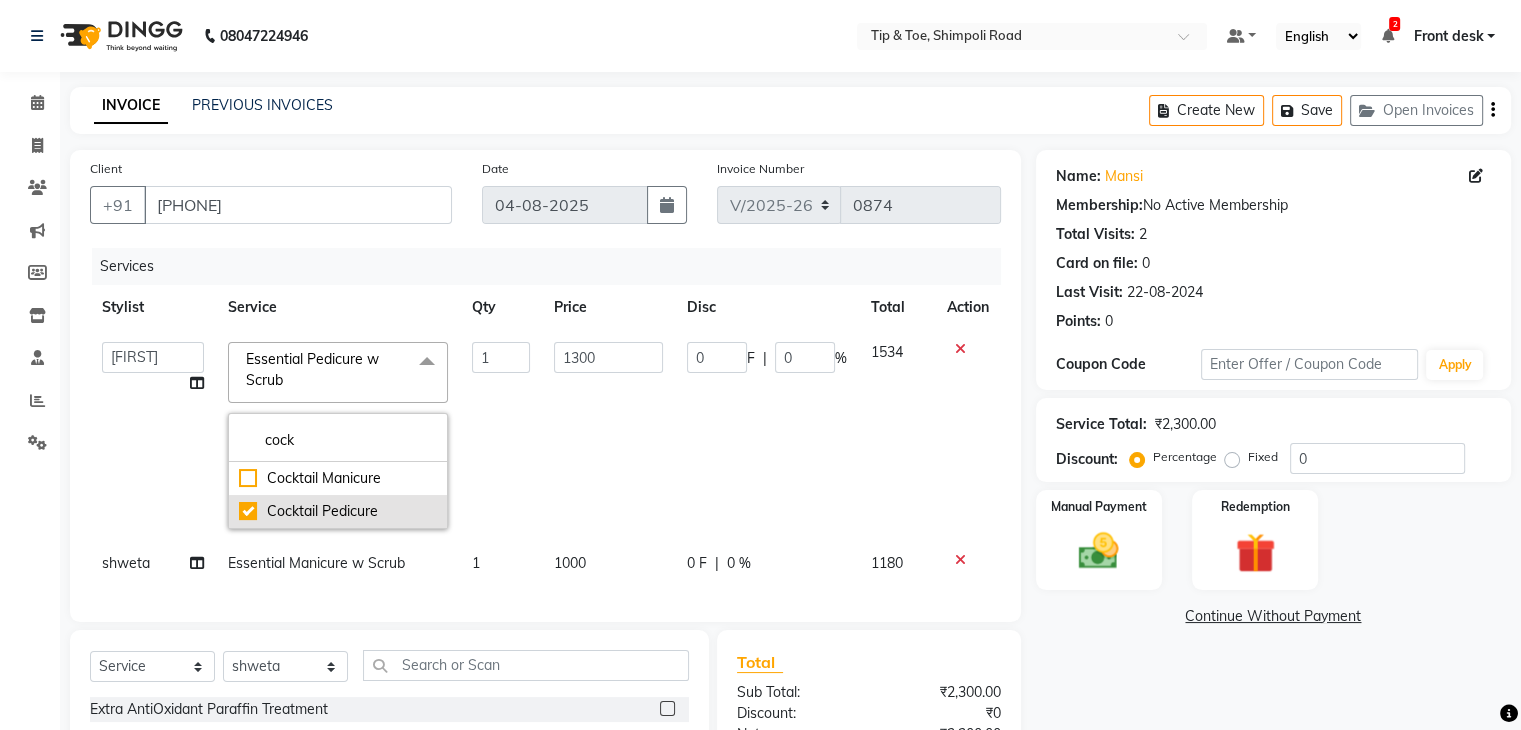 checkbox on "true" 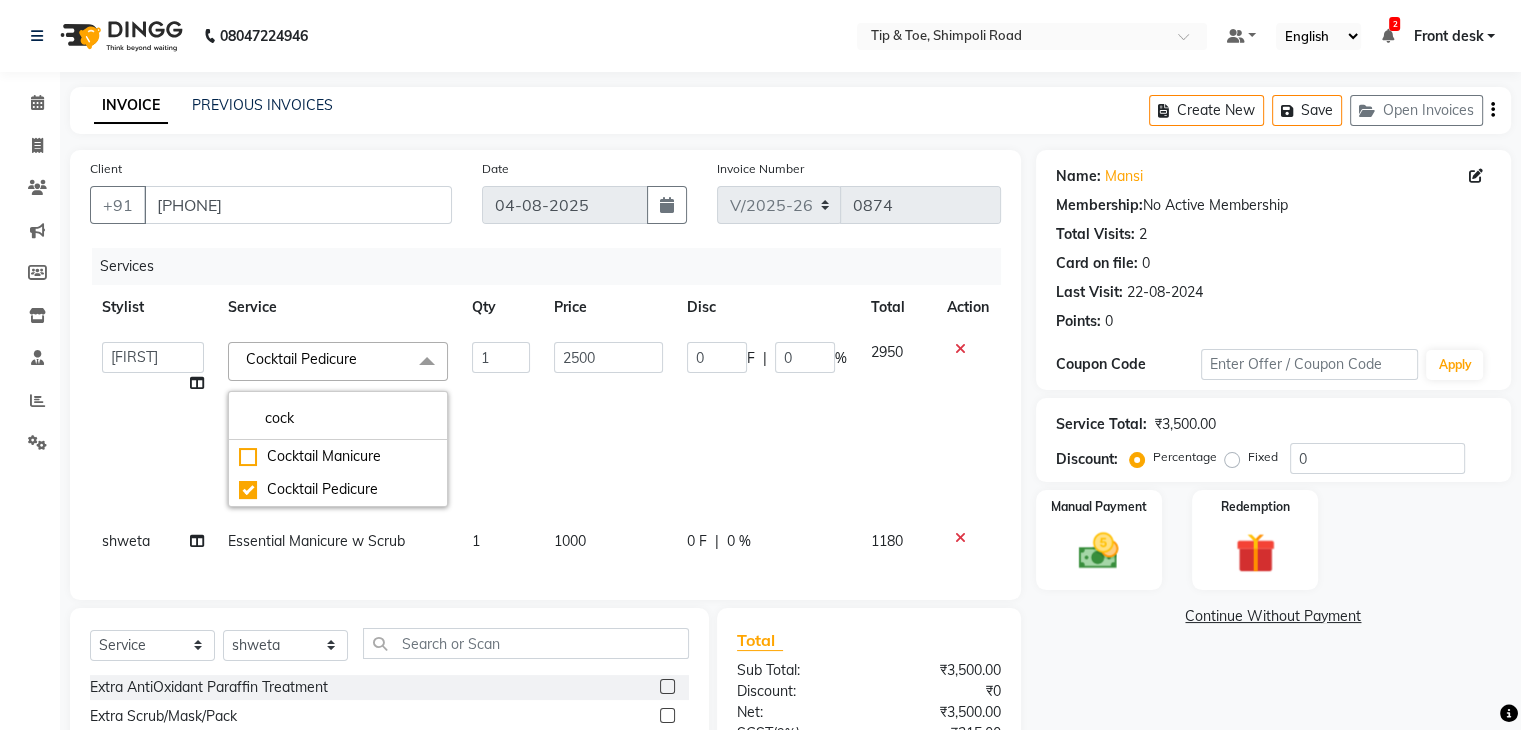 click on "Front desk   [FIRST]   [FIRST]   shweta    [FIRST]   [FIRST]   [FIRST]   tasmiya    [FIRST]   [FIRST]   [FIRST]   [FIRST]" 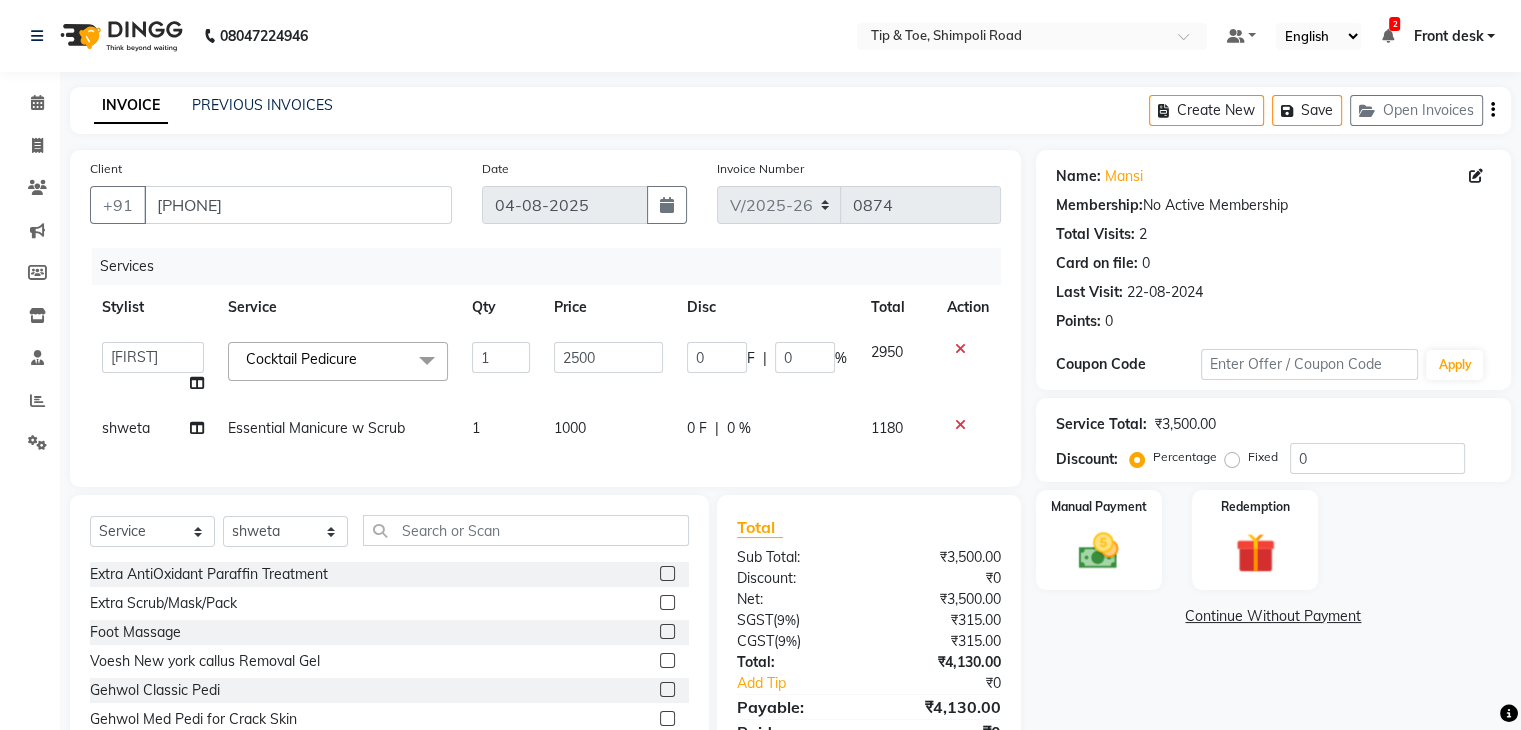 click on "Essential Manicure w Scrub" 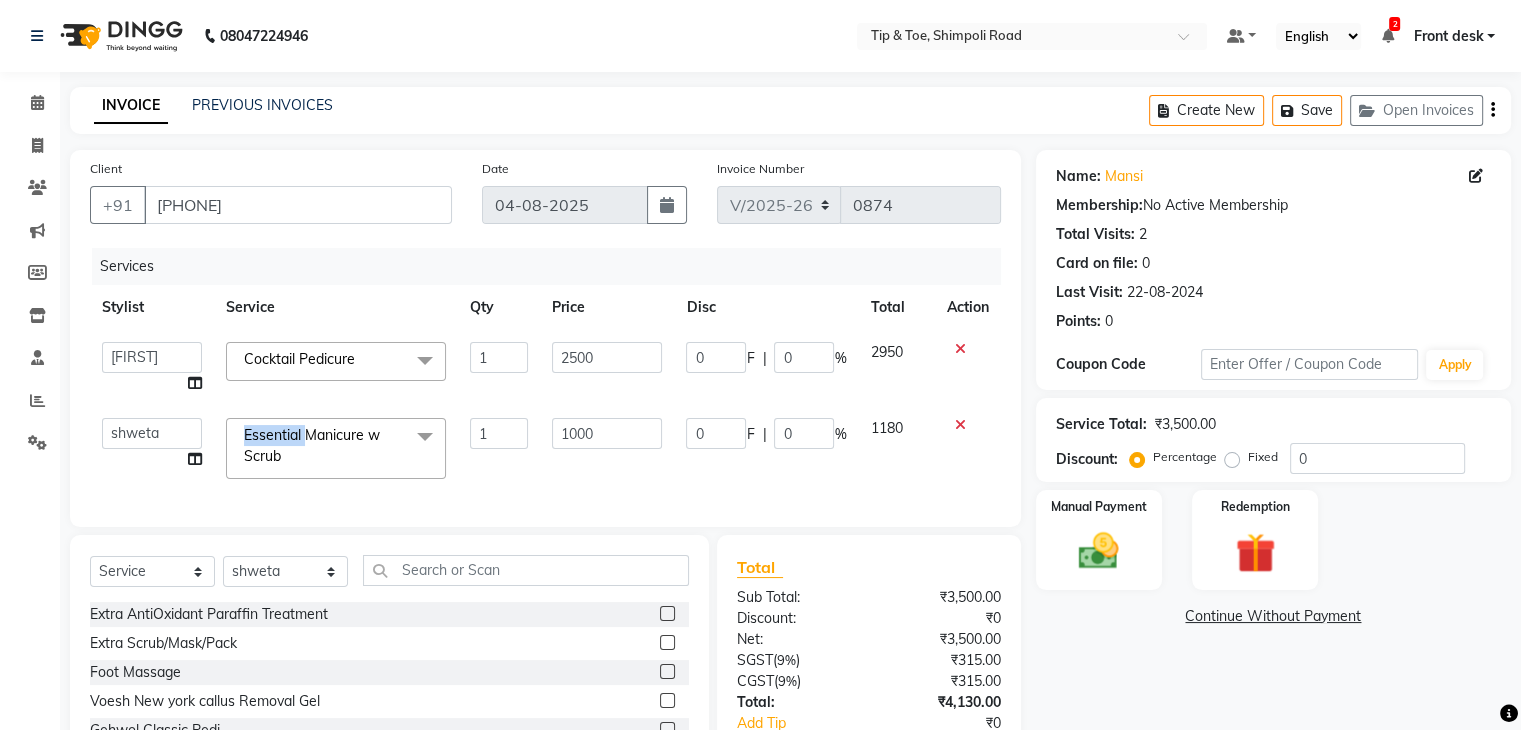 click on "Essential Manicure w Scrub" 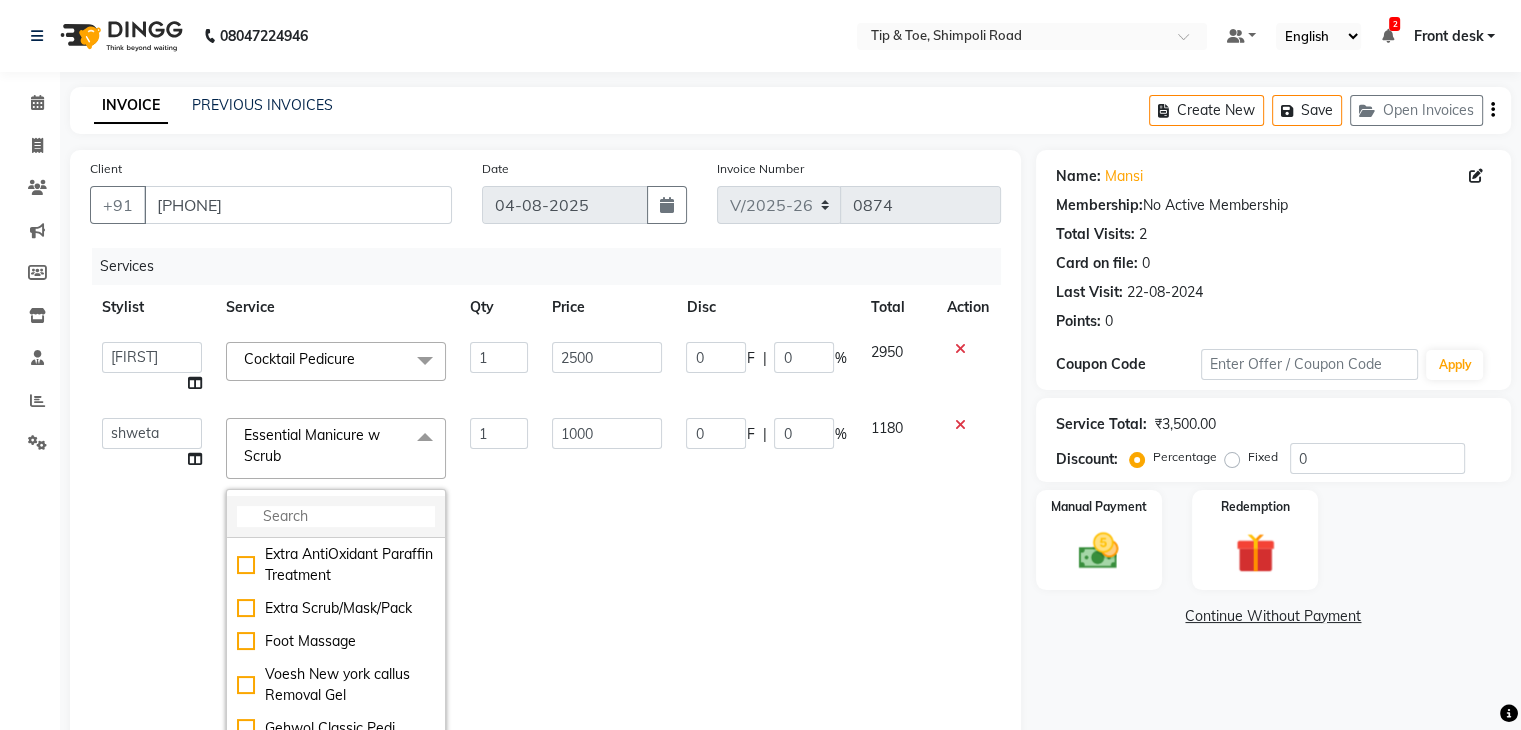 click 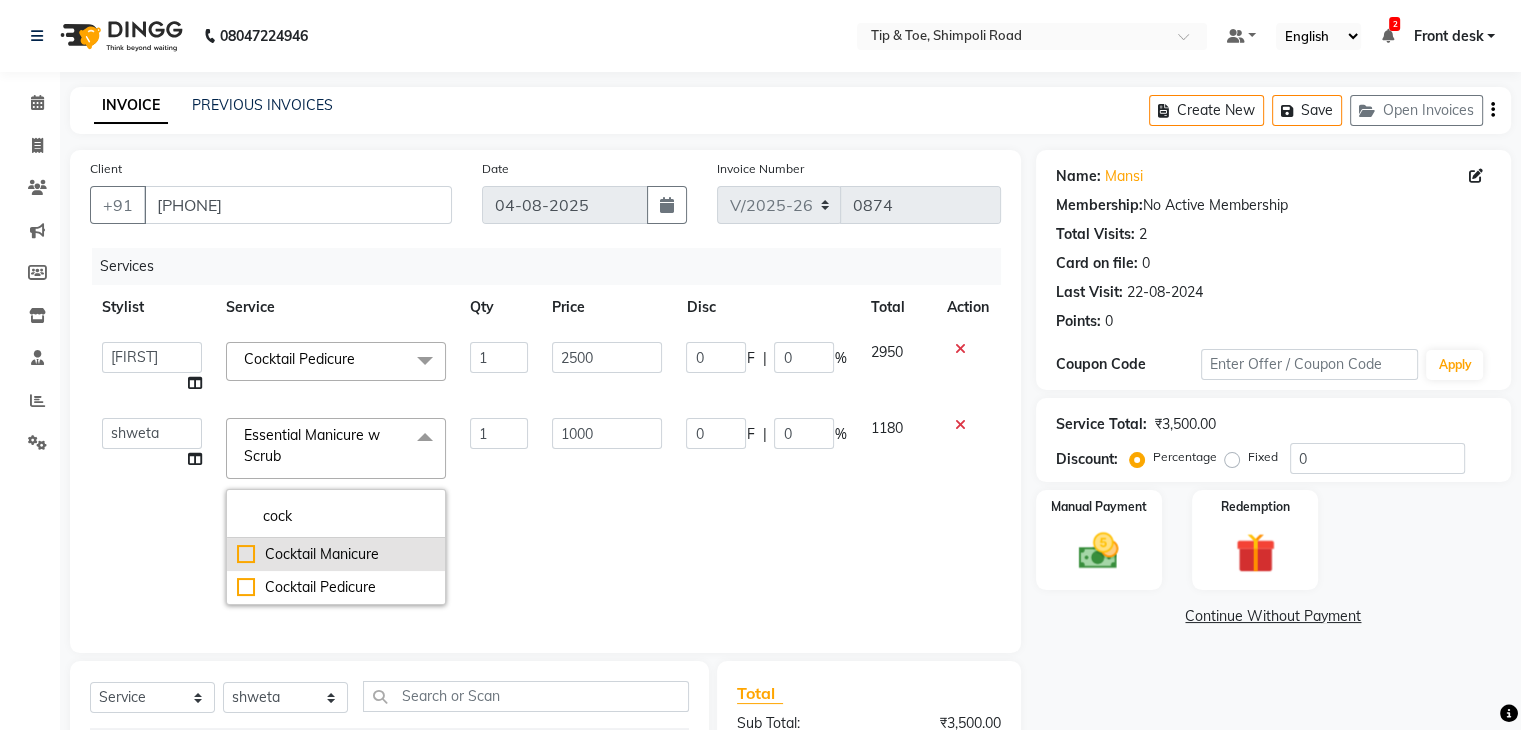 type on "cock" 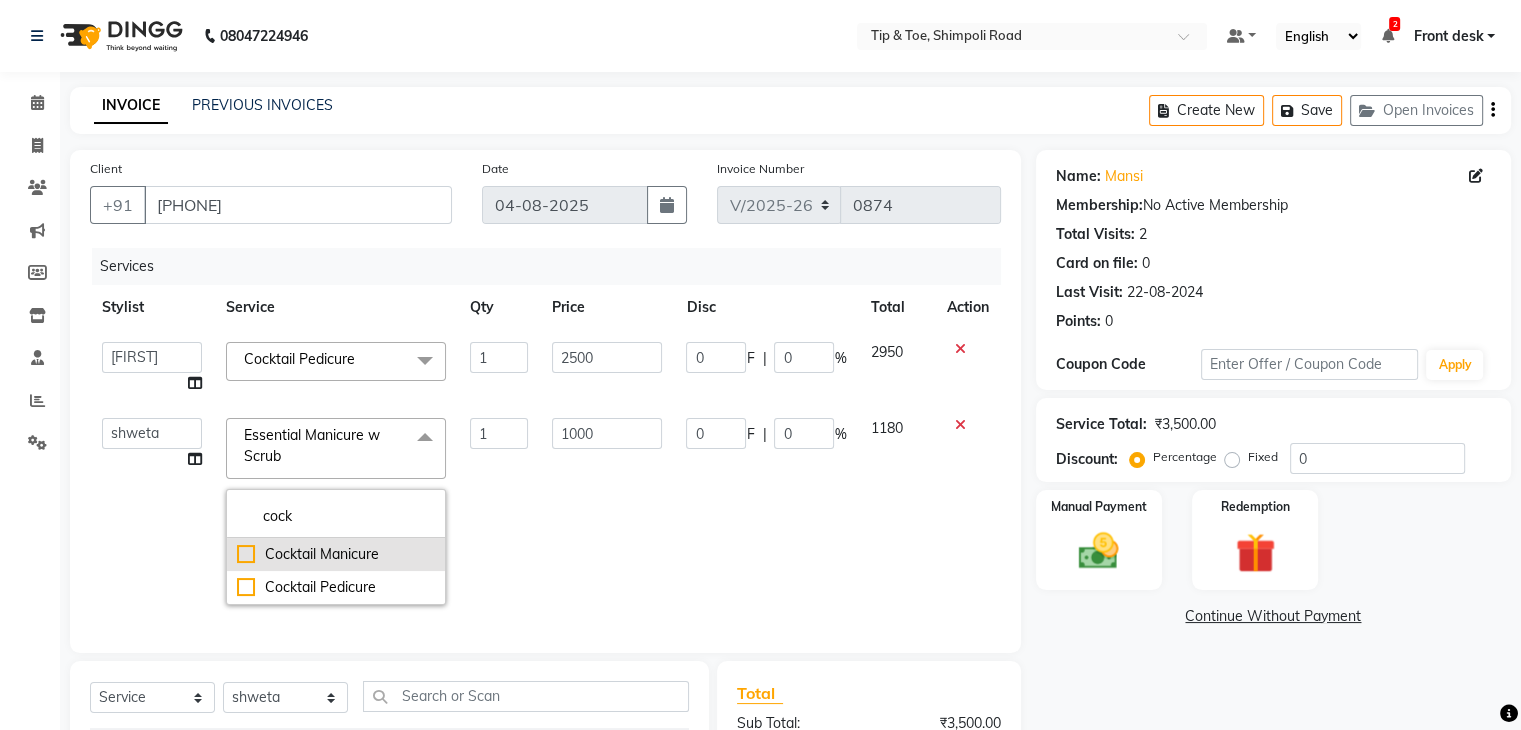 click on "Cocktail Manicure" 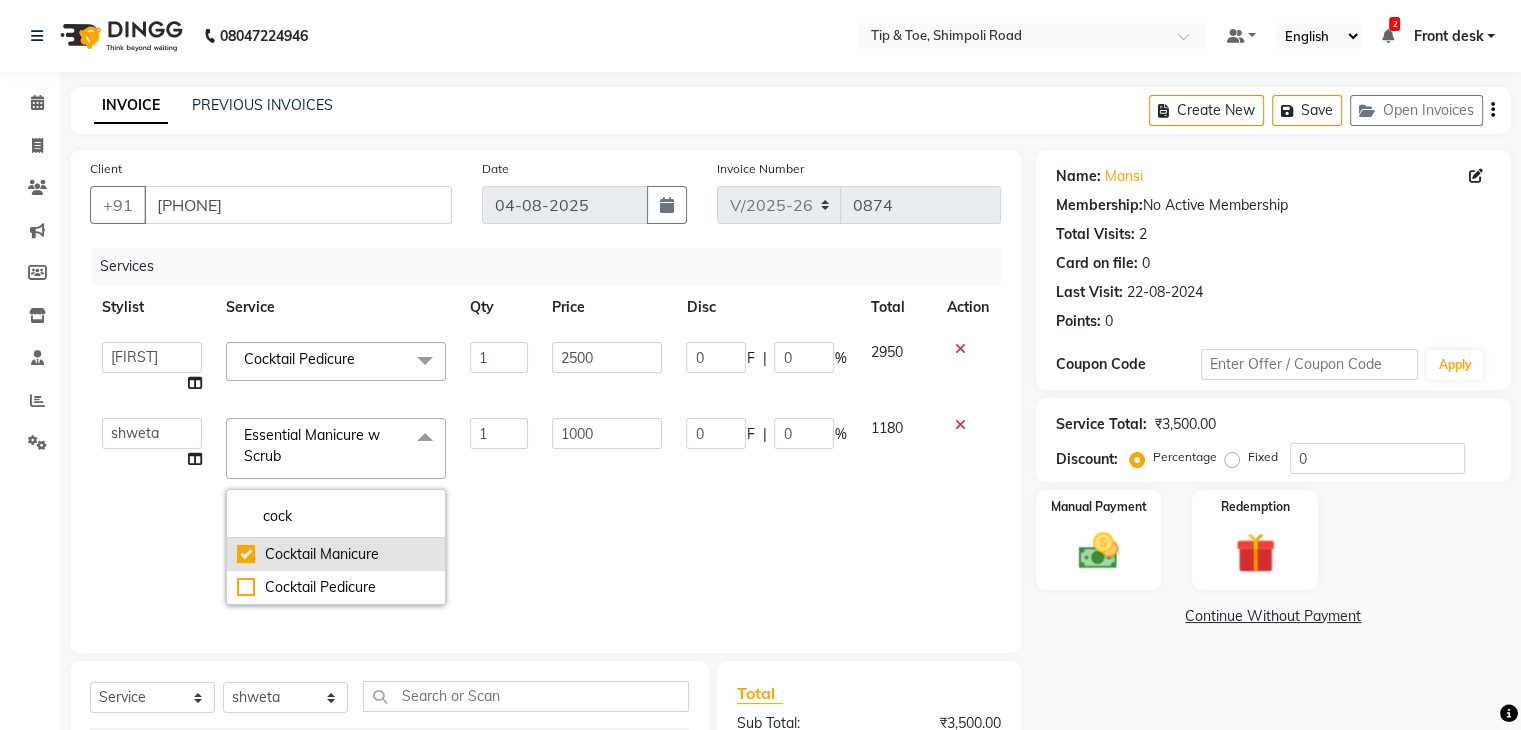 checkbox on "true" 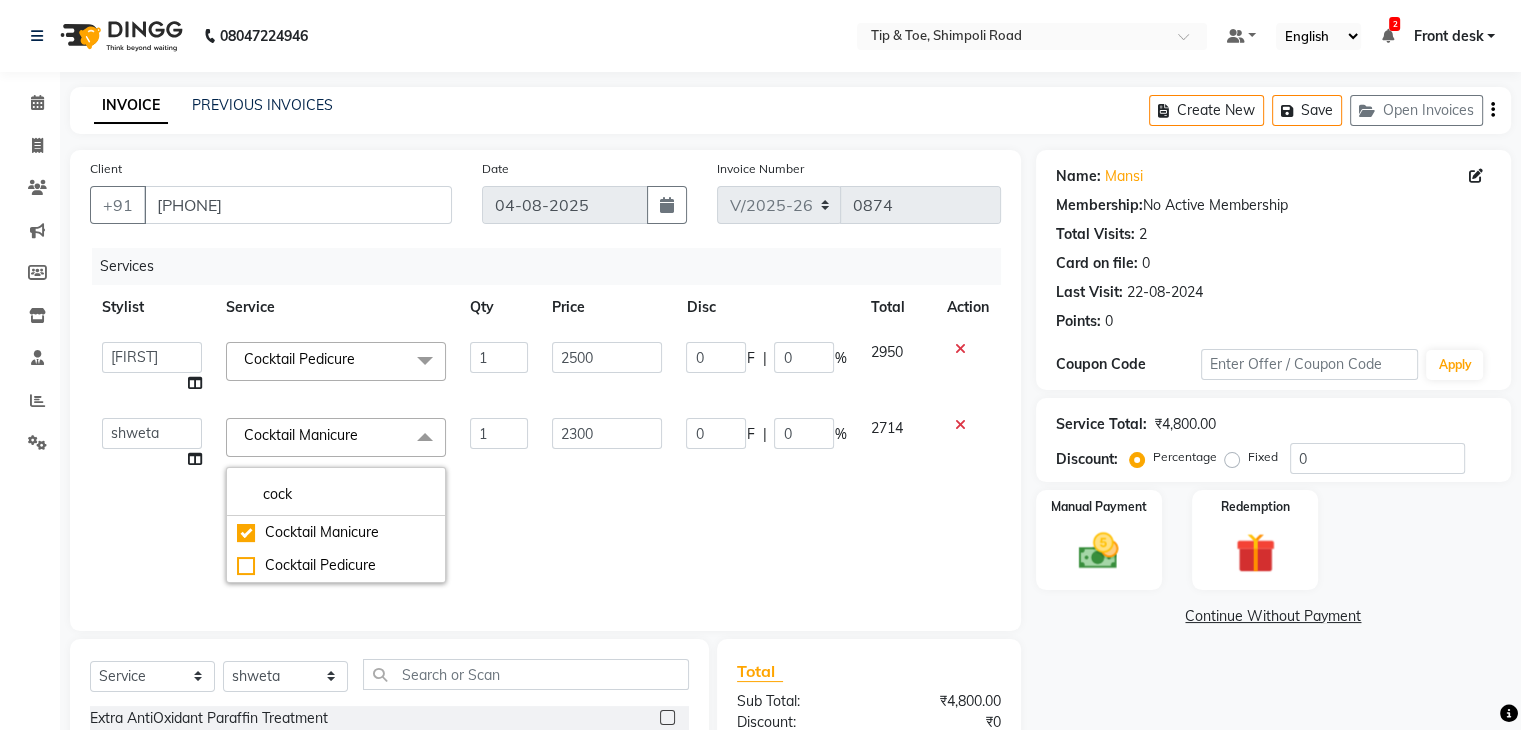 click on "2300" 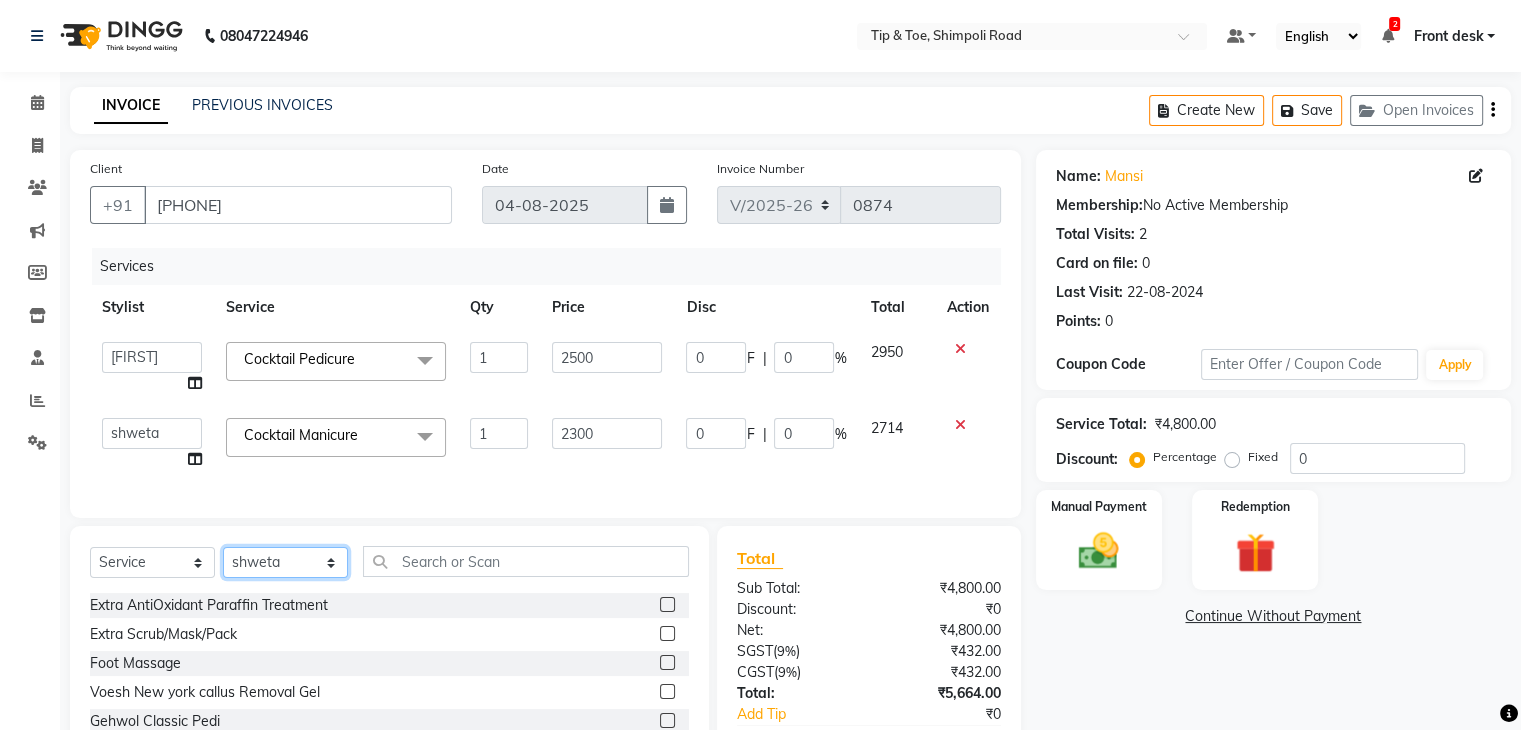 click on "Select Stylist Front desk [FIRST] [FIRST] shweta  [FIRST] [FIRST] [FIRST] tasmiya  [FIRST] [FIRST] [FIRST] [FIRST]" 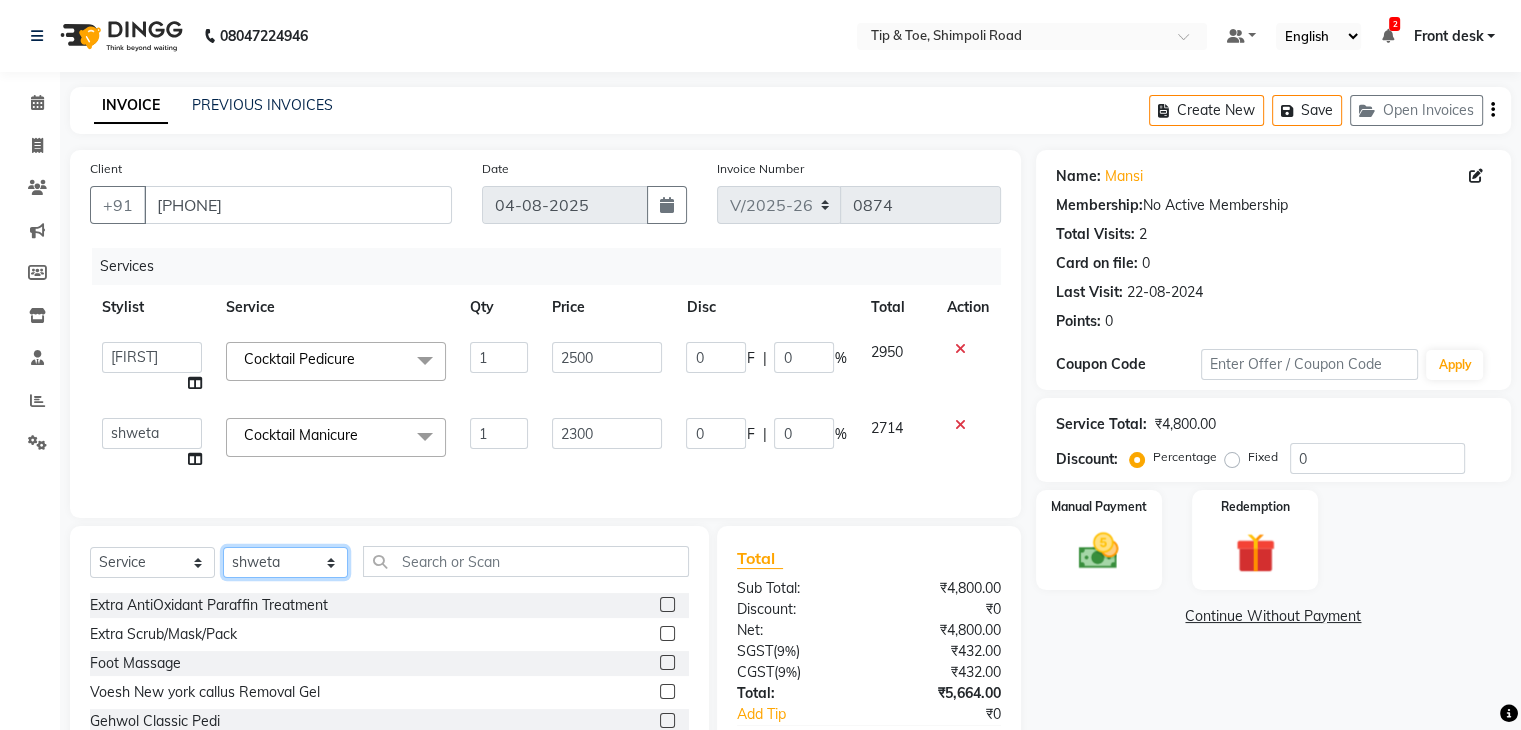 select on "63601" 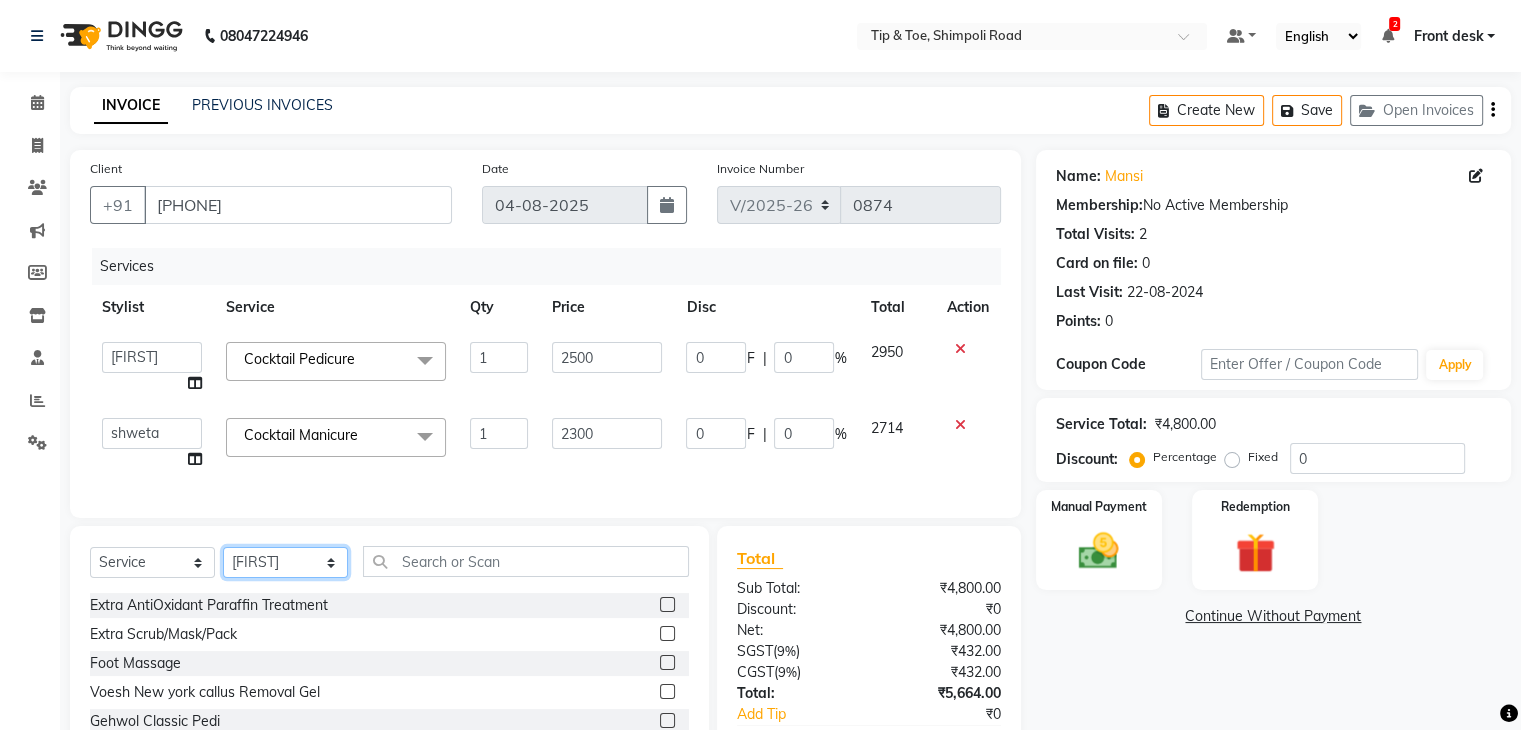 click on "Select Stylist Front desk [FIRST] [FIRST] shweta  [FIRST] [FIRST] [FIRST] tasmiya  [FIRST] [FIRST] [FIRST] [FIRST]" 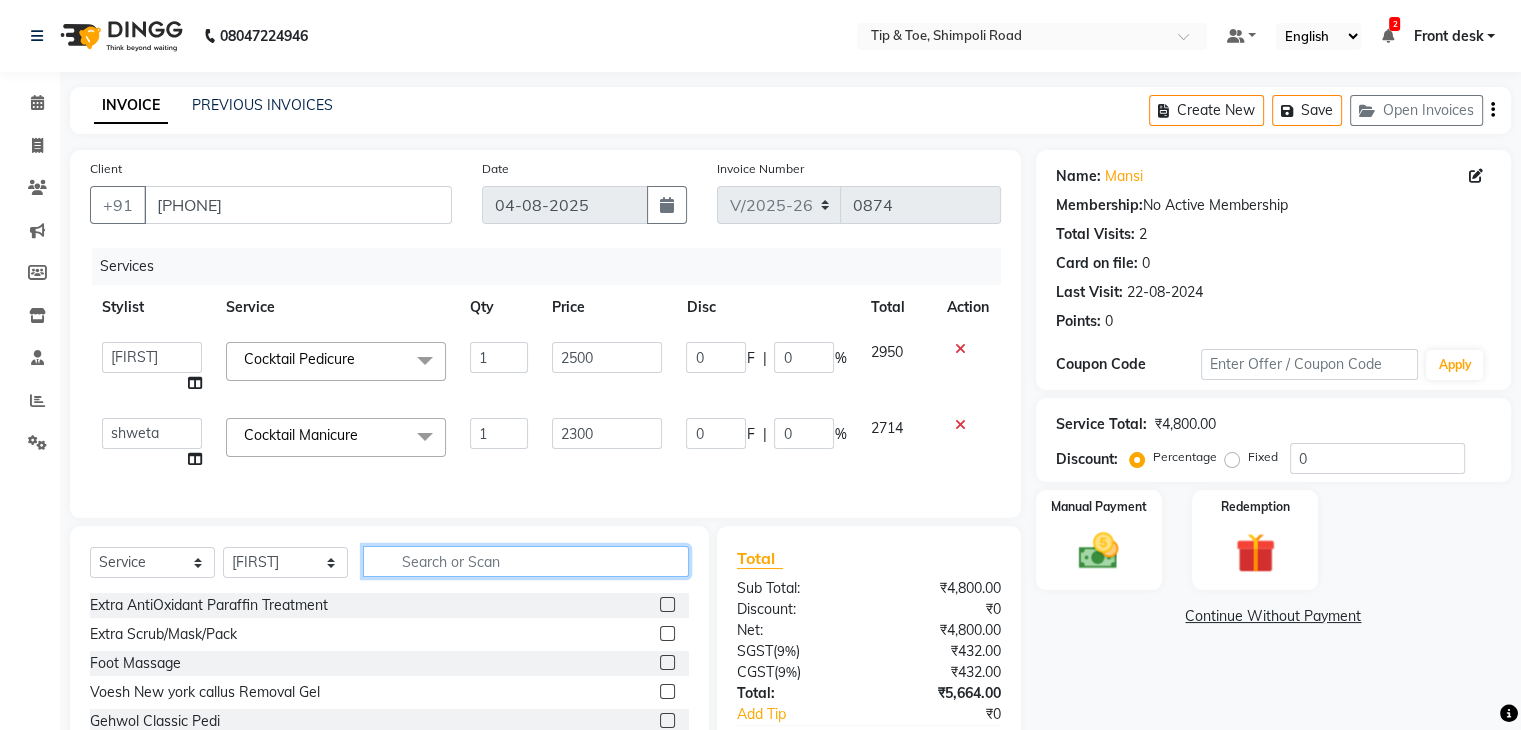 click 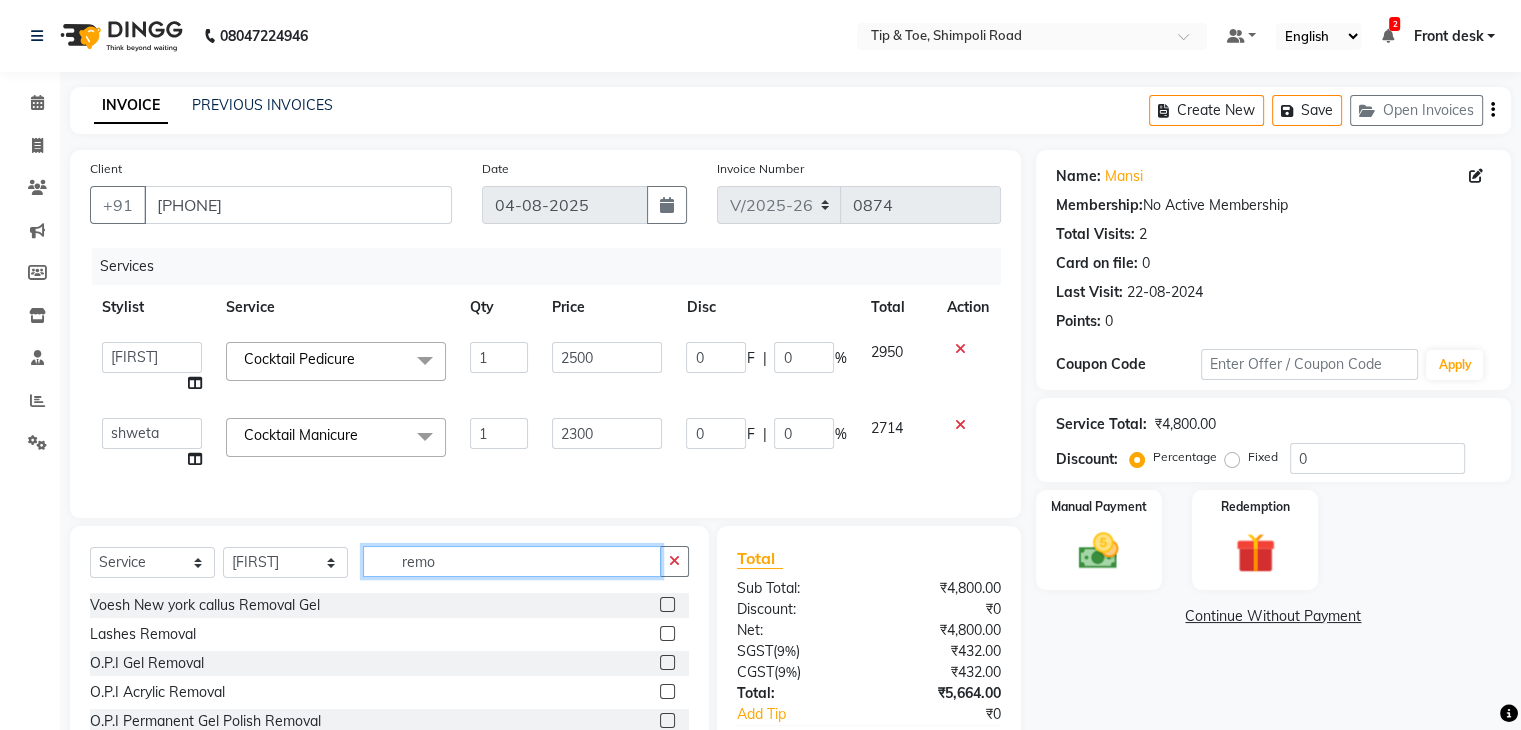 scroll, scrollTop: 100, scrollLeft: 0, axis: vertical 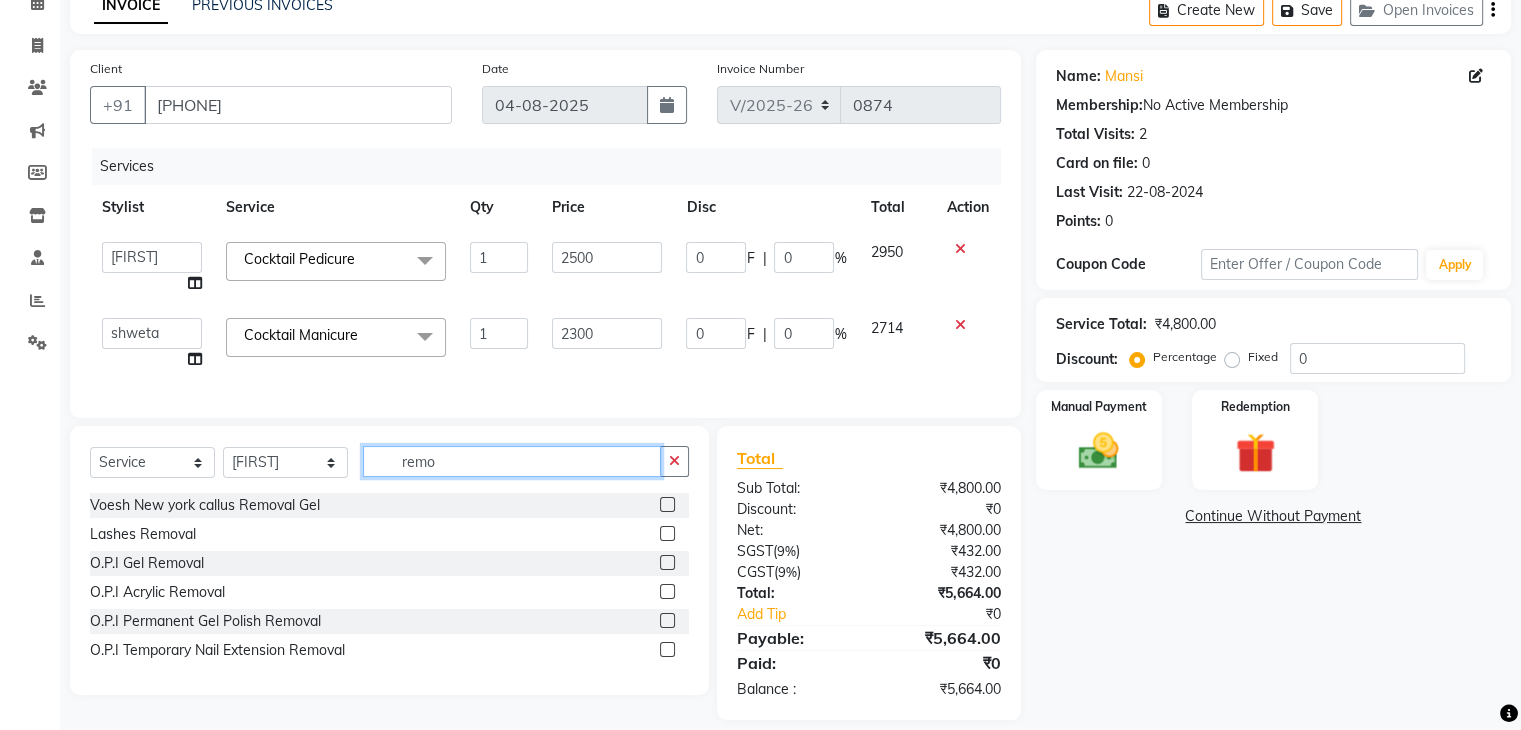 type on "remo" 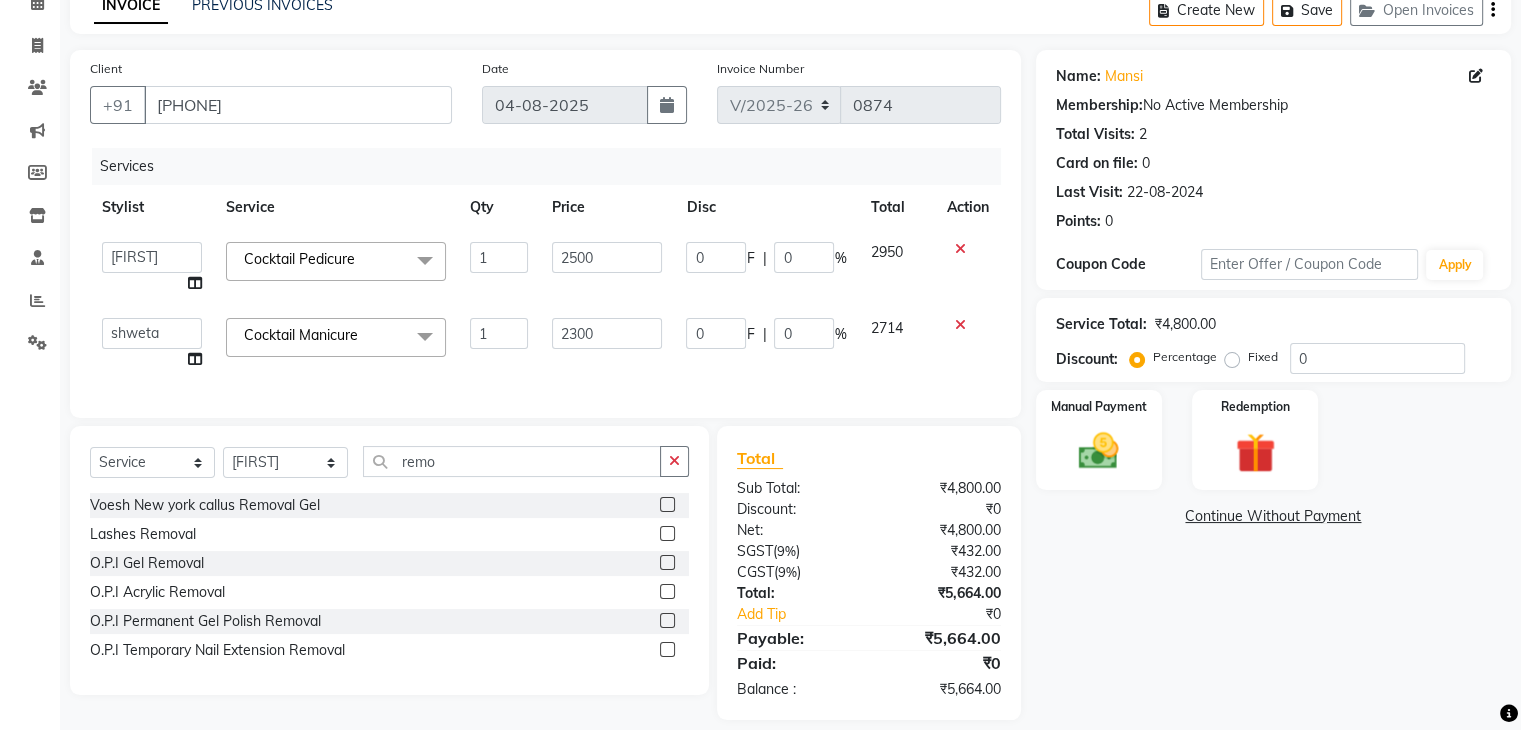 click 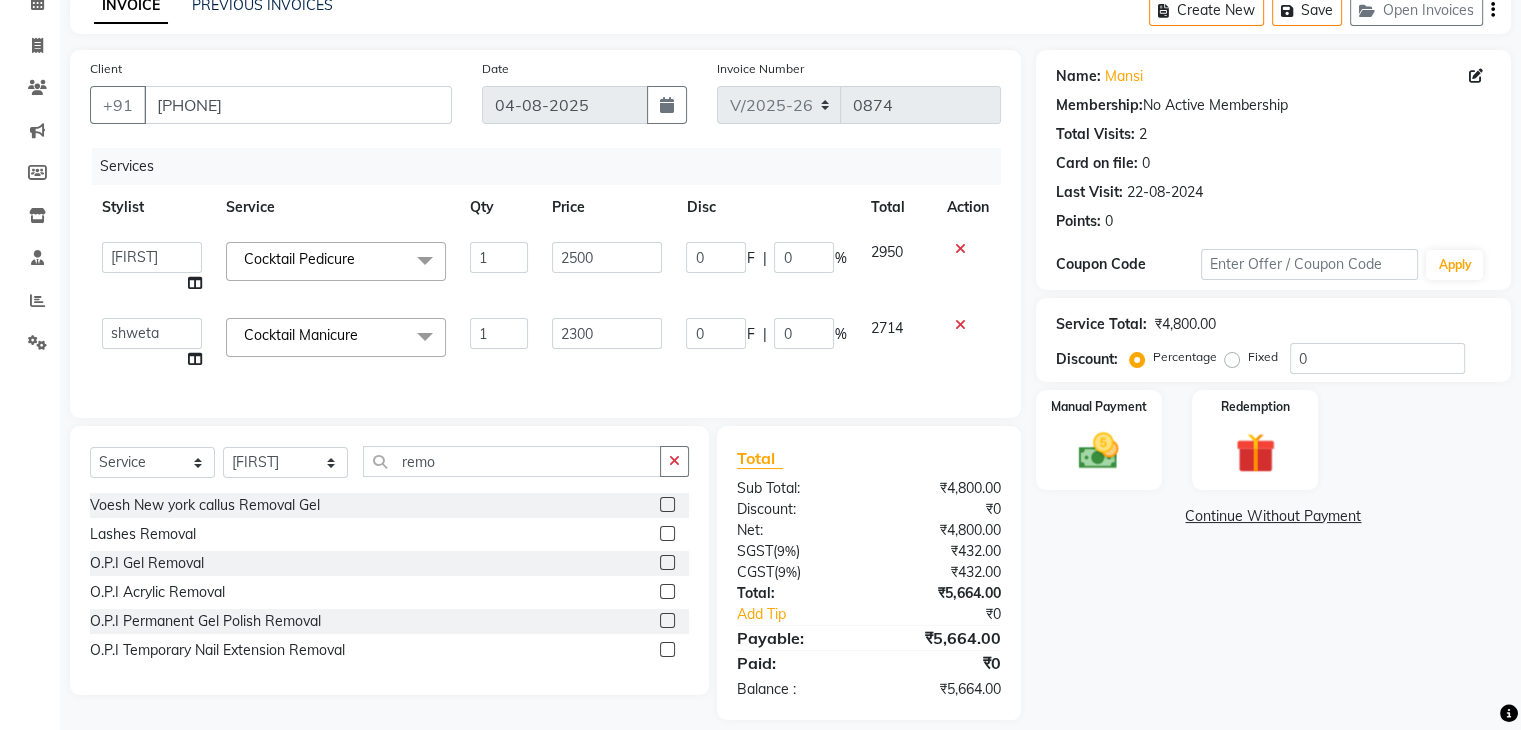 click at bounding box center (666, 621) 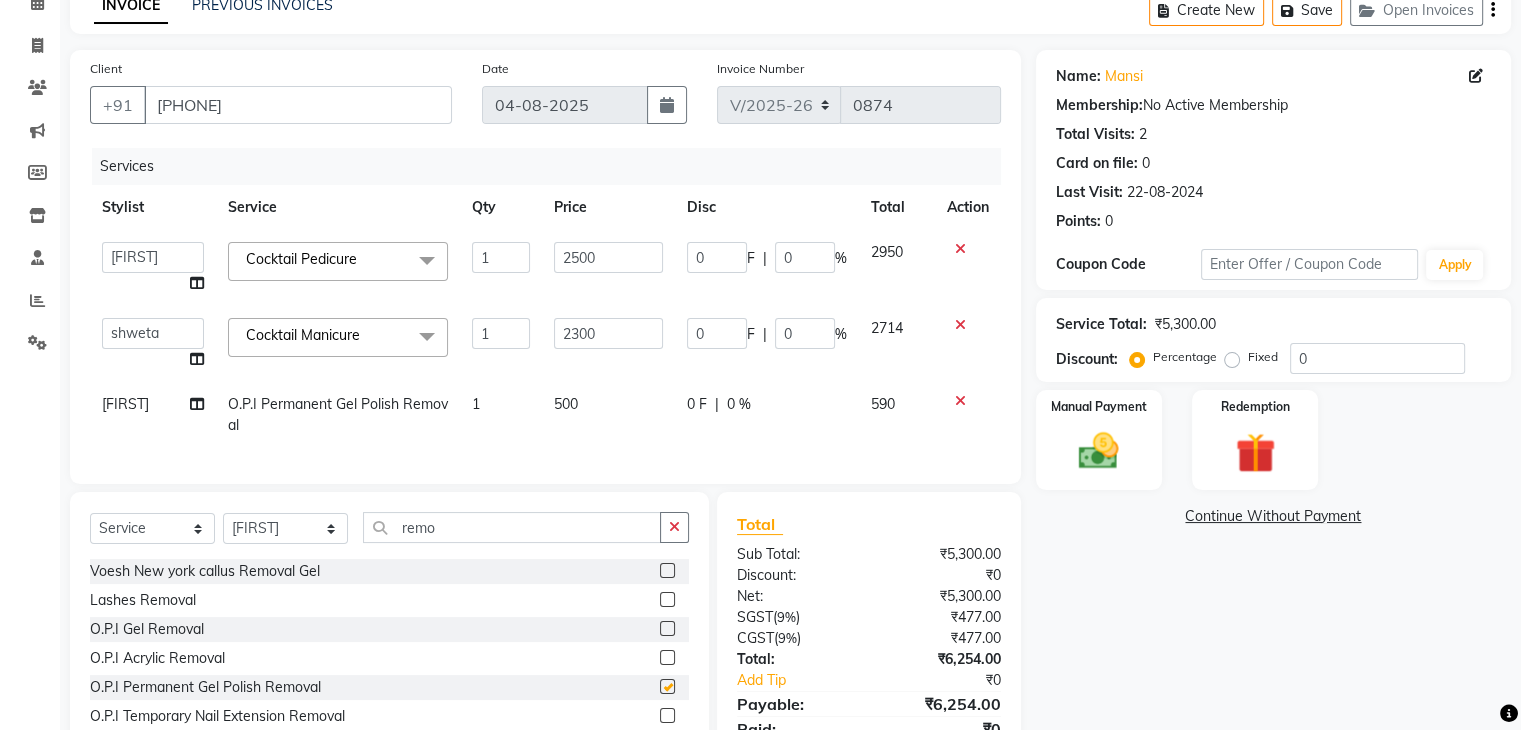 checkbox on "false" 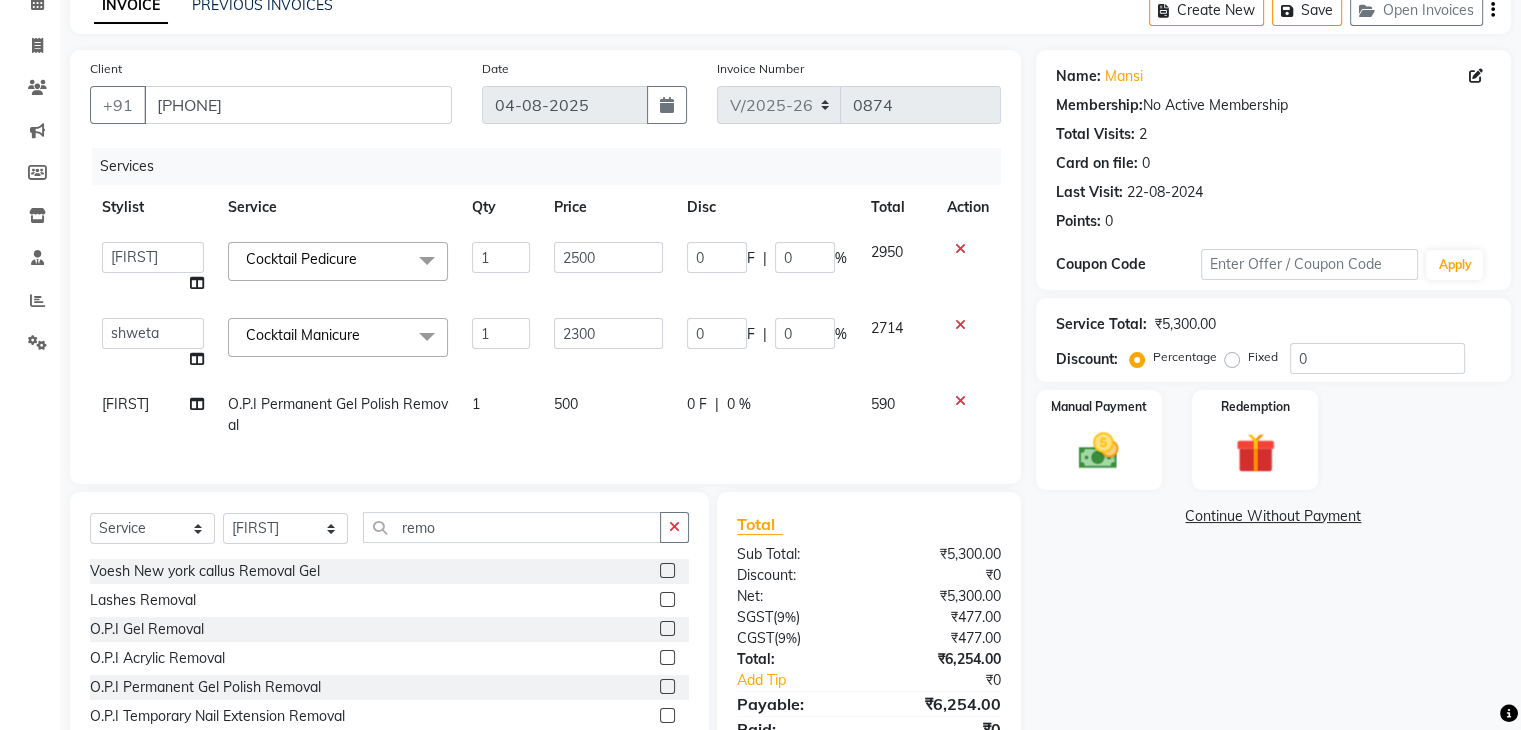 click on "0 F | 0 %" 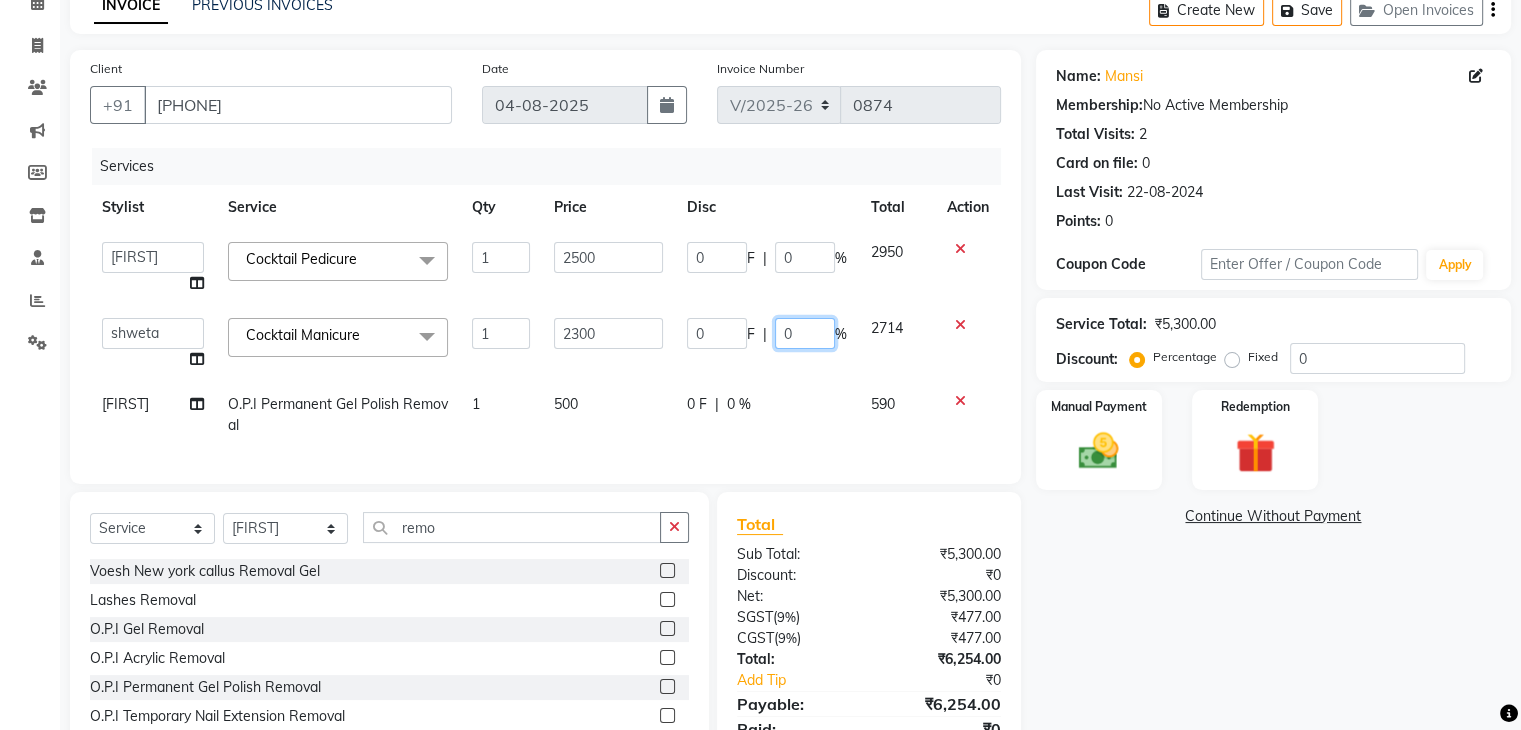 click on "0" 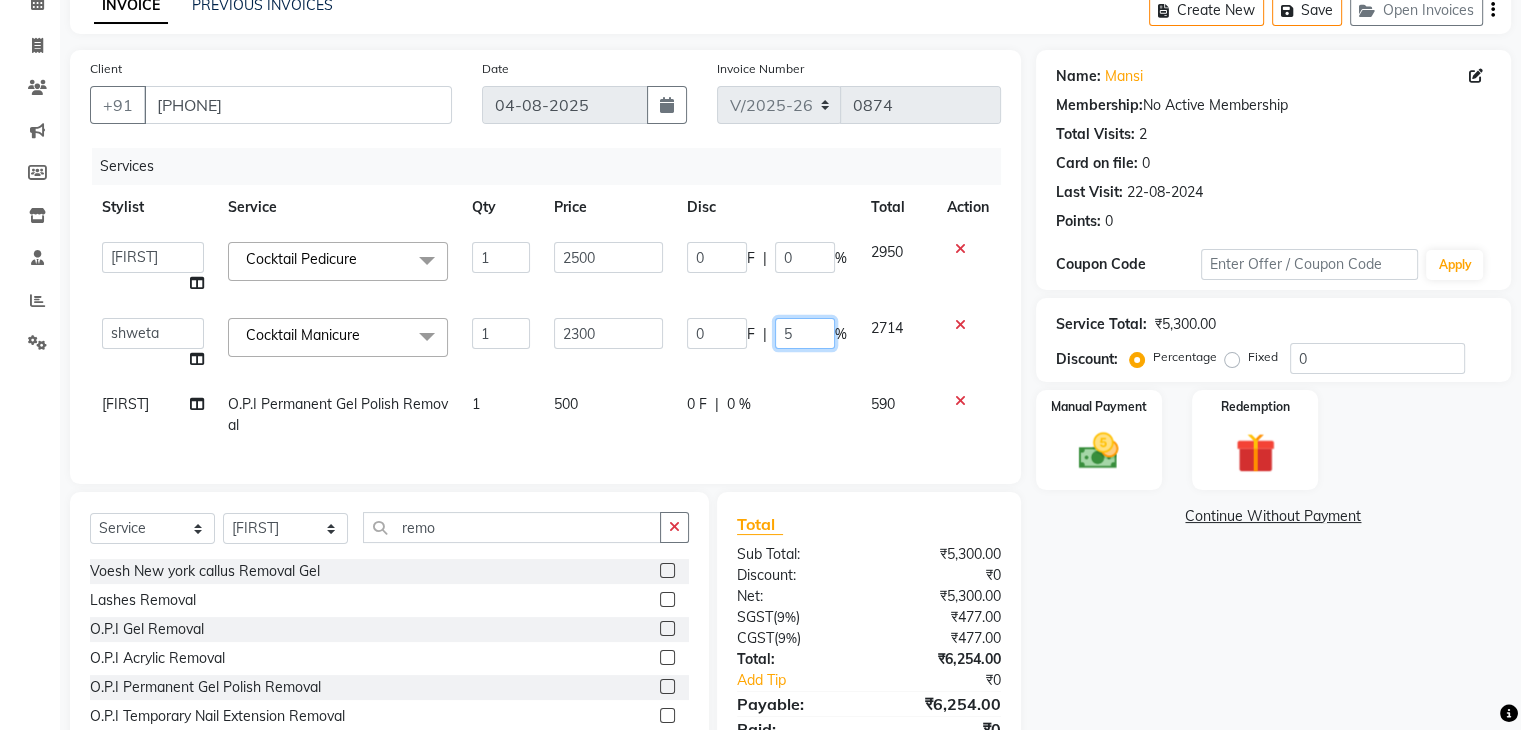 type on "50" 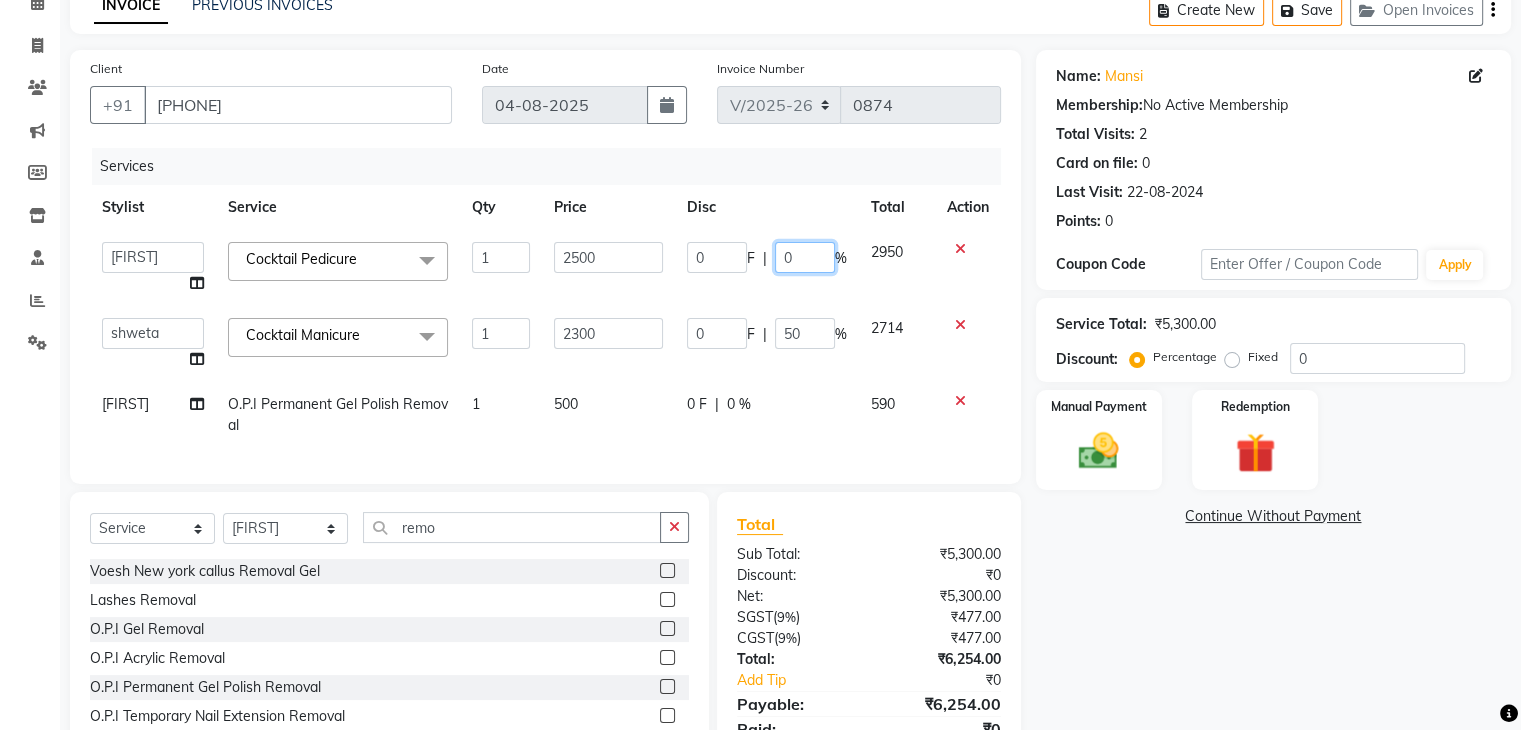 click on "0" 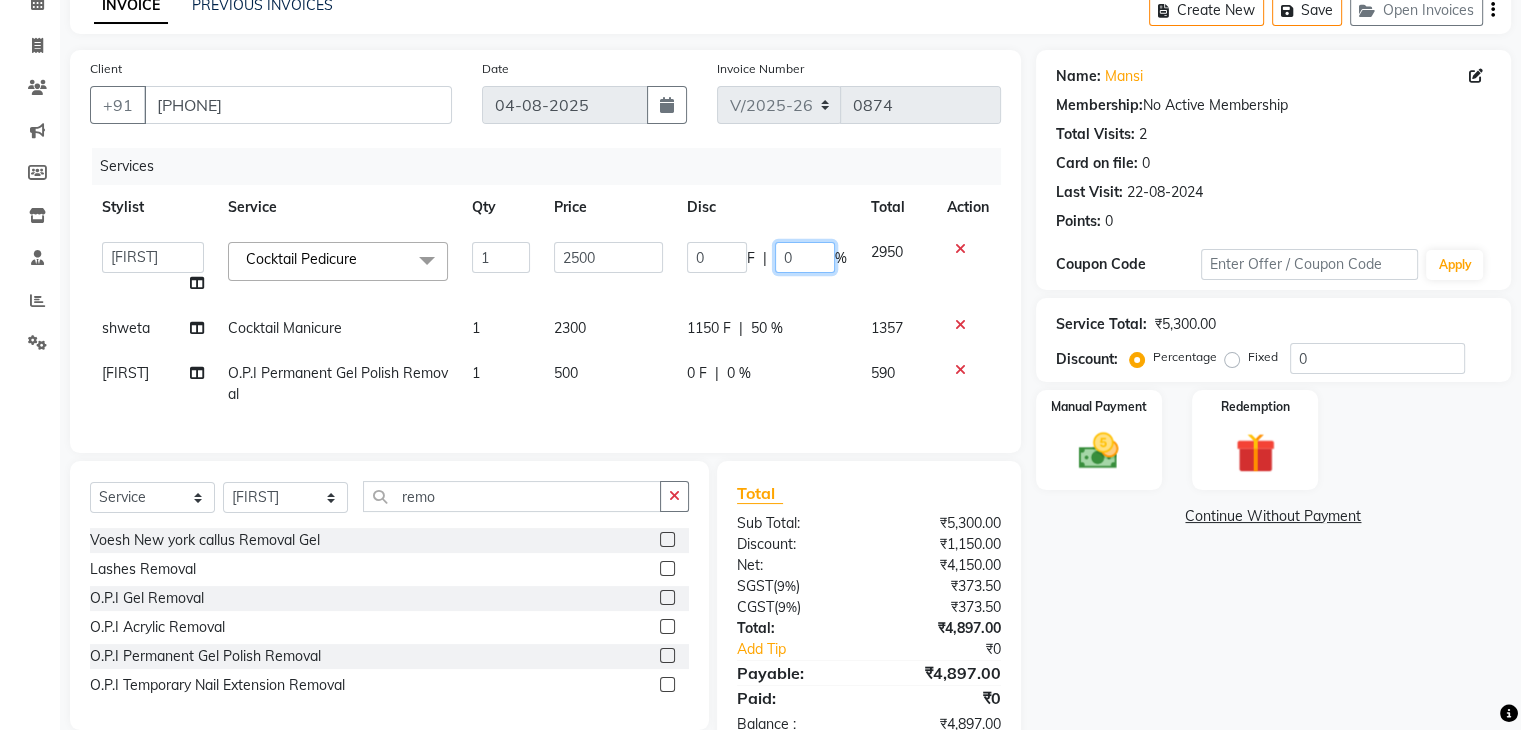 type on "50" 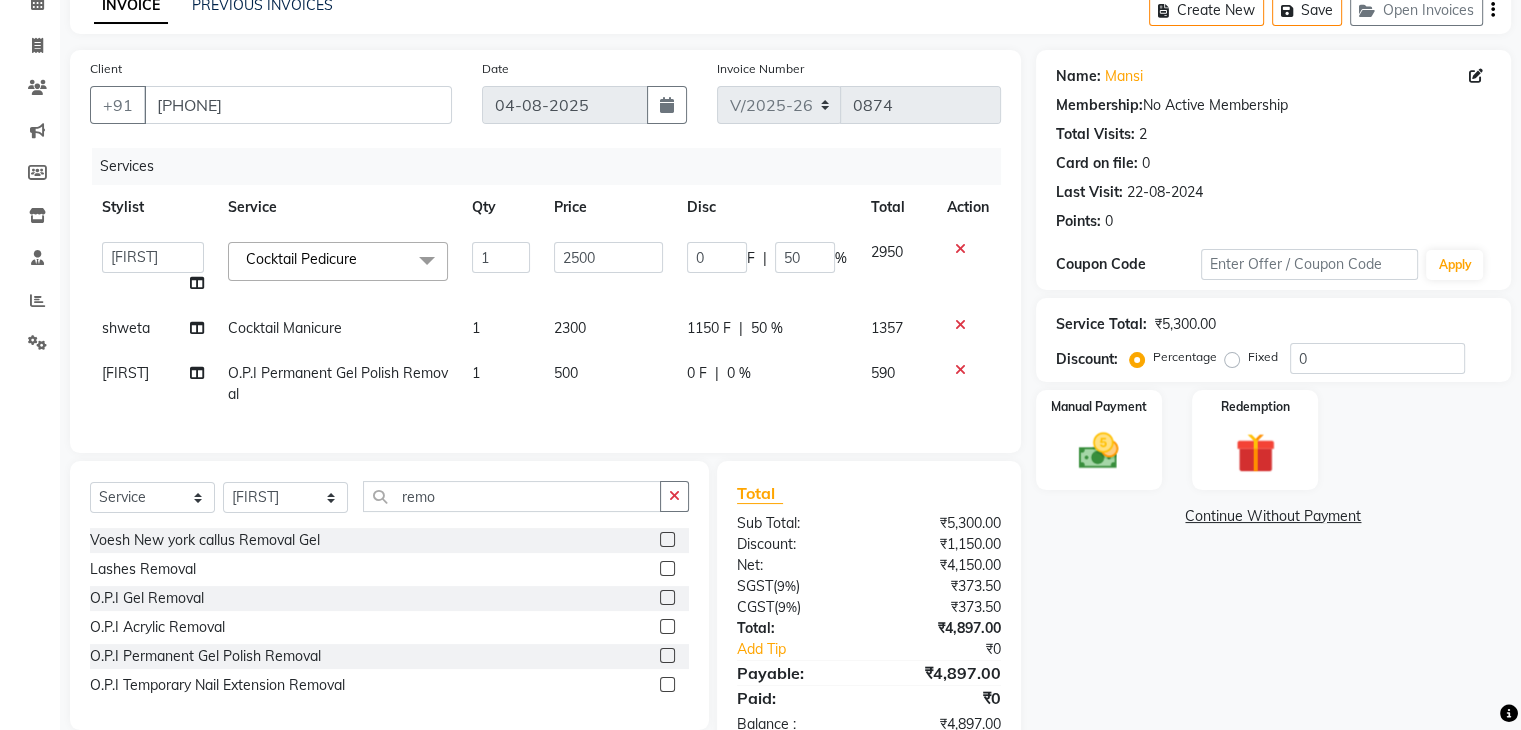 click on "Front desk   [FIRST]   [FIRST]   shweta    [FIRST]   [FIRST]   [FIRST]   tasmiya    [FIRST]   [FIRST]   [FIRST]   [FIRST]  Cocktail Pedicure  x Extra AntiOxidant Paraffin Treatment Extra Scrub/Mask/Pack Foot Massage Voesh New york callus Removal Gel Gehwol Classic Pedi Gehwol Med Pedi for Crack Skin Gehwol Med Lipidro Pedi Vedic valley manicure Vedic valley pedicure Essential Manicure w Scrub Essential Pedicure w Scrub T&T Nail Art Set (10 Fingers) T&T Acrylic Single Design T&T Single Nail Design T&T Glitter Color Change Permanent Alga Spa Manicure Eyebrow Lamination Lashes Tinting Eyebrow Tinting Russian Lashes Touch-Up Russian Lashes Extension Waiting charge 1 hr Lashes Removal Single Line Lashes Extension Barbie Lashes Extension Lashes Touch-Up O.P.I Ombre Gel Nail Set O.P.I Ombre Acrylic Nail Set O.P.I French Acrylic Nail Set O.P.I Natural Acrylic Nail Set O.P.I French Gel Nail Set O.P.I Natural Gel Nail Set O.P.I Gel Overlays O.P.I Acrylic Overlays O.P.I Pink & White Gel Overlays O.P.I Pink & White Acrylic Overlays O.P.I Pink & White Sculpting(Gel) O.P.I Pink & White Sculpting(Acrylic) O.P.I Glitter Gel Nail Set onwards O.P.I Gel Removal" 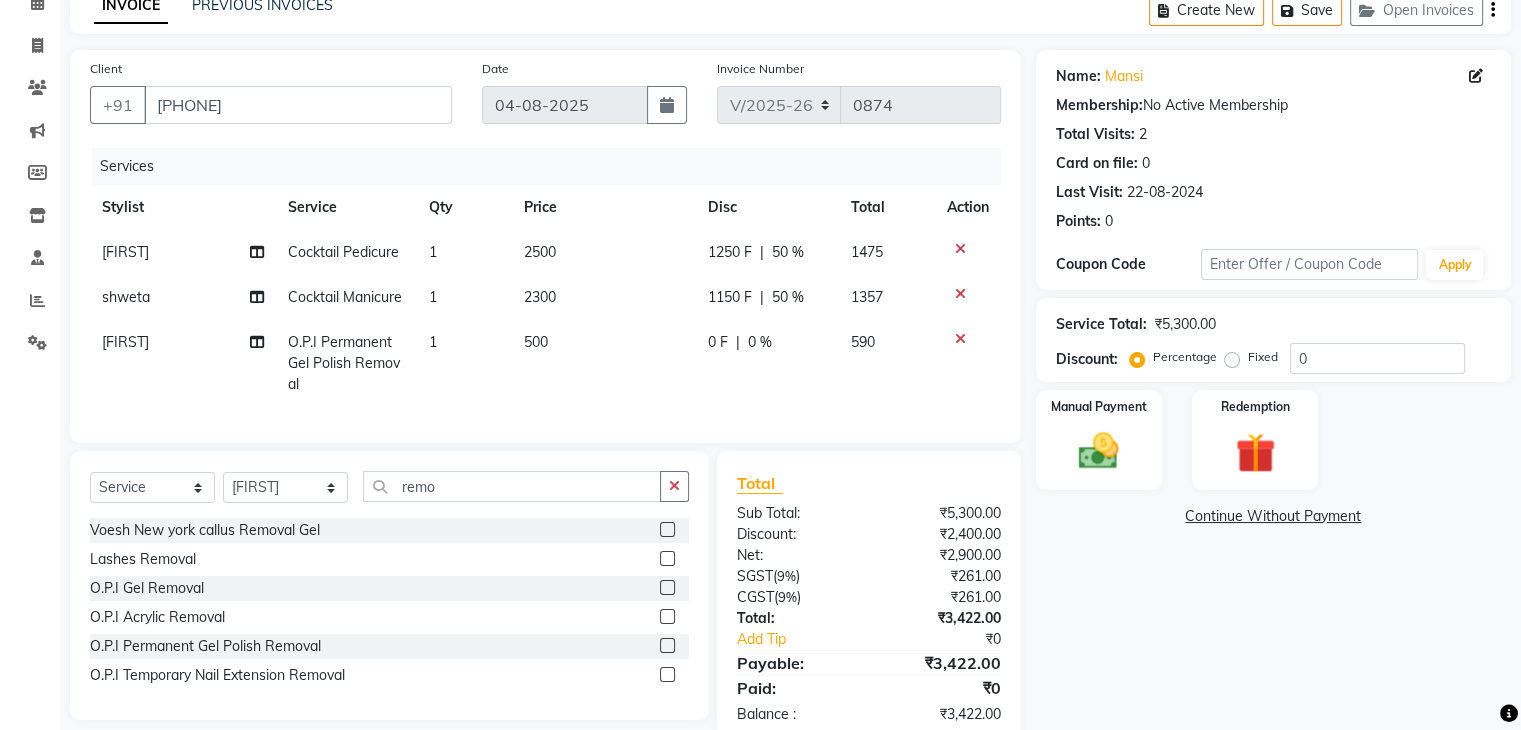scroll, scrollTop: 161, scrollLeft: 0, axis: vertical 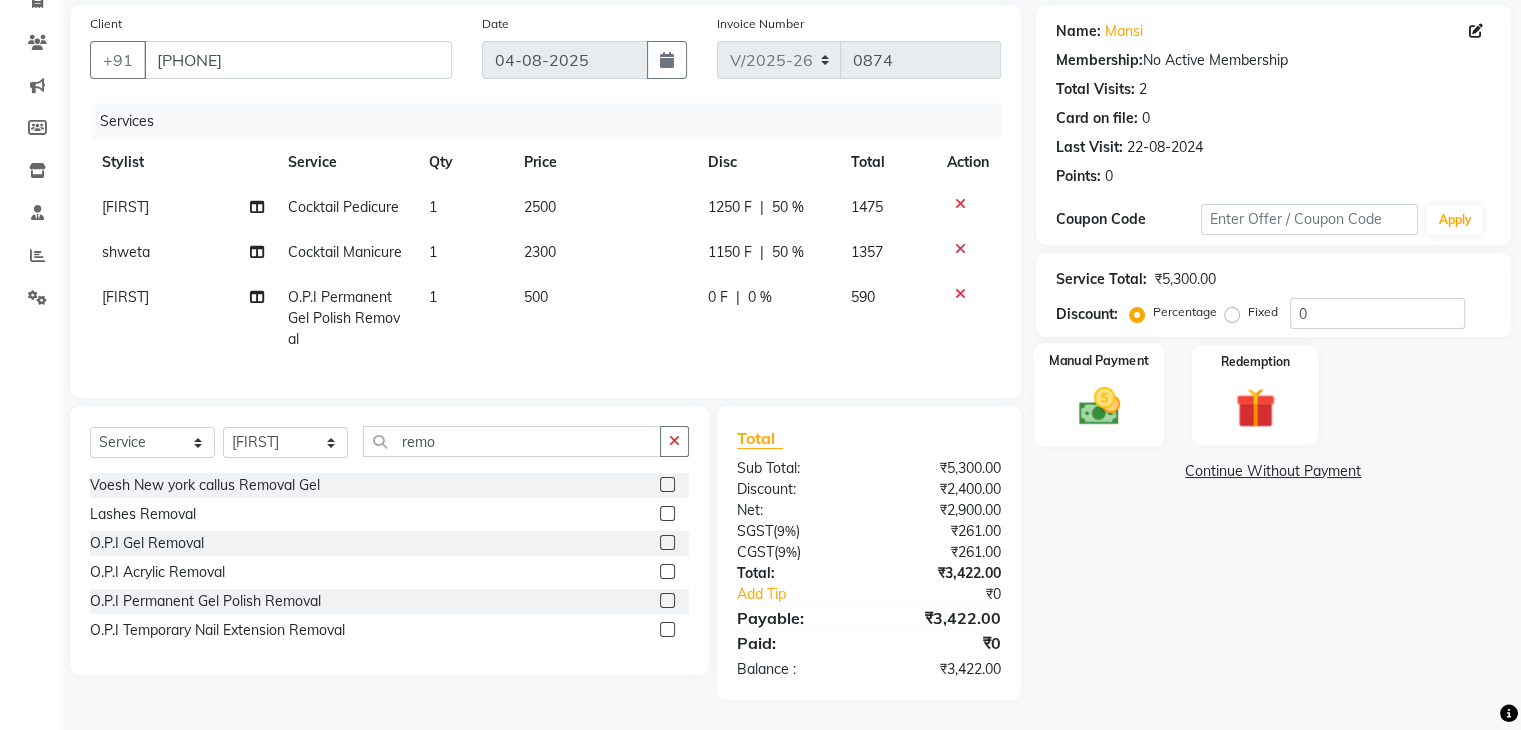 click on "Manual Payment" 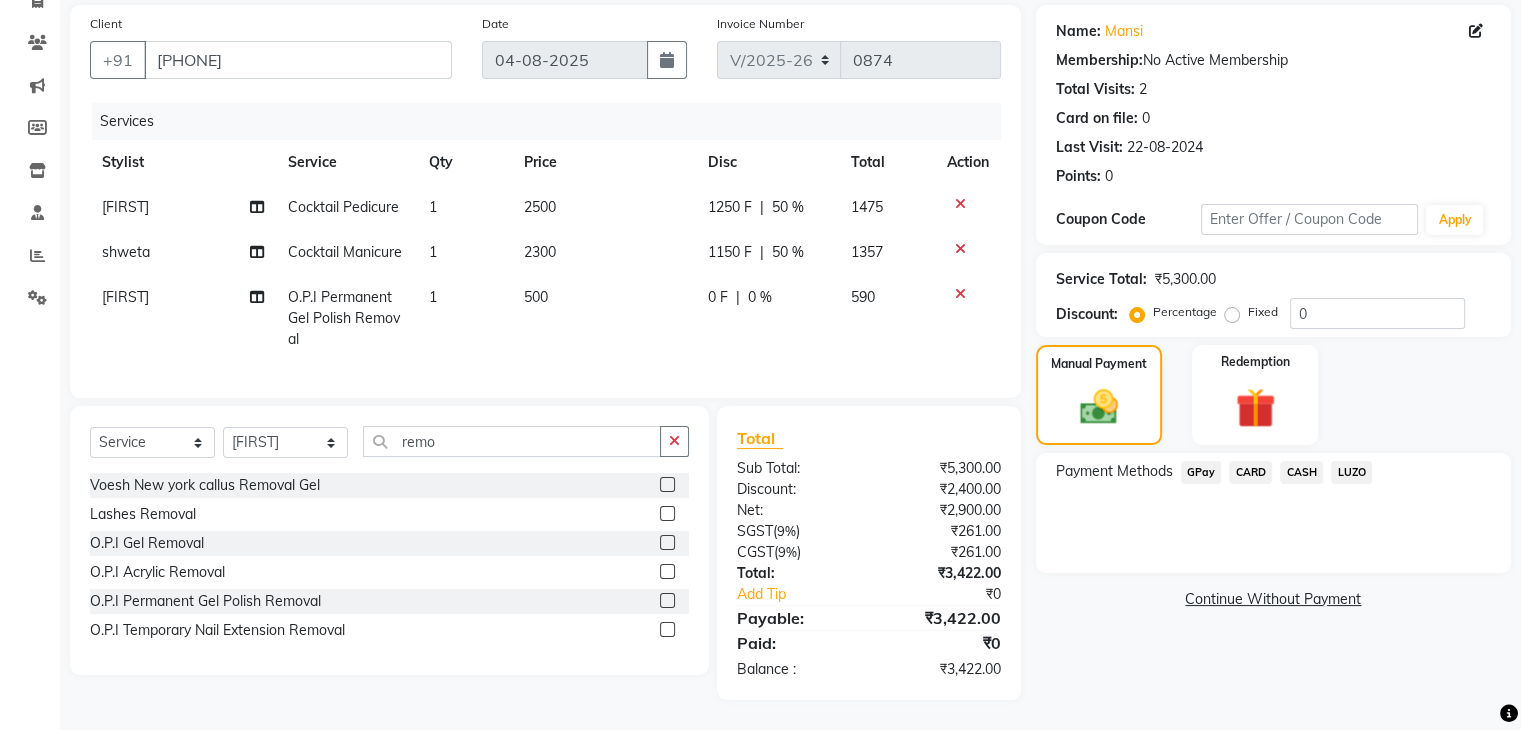 click on "GPay" 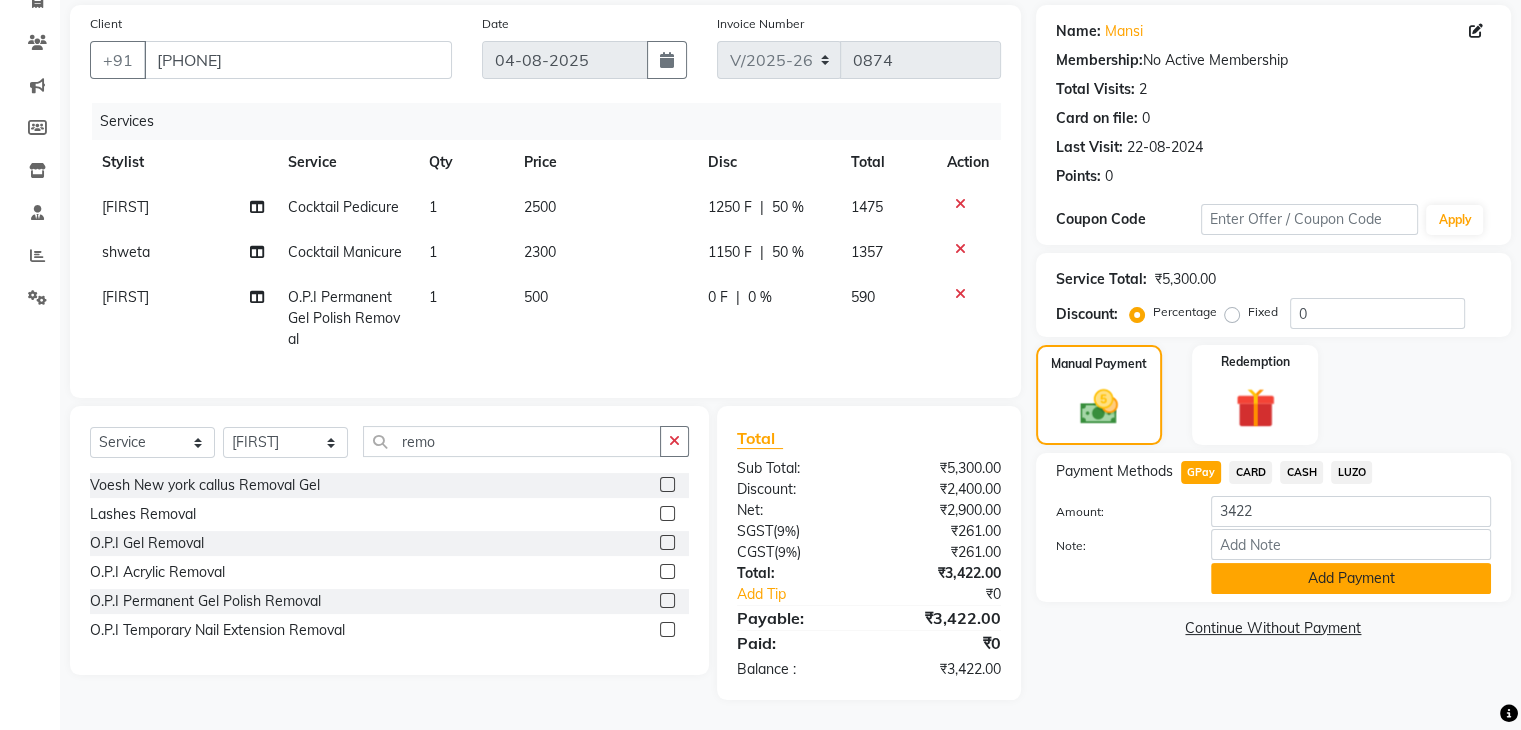click on "Add Payment" 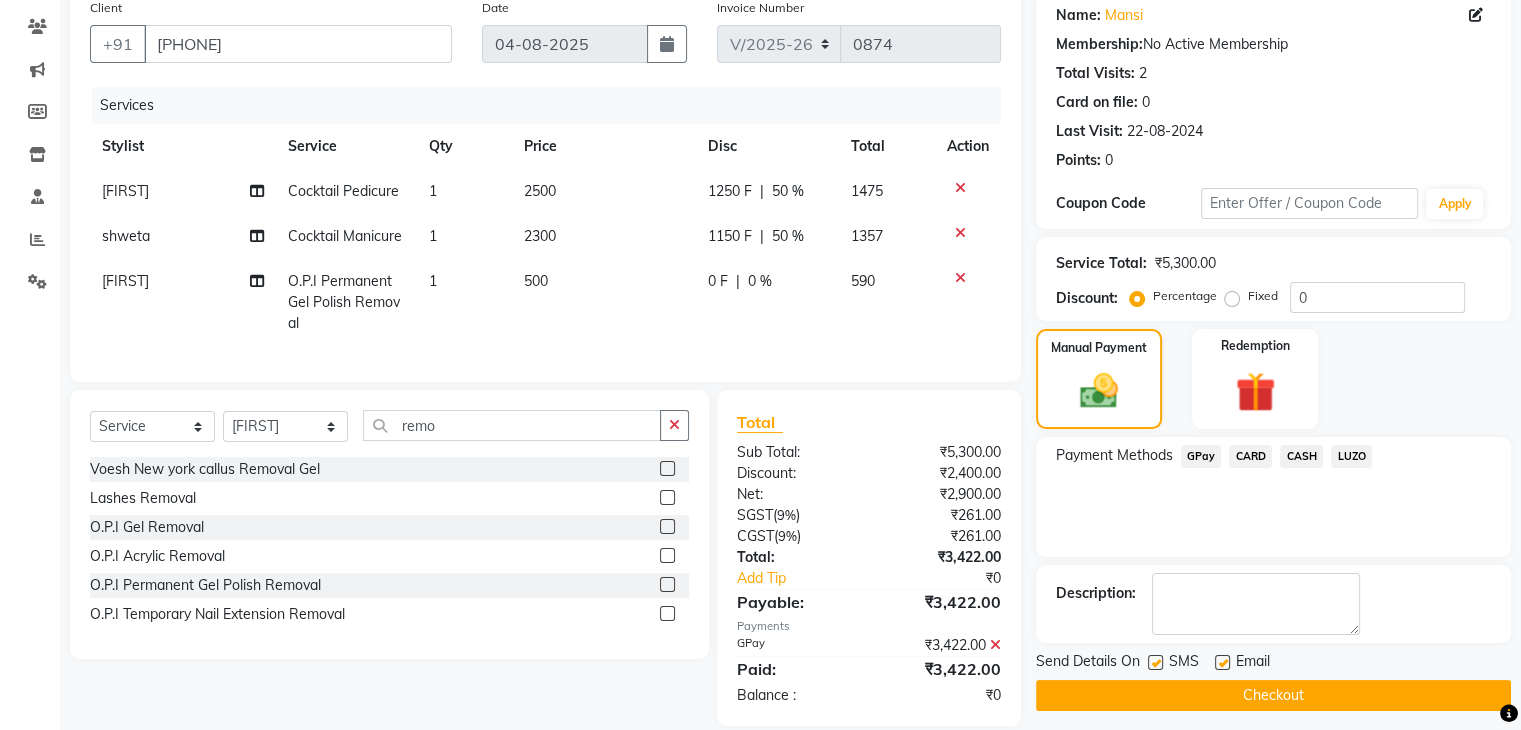 scroll, scrollTop: 203, scrollLeft: 0, axis: vertical 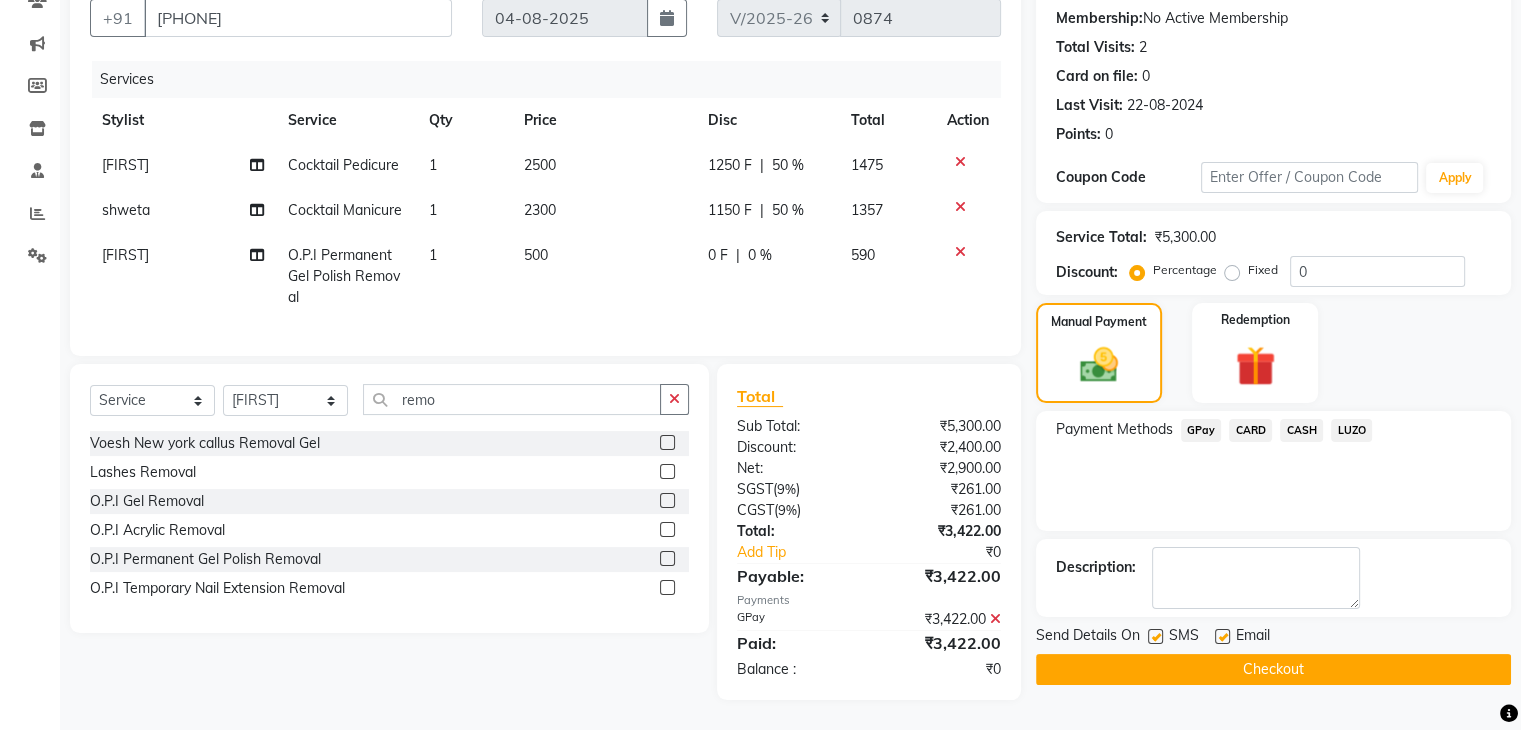 click on "O.P.I Permanent Gel Polish Removal" 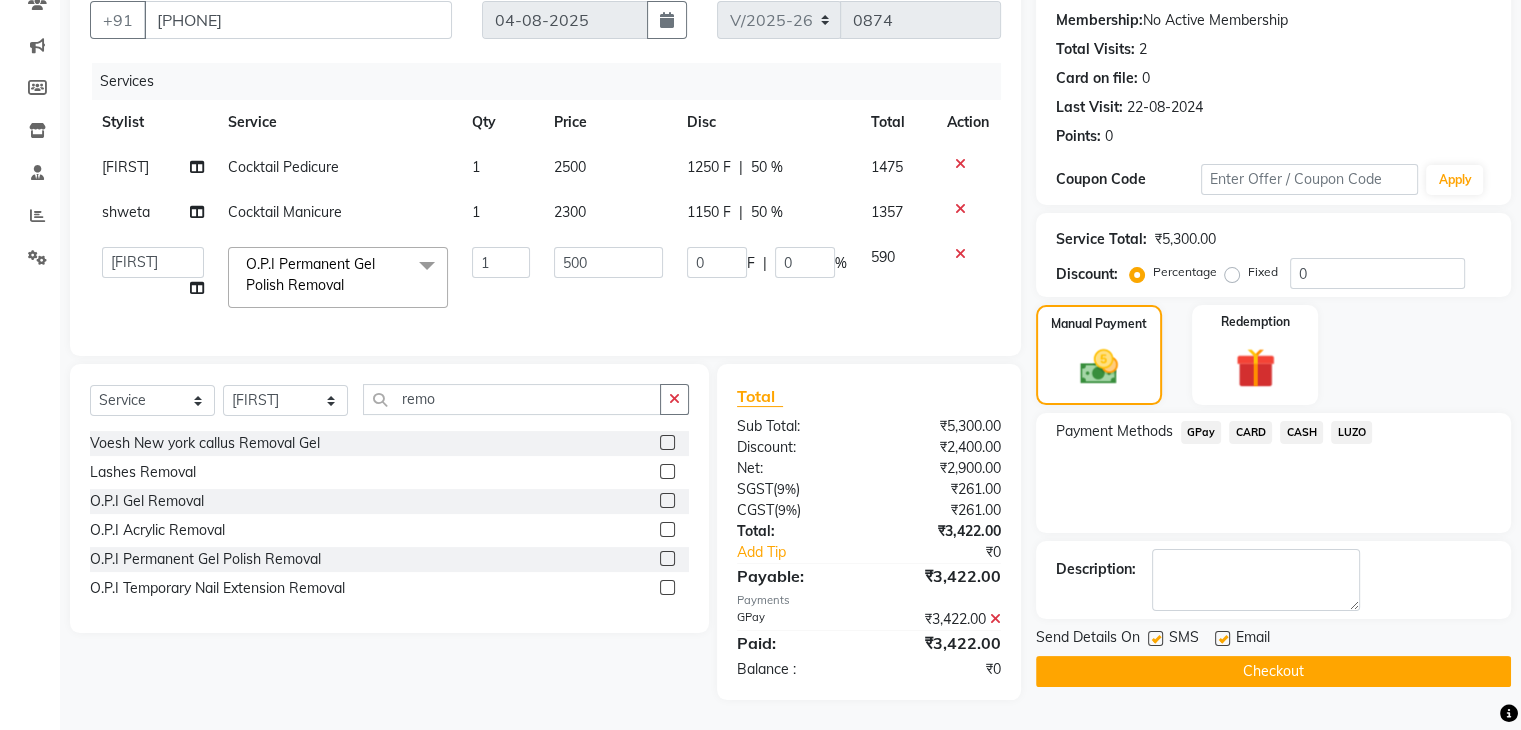 click on "x" 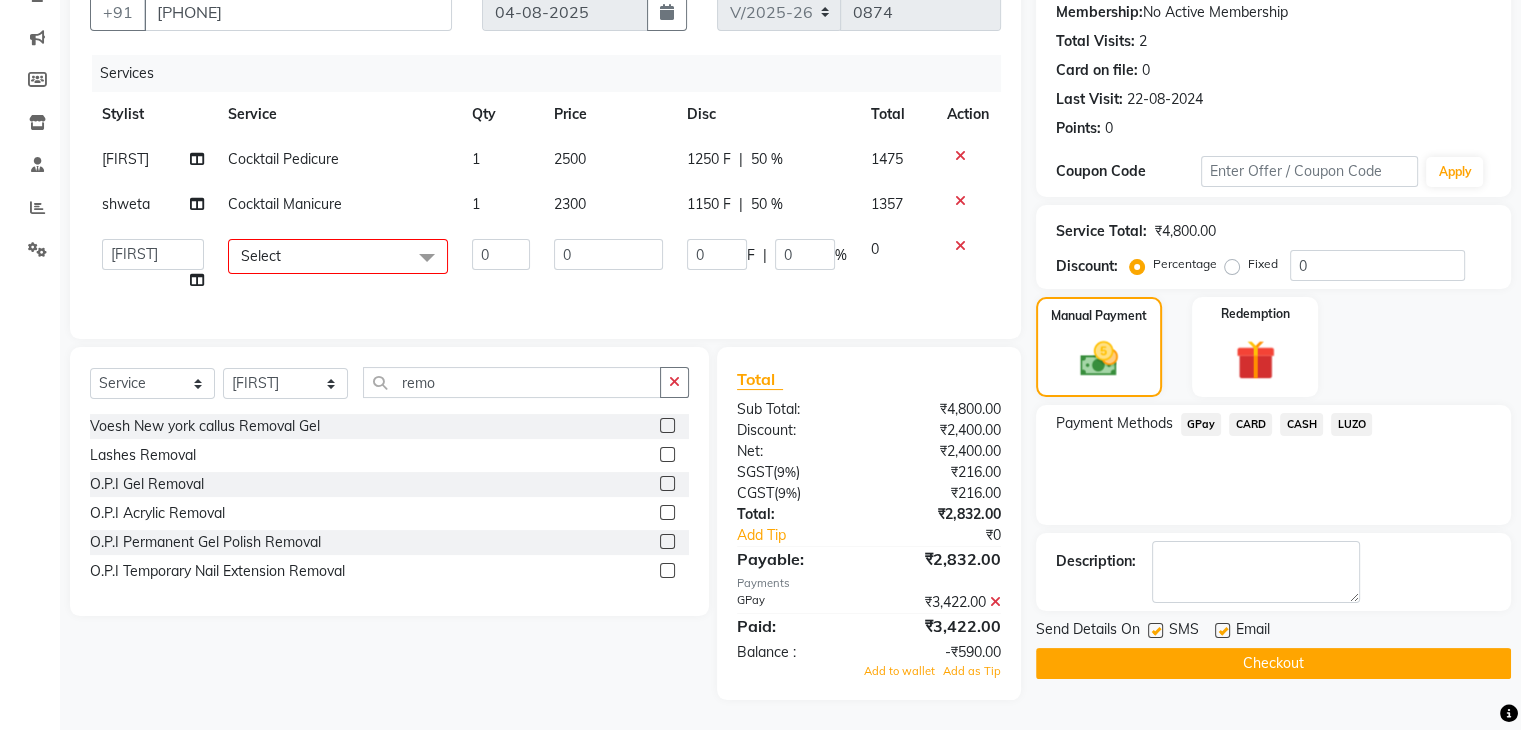click on "Select" 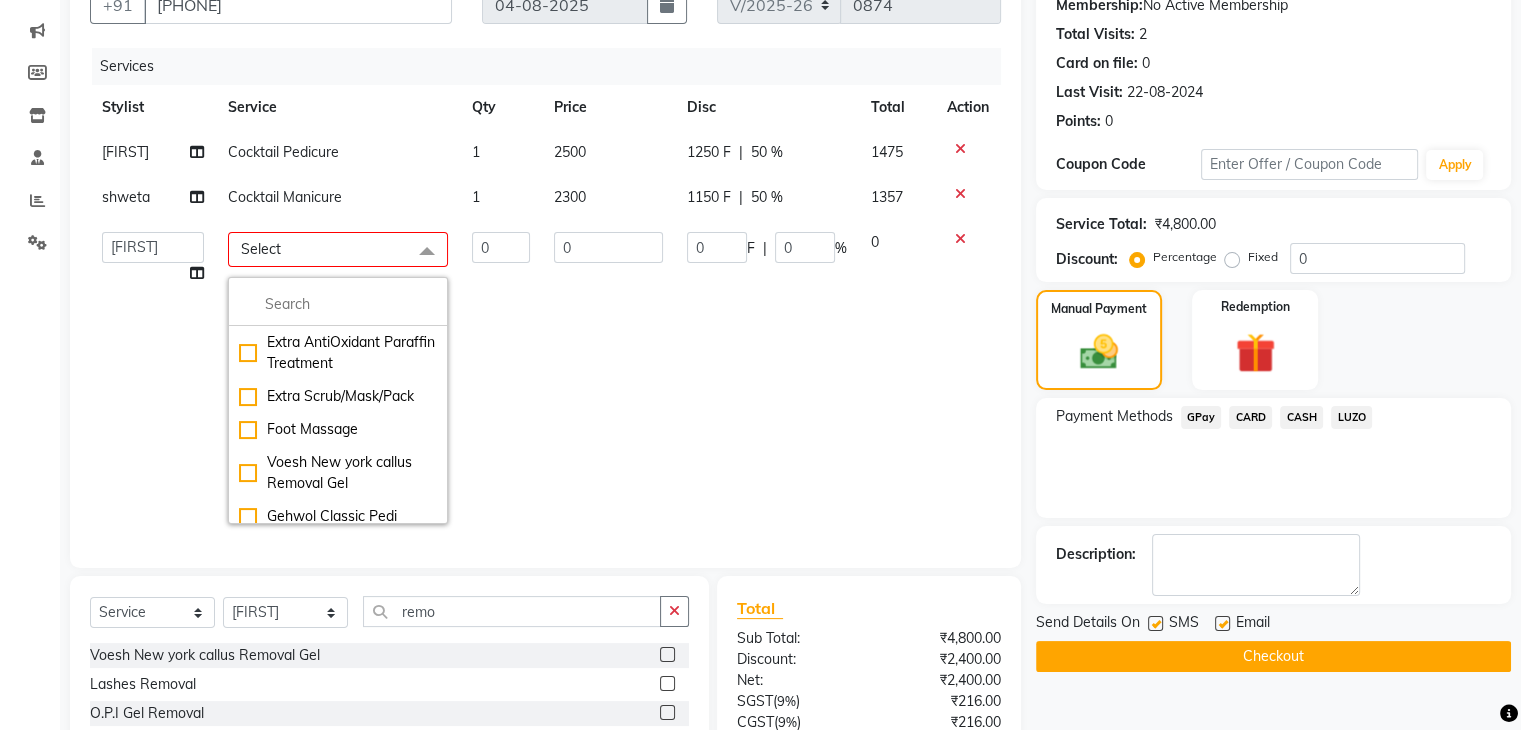 click on "Select" 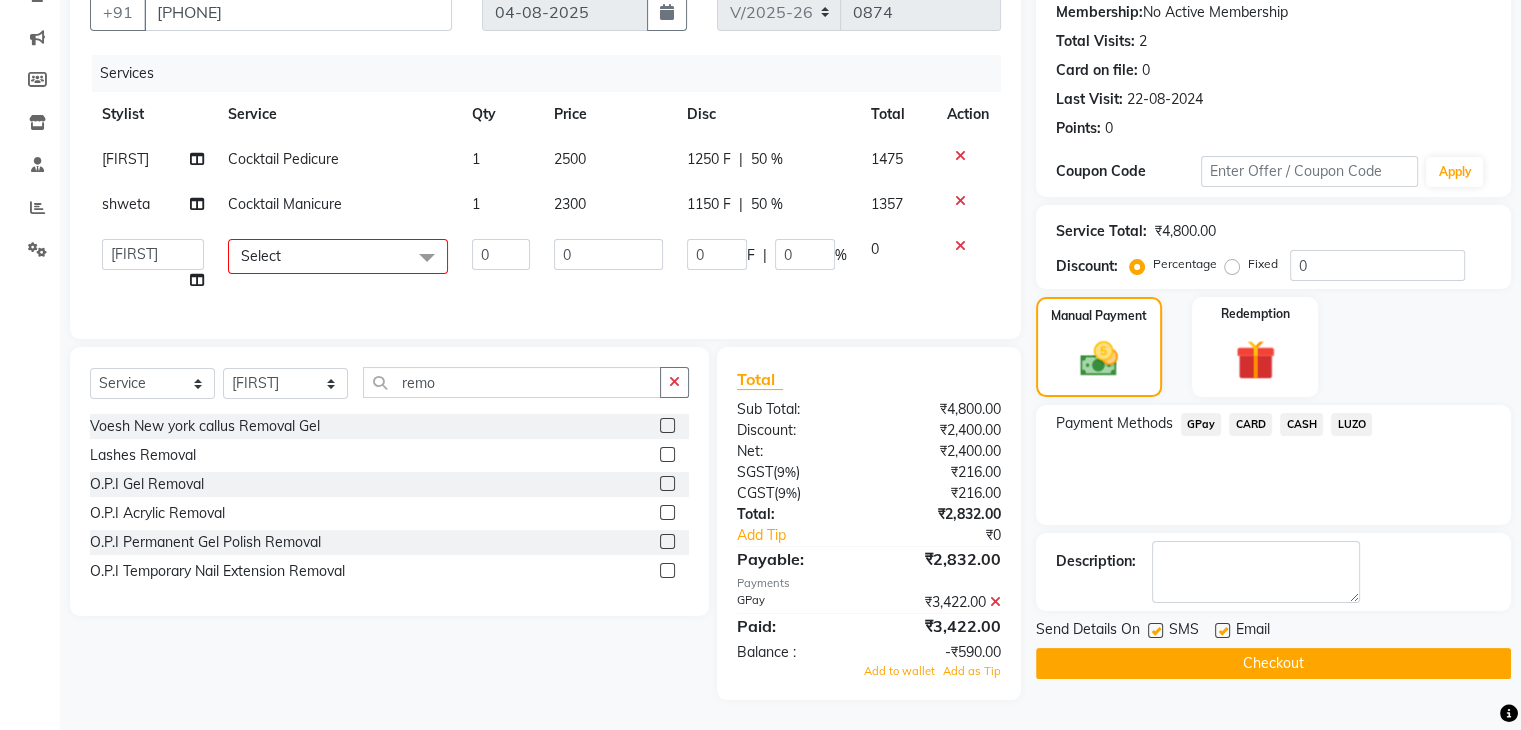 scroll, scrollTop: 200, scrollLeft: 0, axis: vertical 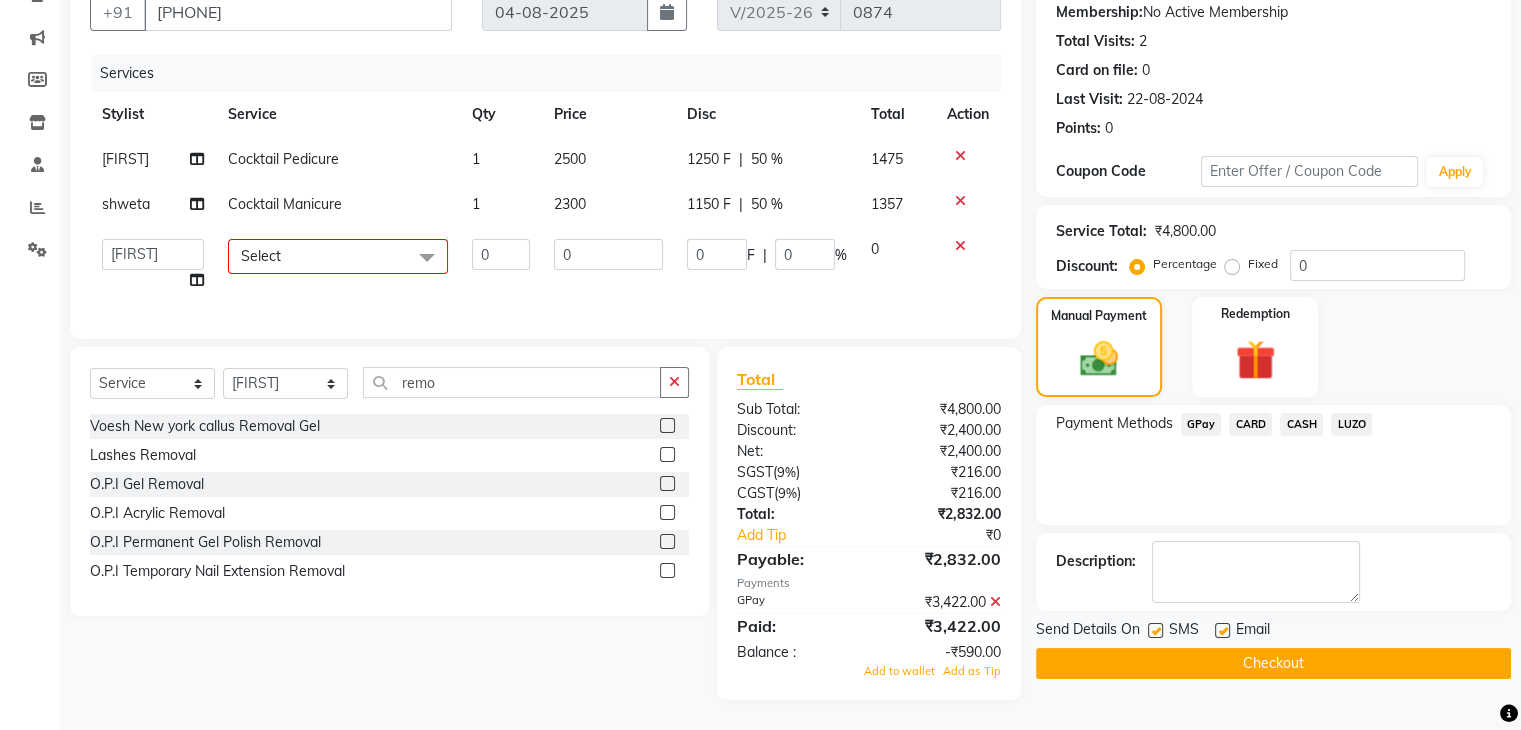 click on "Select" 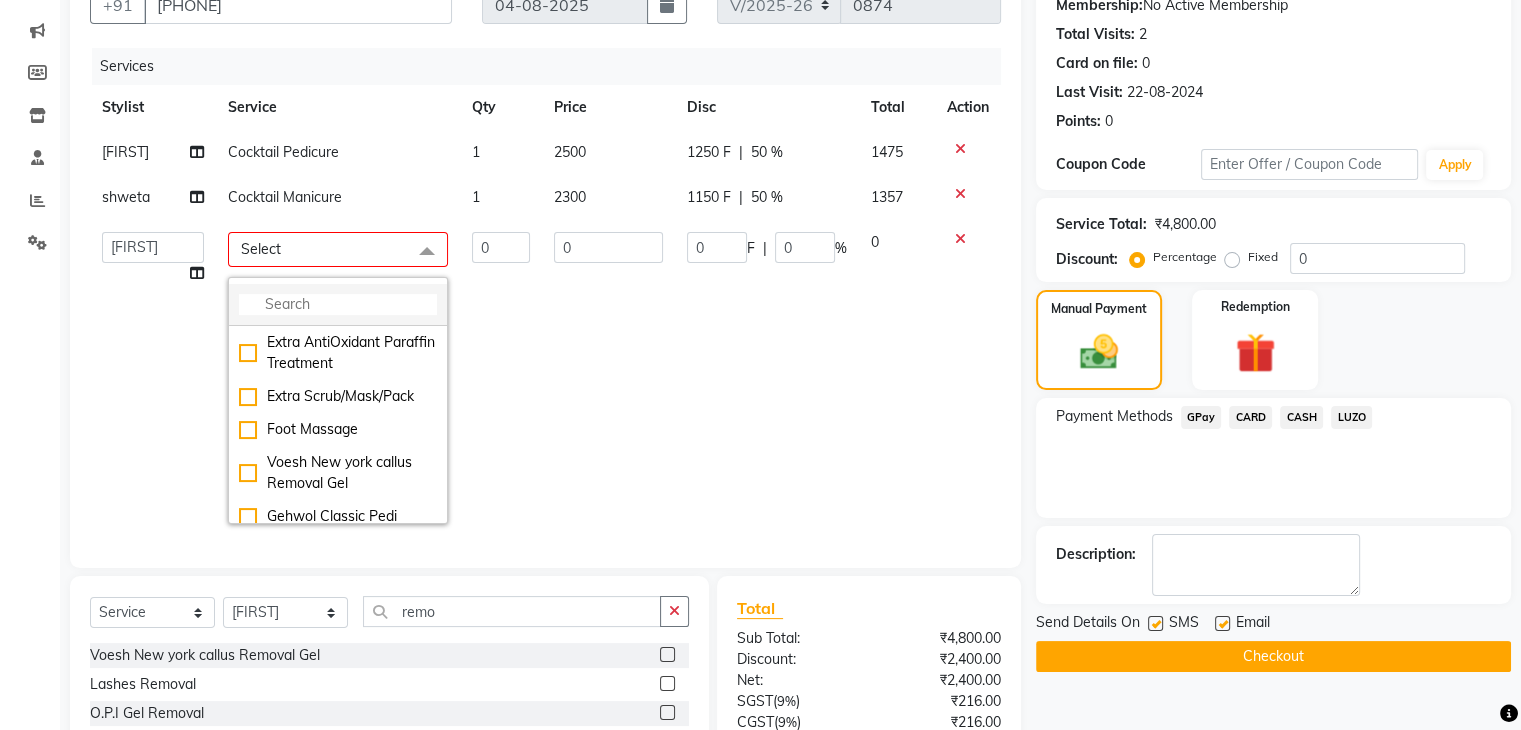 click 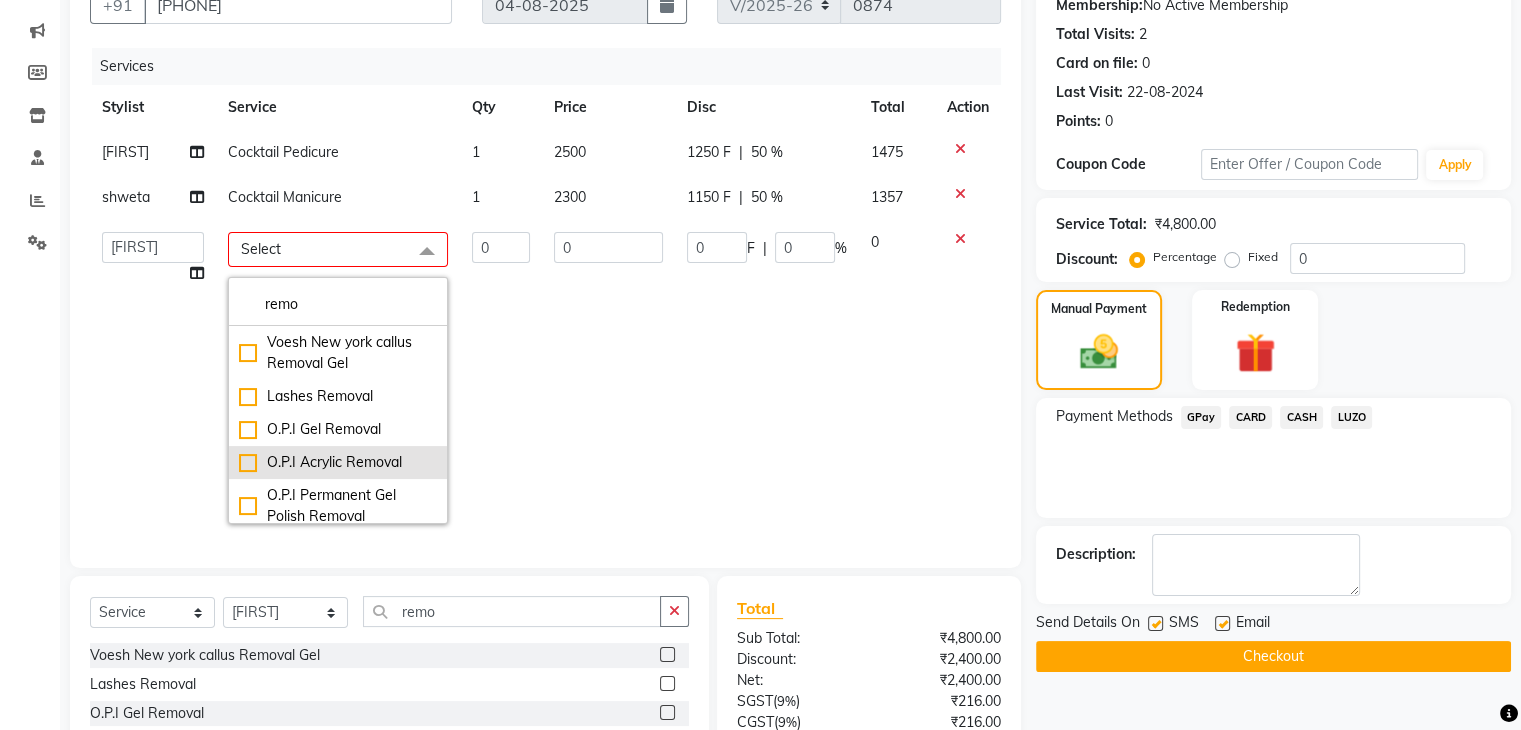 type on "remo" 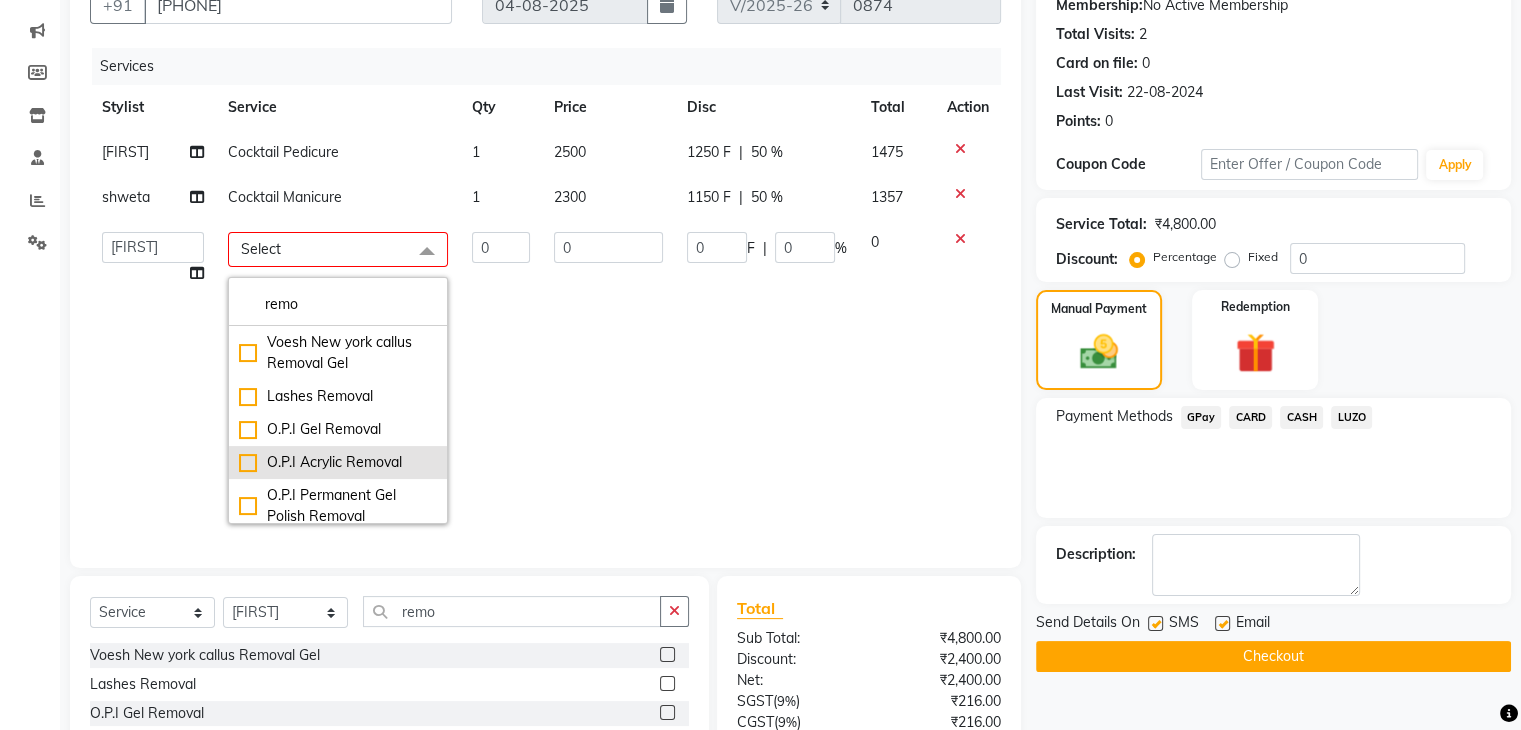 click on "O.P.I Acrylic Removal" 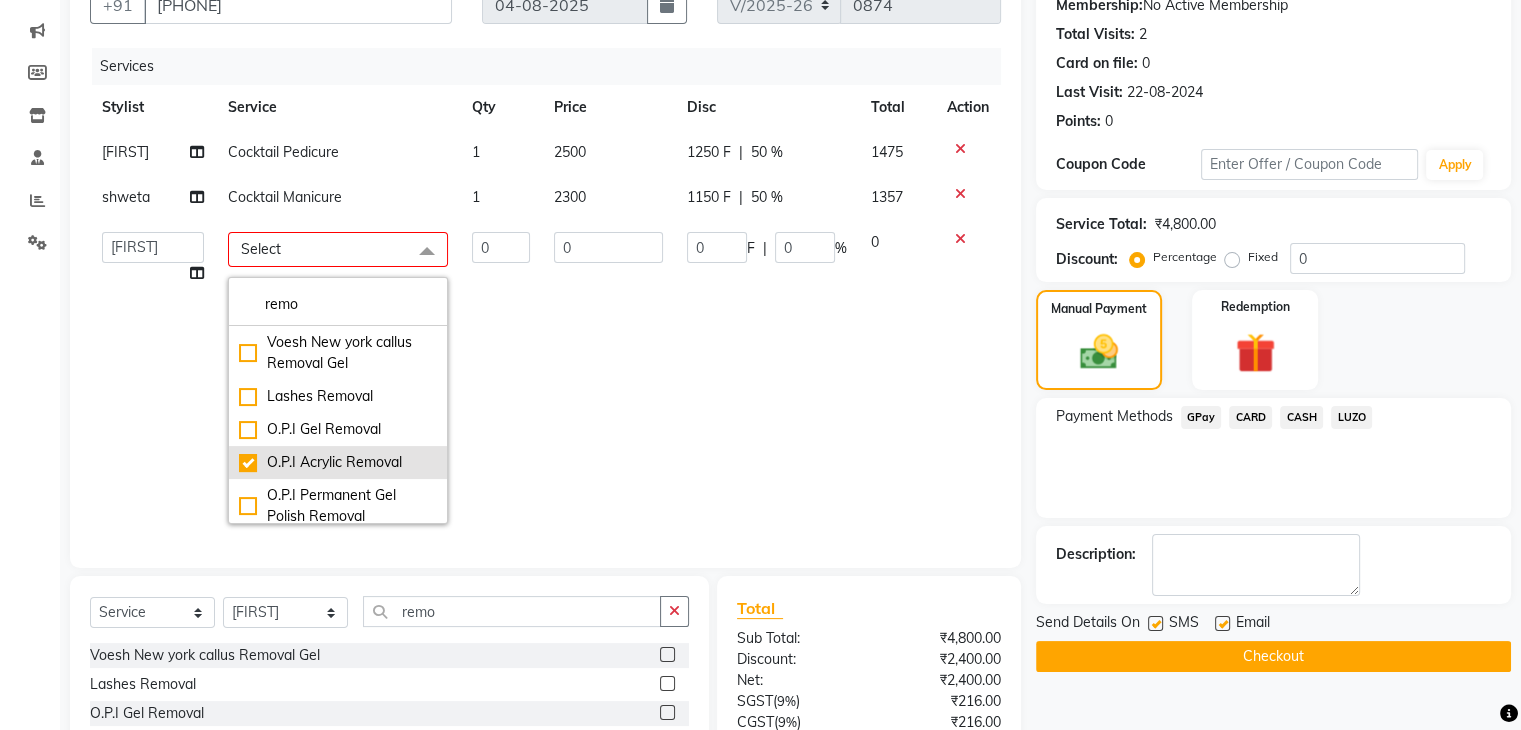 checkbox on "true" 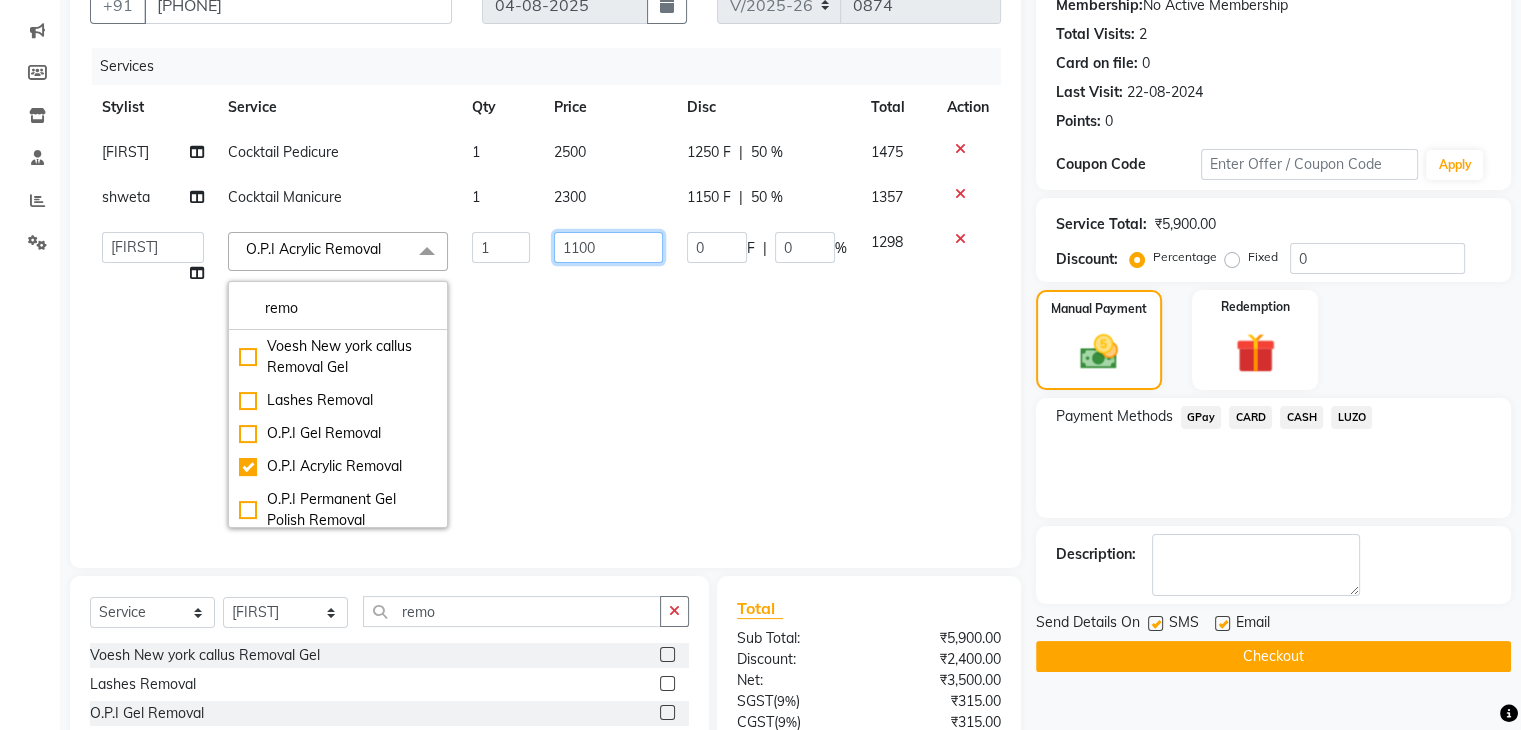 click on "1100" 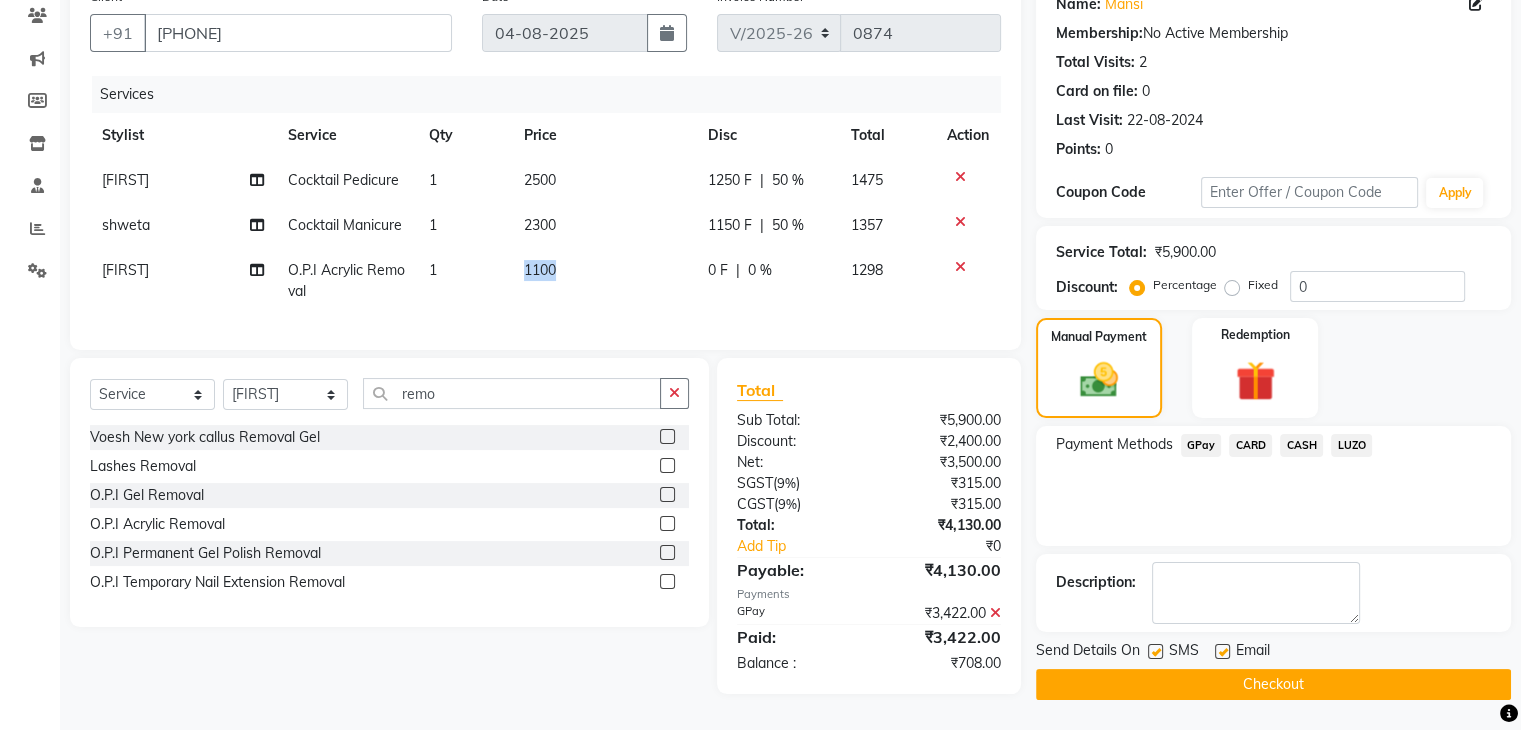 click on "1100" 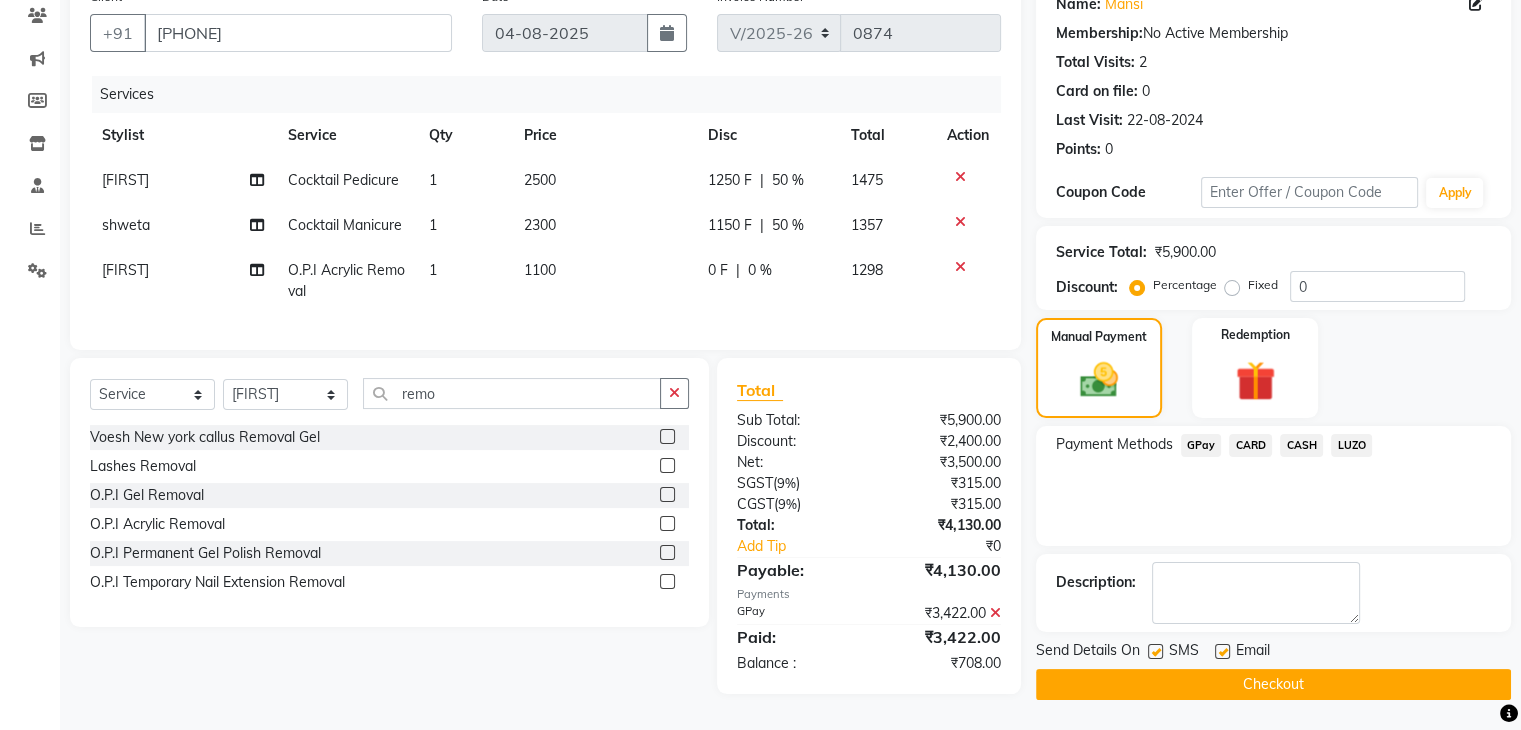 scroll, scrollTop: 192, scrollLeft: 0, axis: vertical 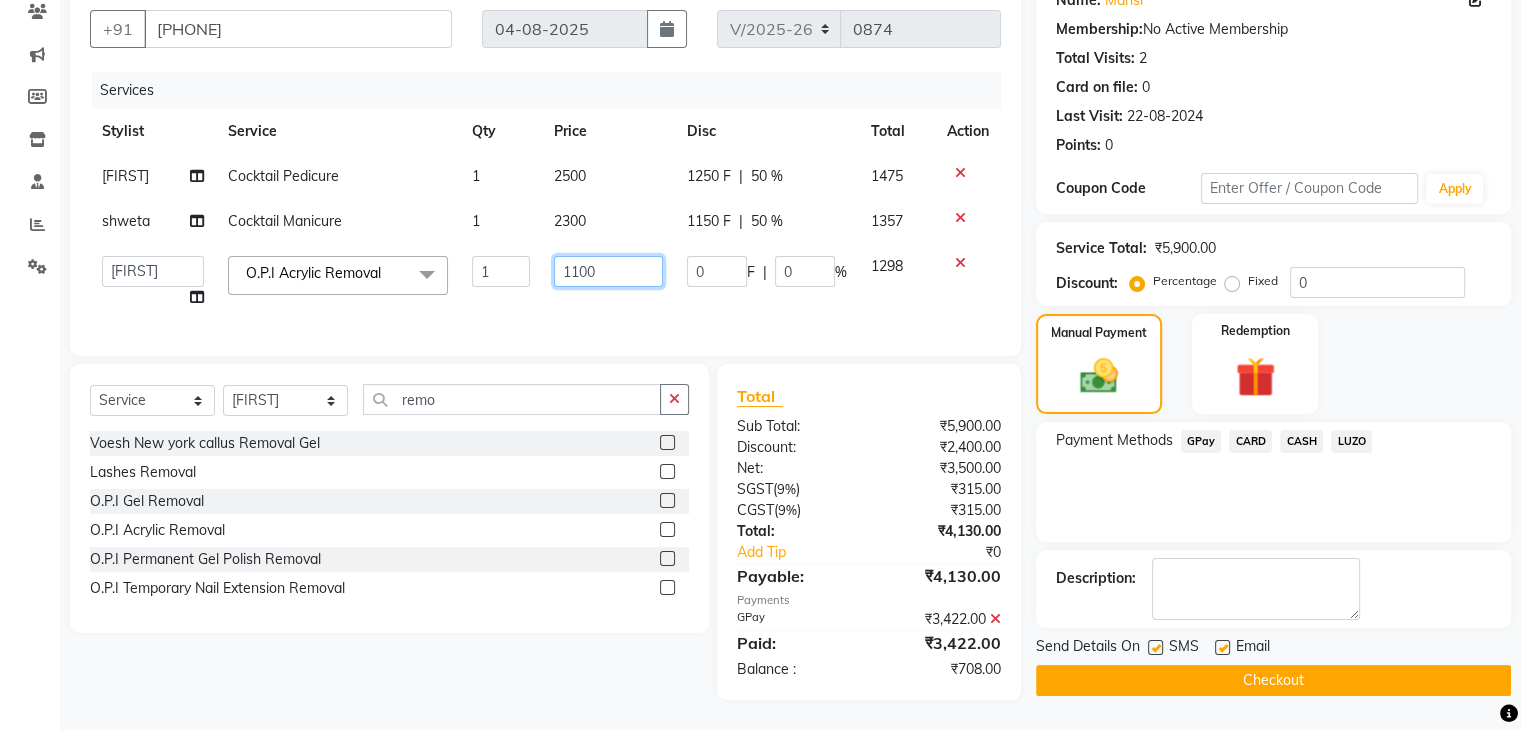 click on "1100" 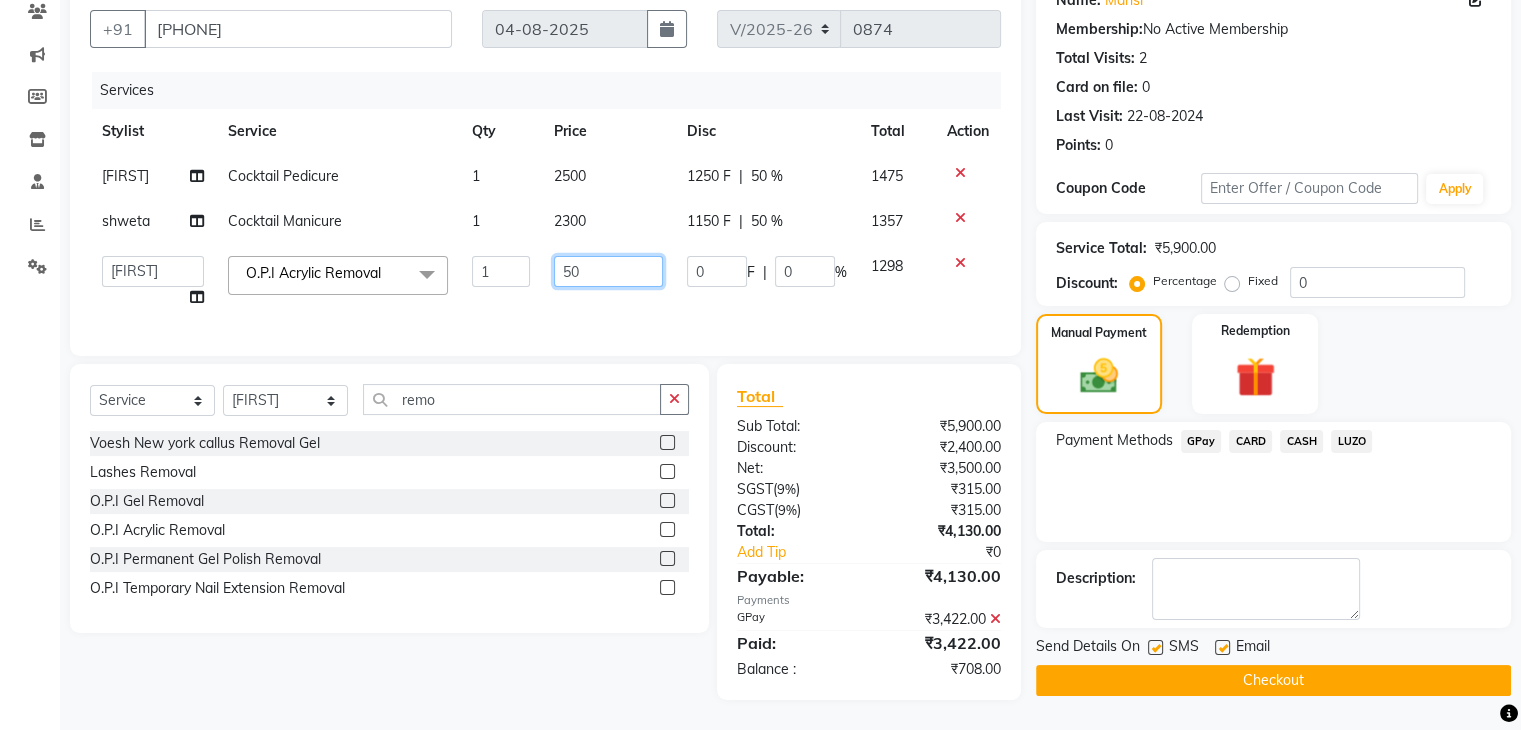 type on "500" 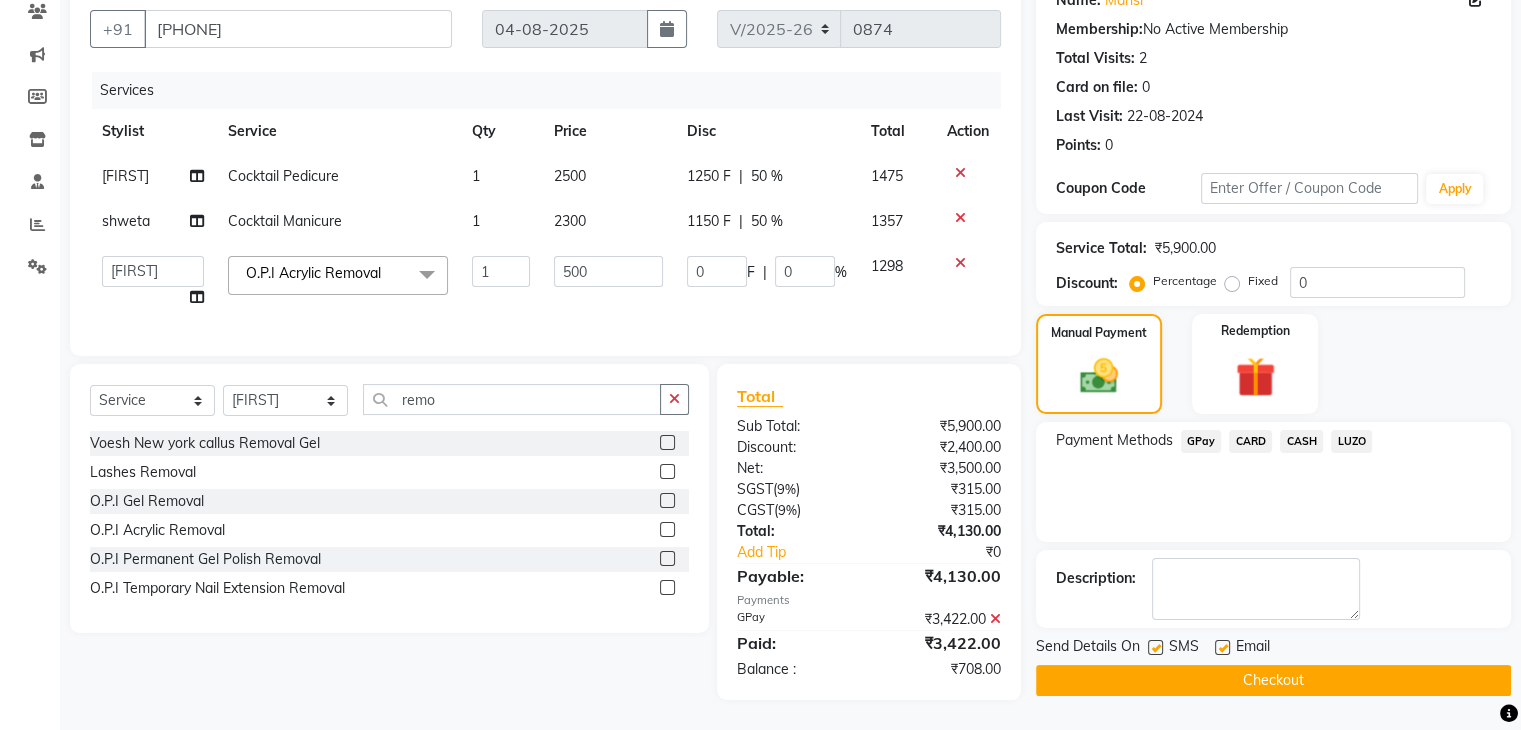 click on "0 F | 0 %" 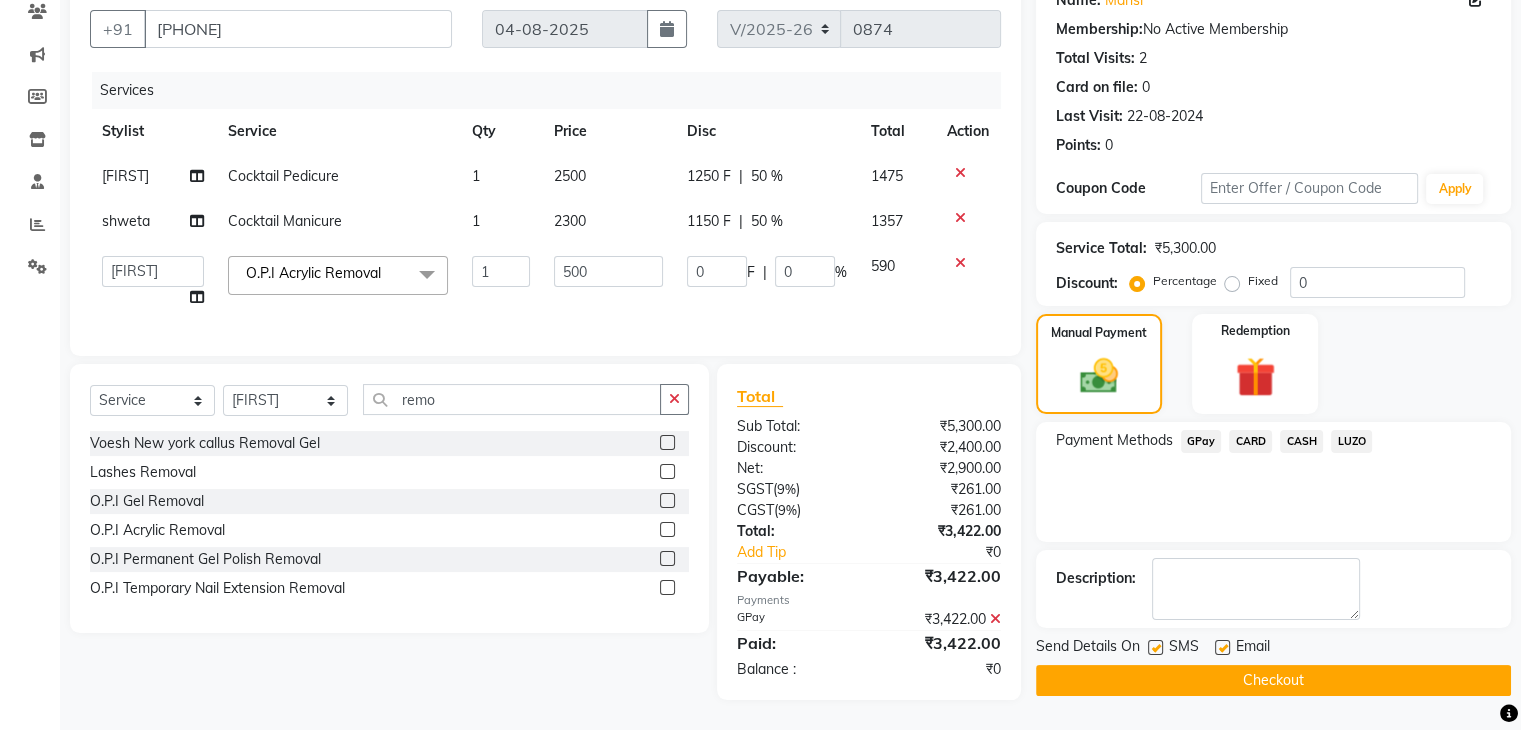 scroll, scrollTop: 192, scrollLeft: 0, axis: vertical 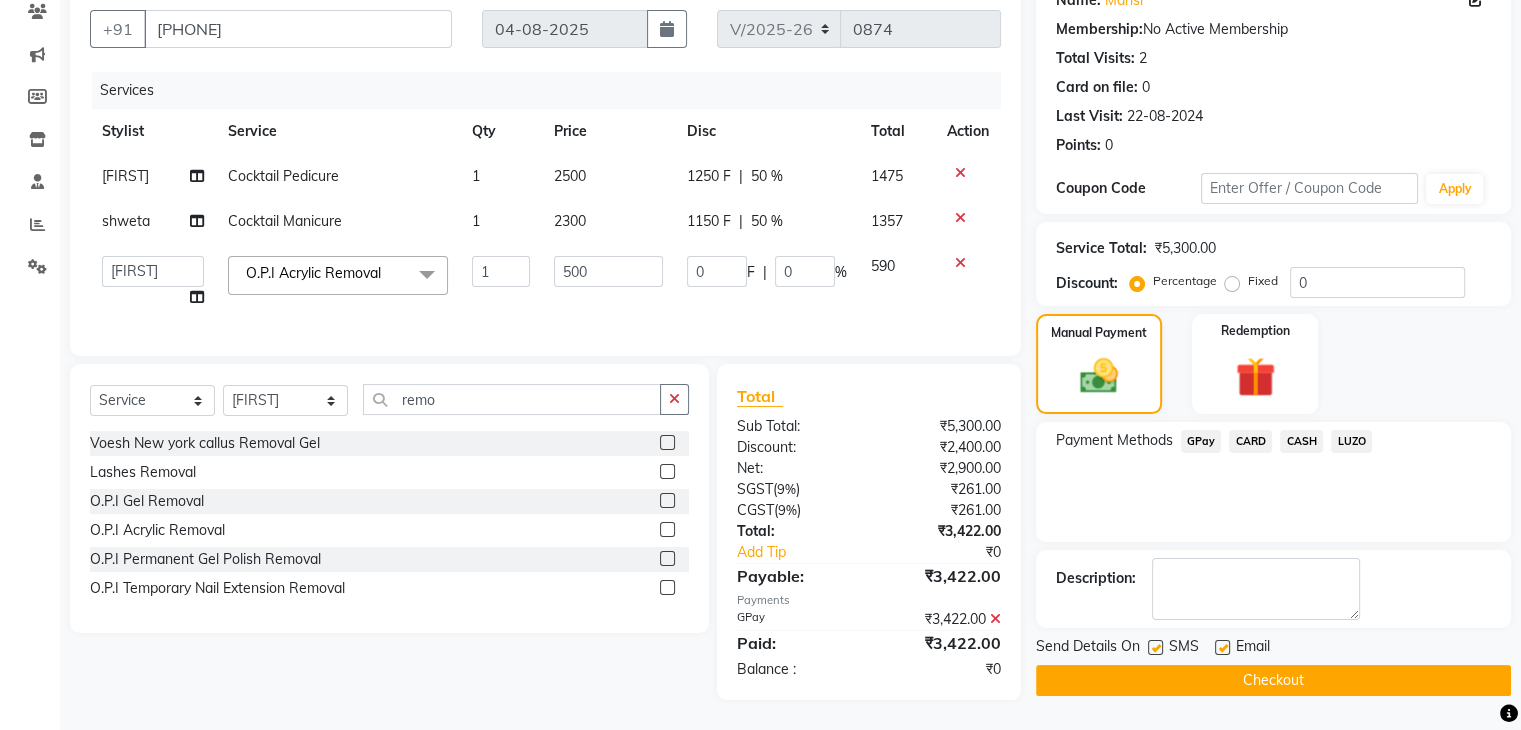 click on "GPay" 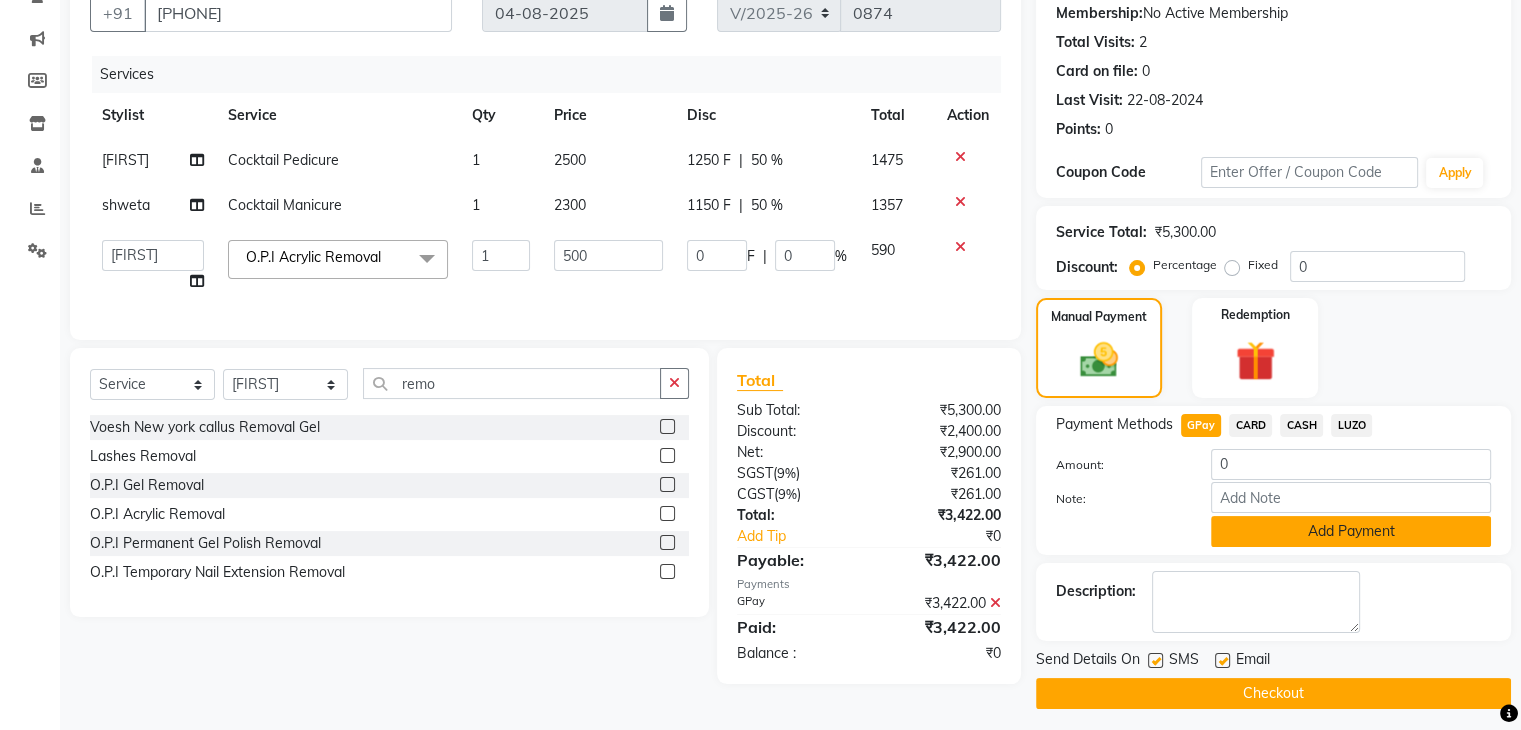 click on "Add Payment" 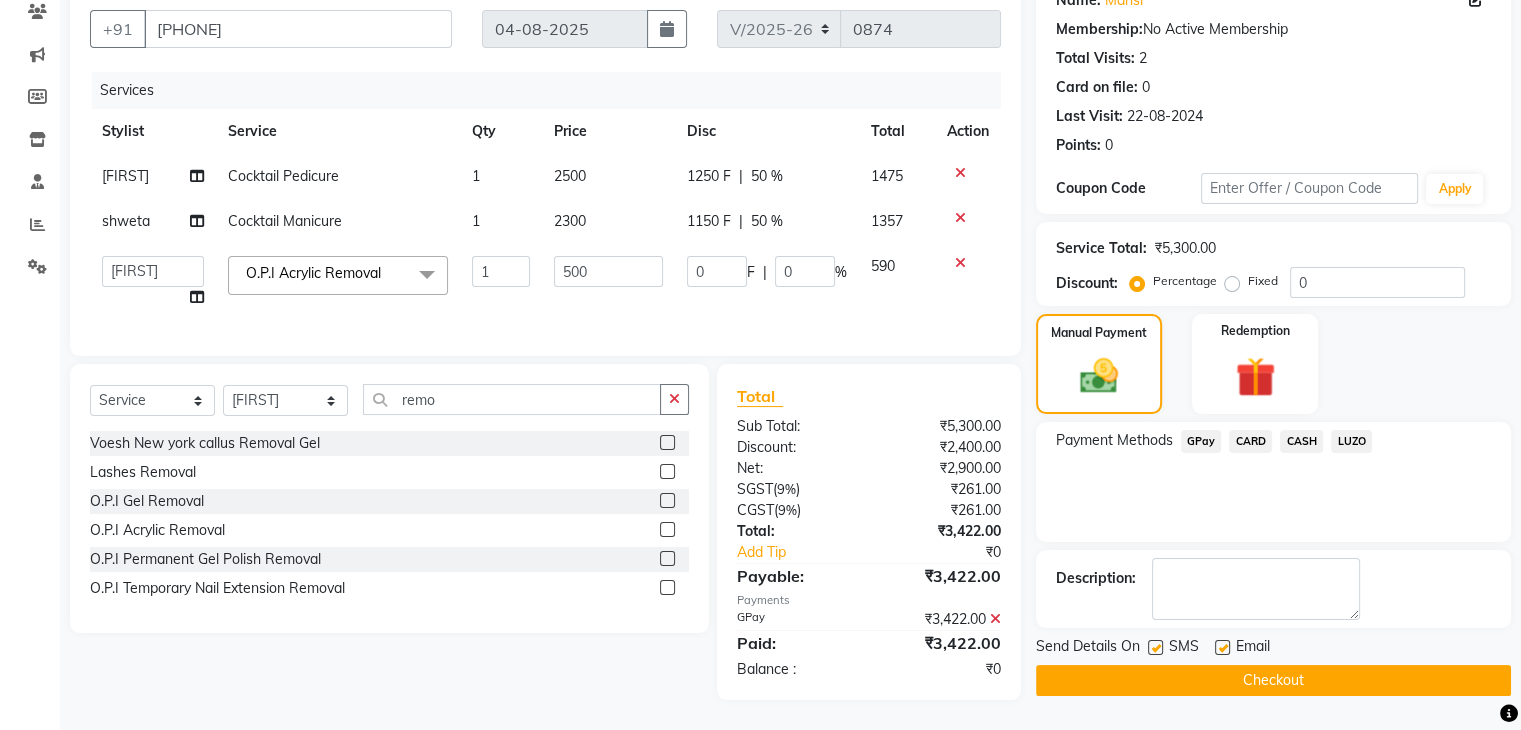 click on "Checkout" 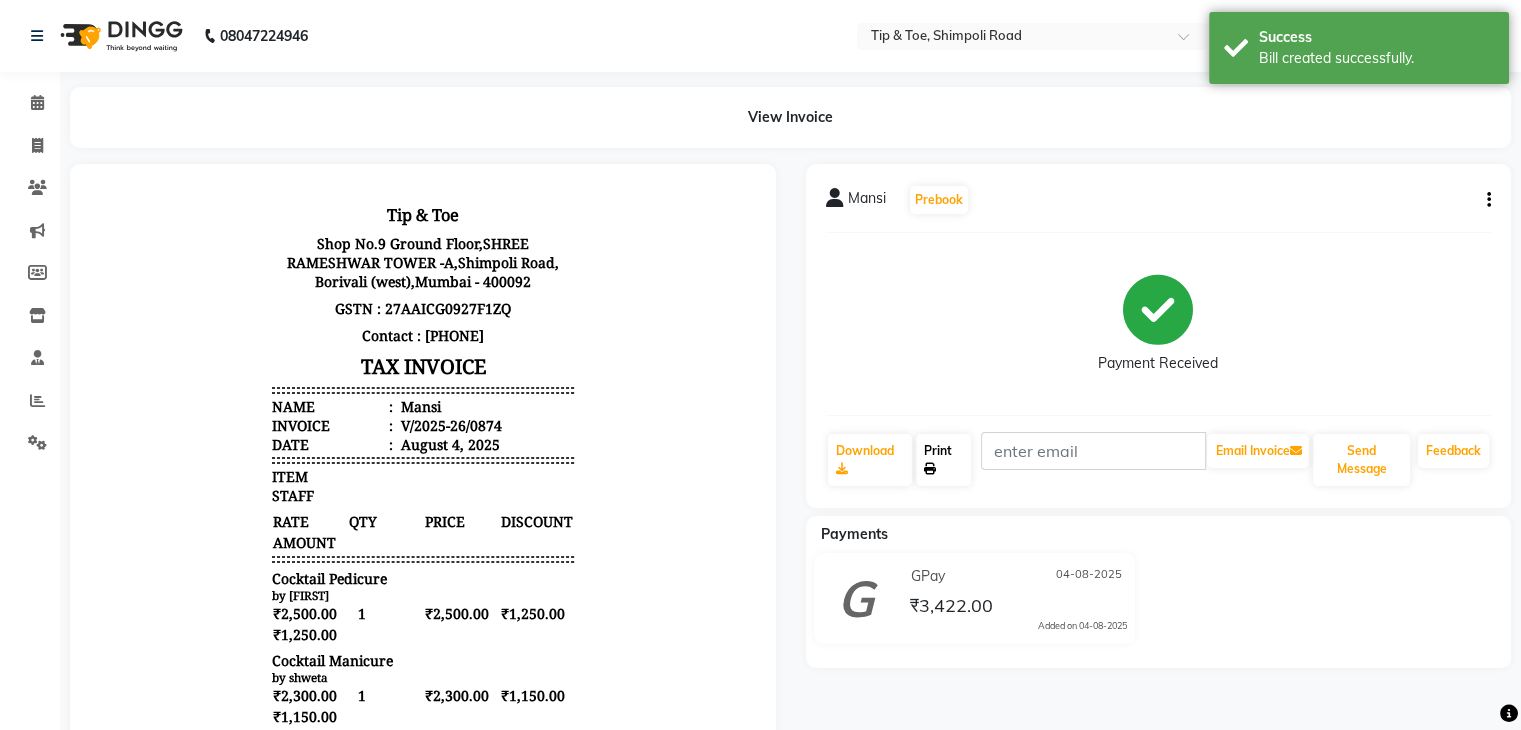 scroll, scrollTop: 0, scrollLeft: 0, axis: both 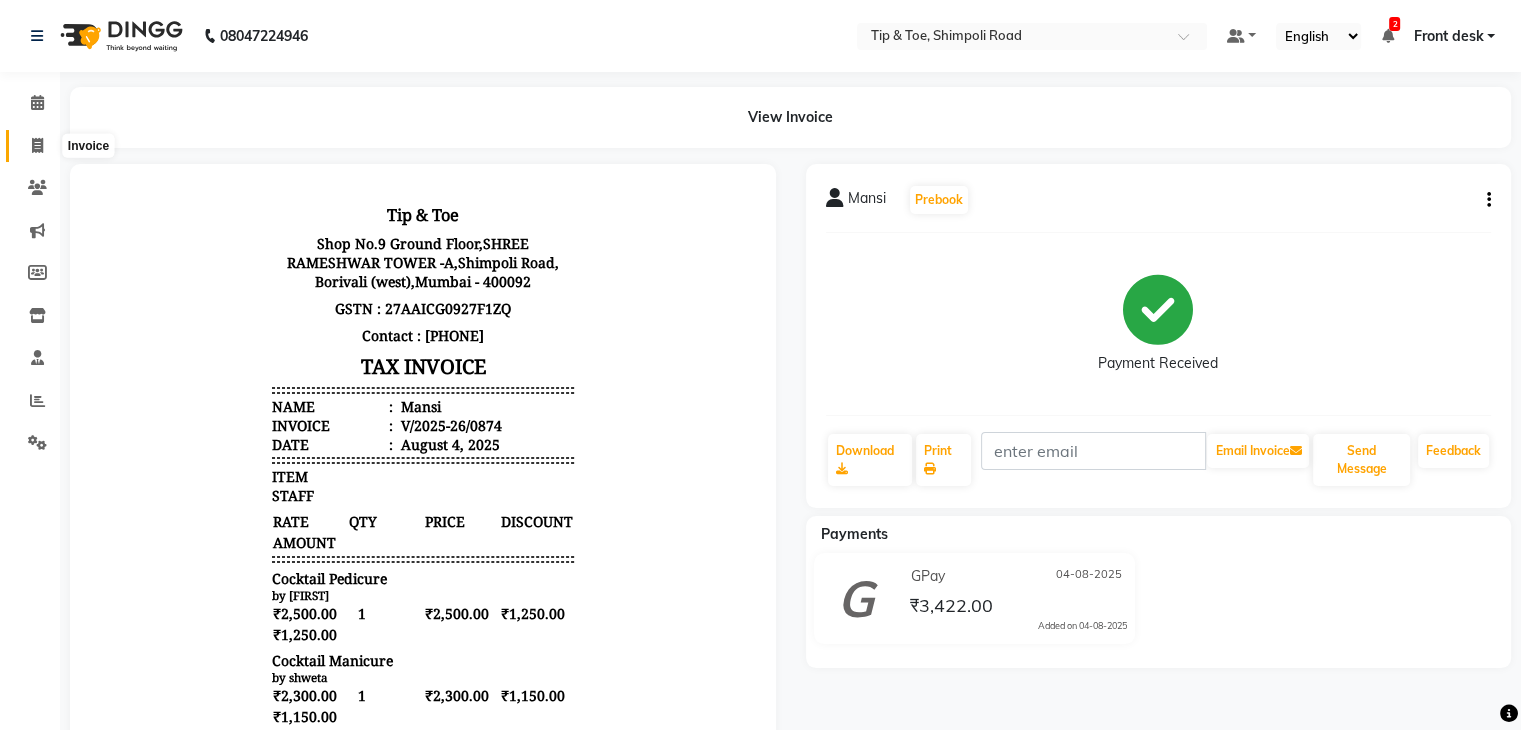 click 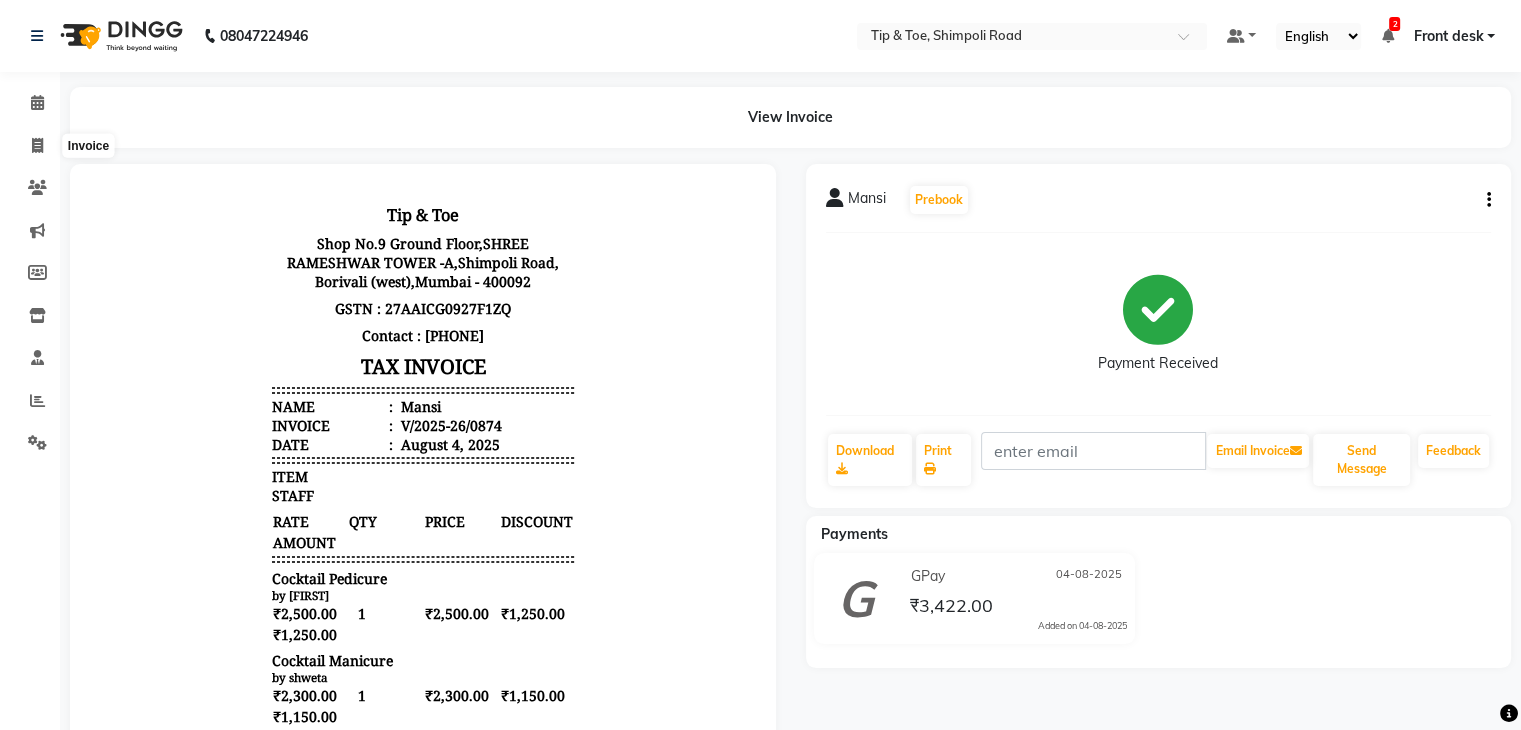 select on "service" 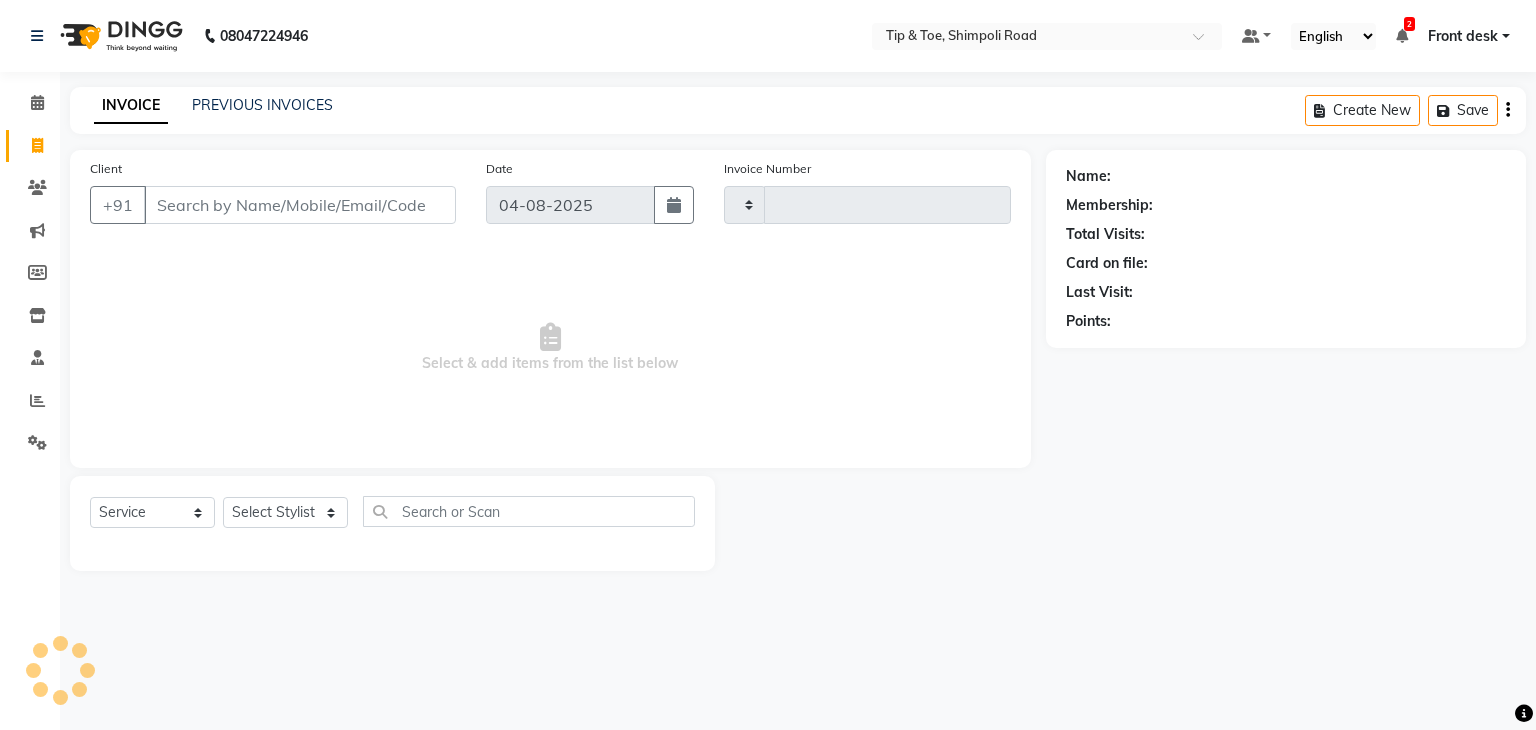 type on "0875" 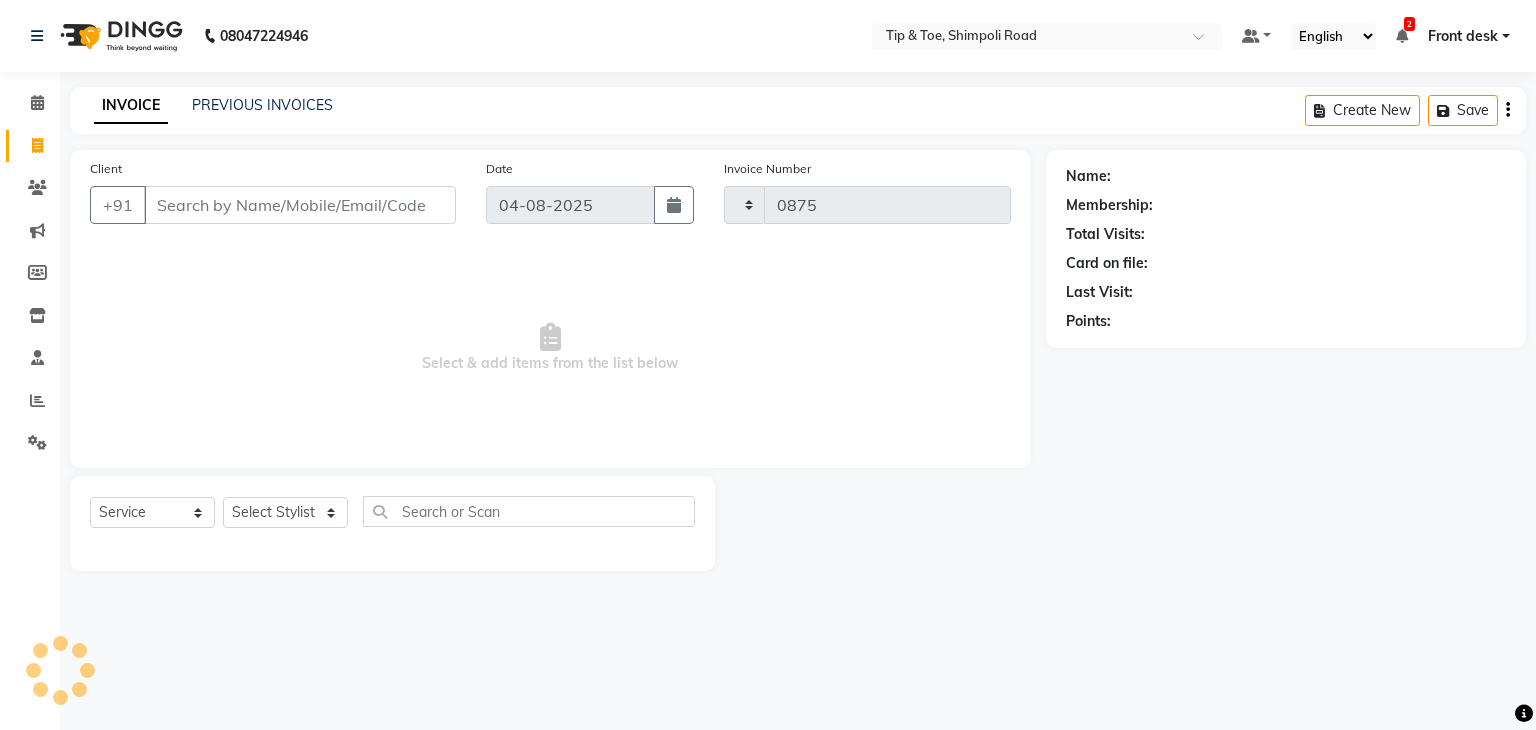 select on "5942" 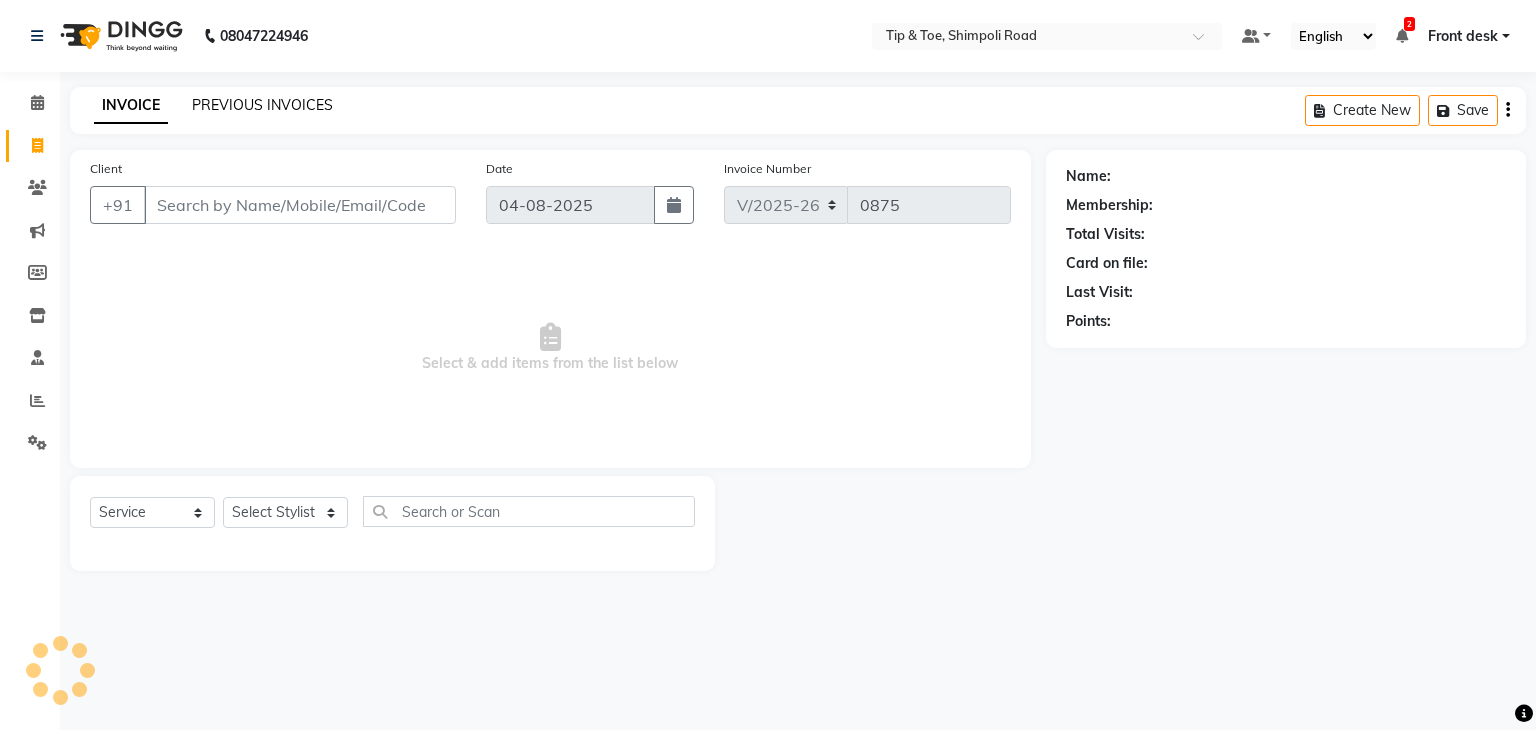 click on "PREVIOUS INVOICES" 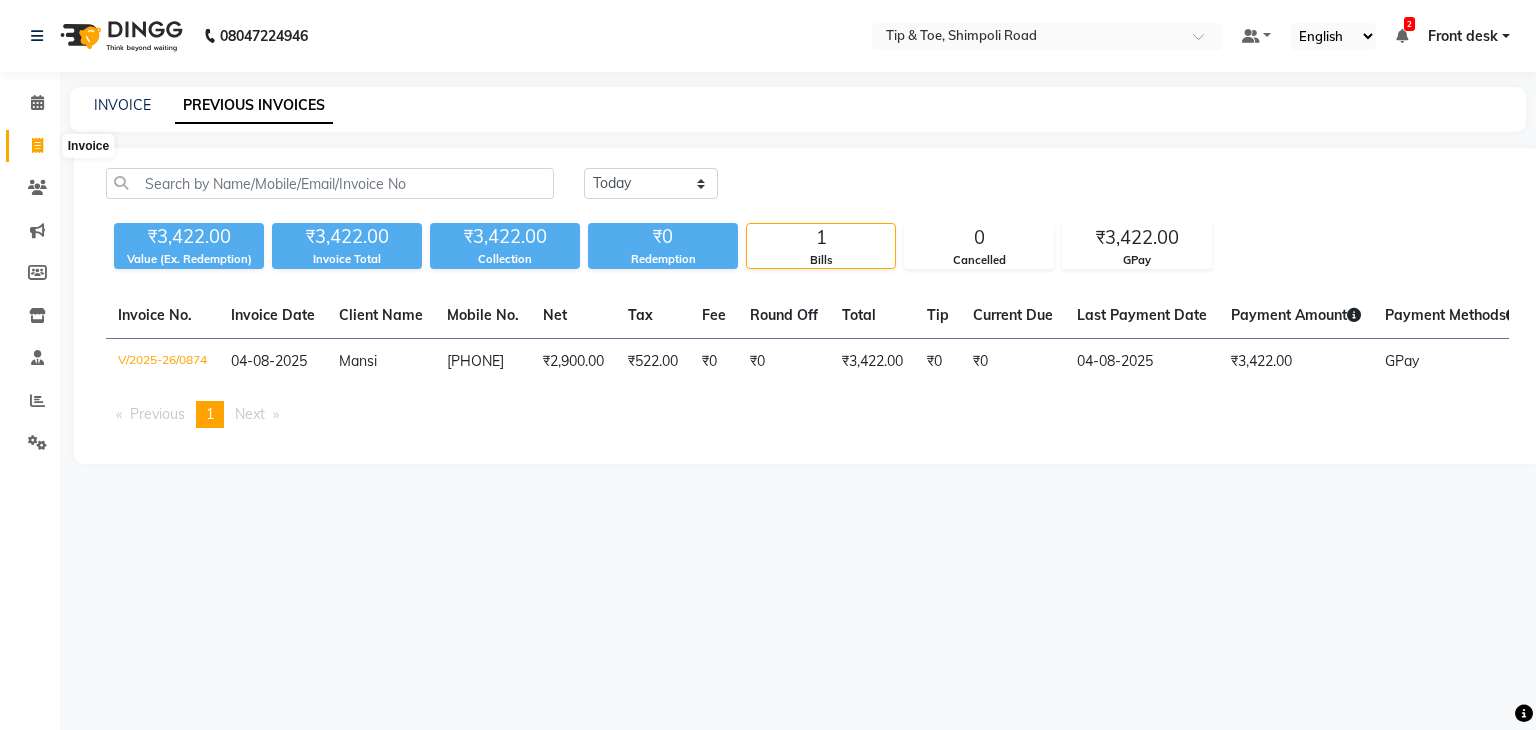 click 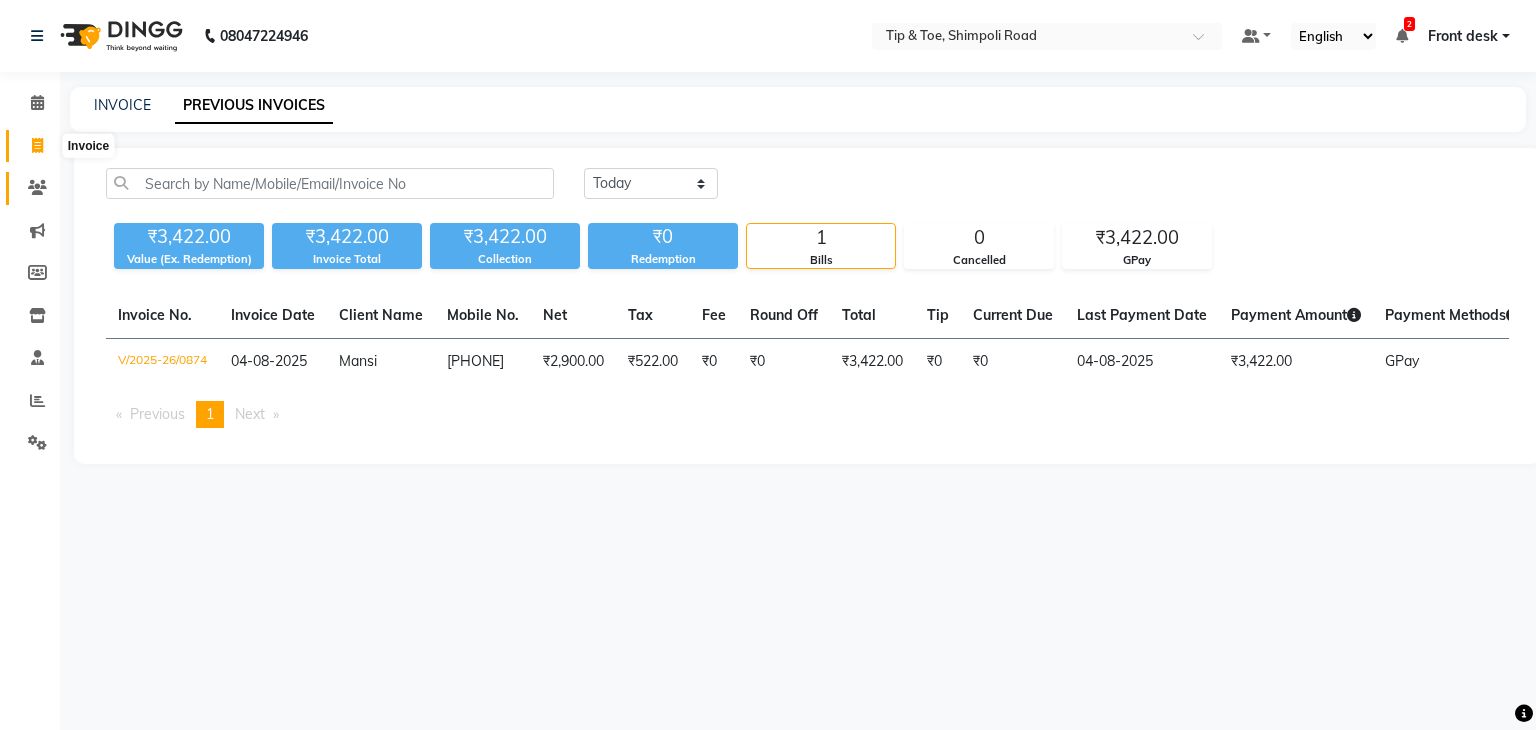 select on "service" 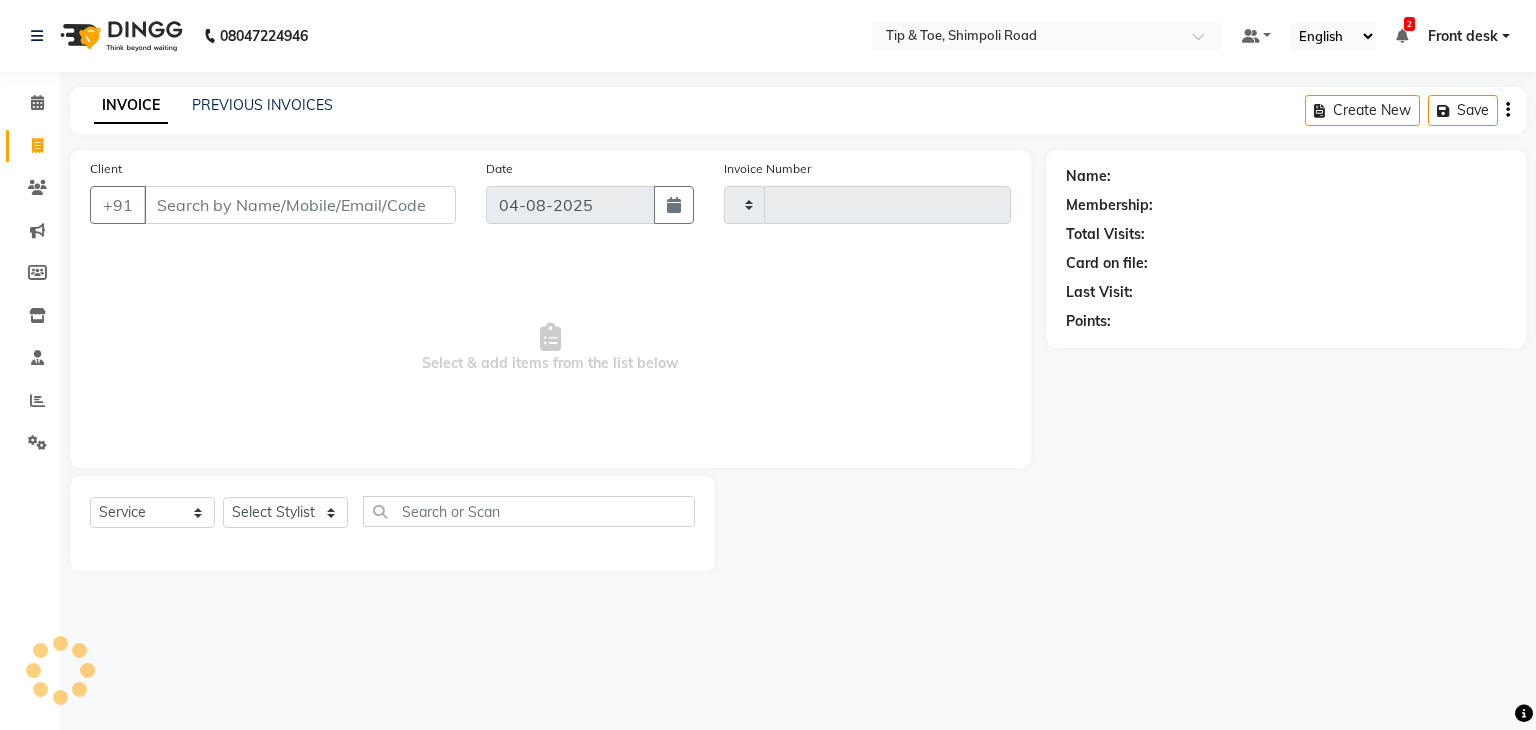 type on "0875" 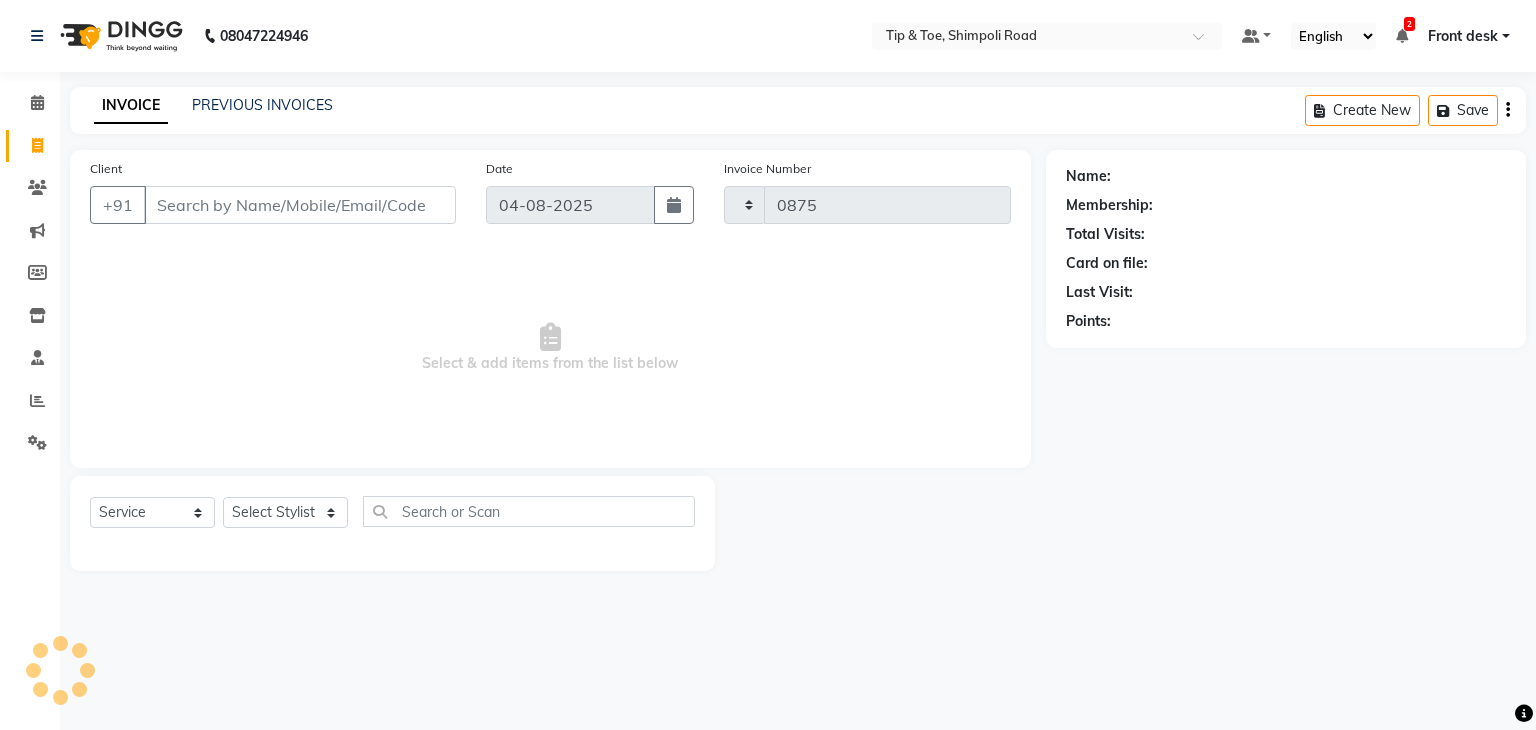 select on "5942" 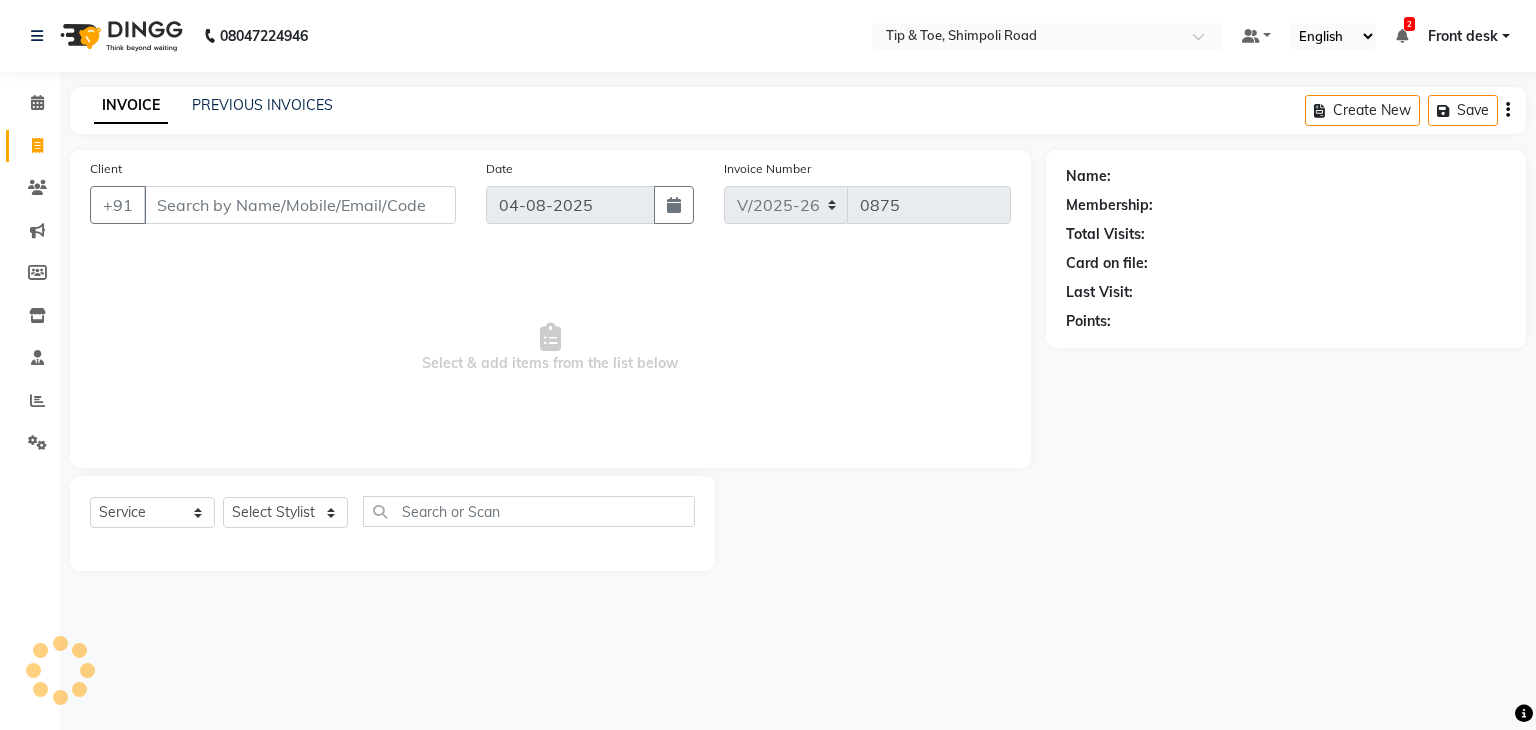 click on "Client" at bounding box center [300, 205] 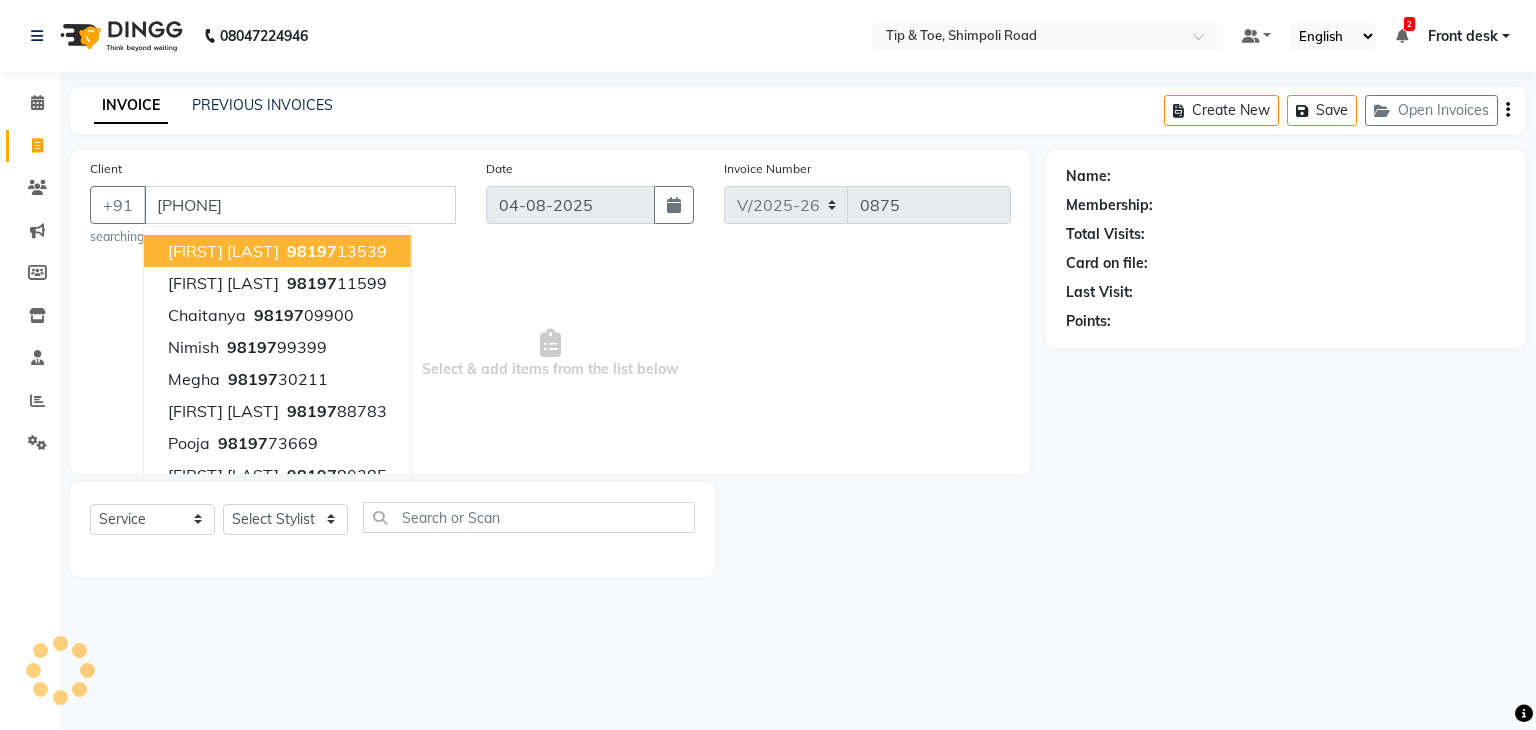 type on "[PHONE]" 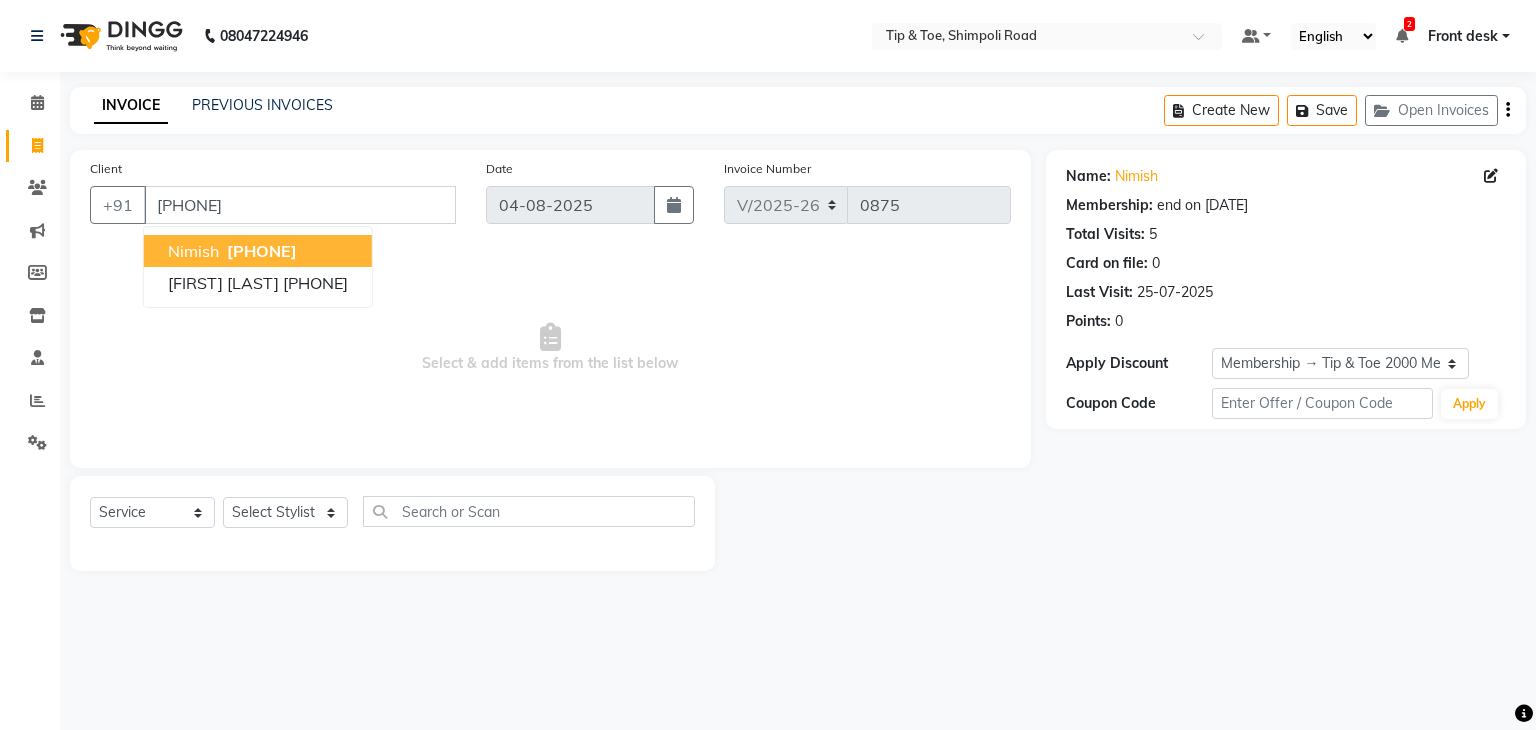 click on "Nimish" at bounding box center [193, 251] 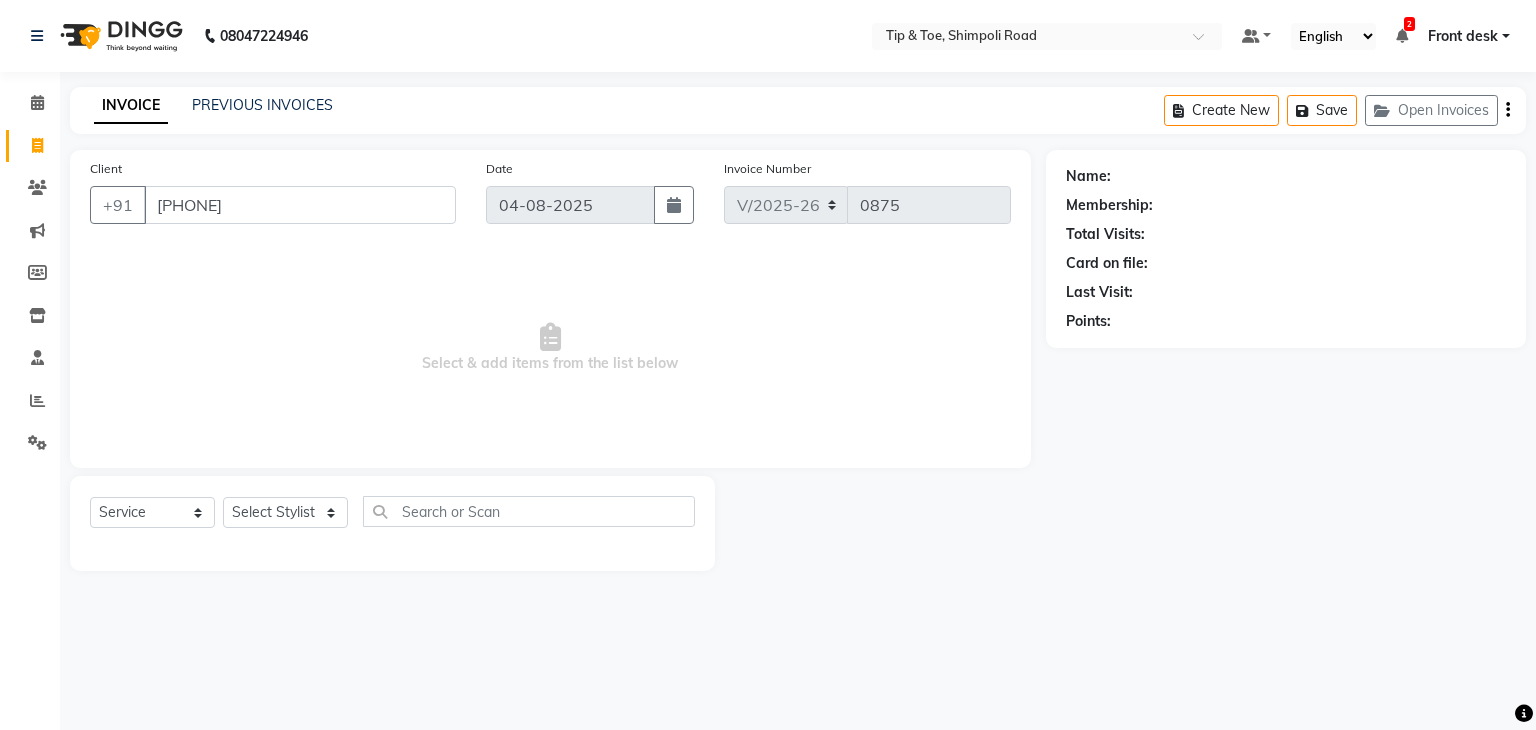 select on "1: Object" 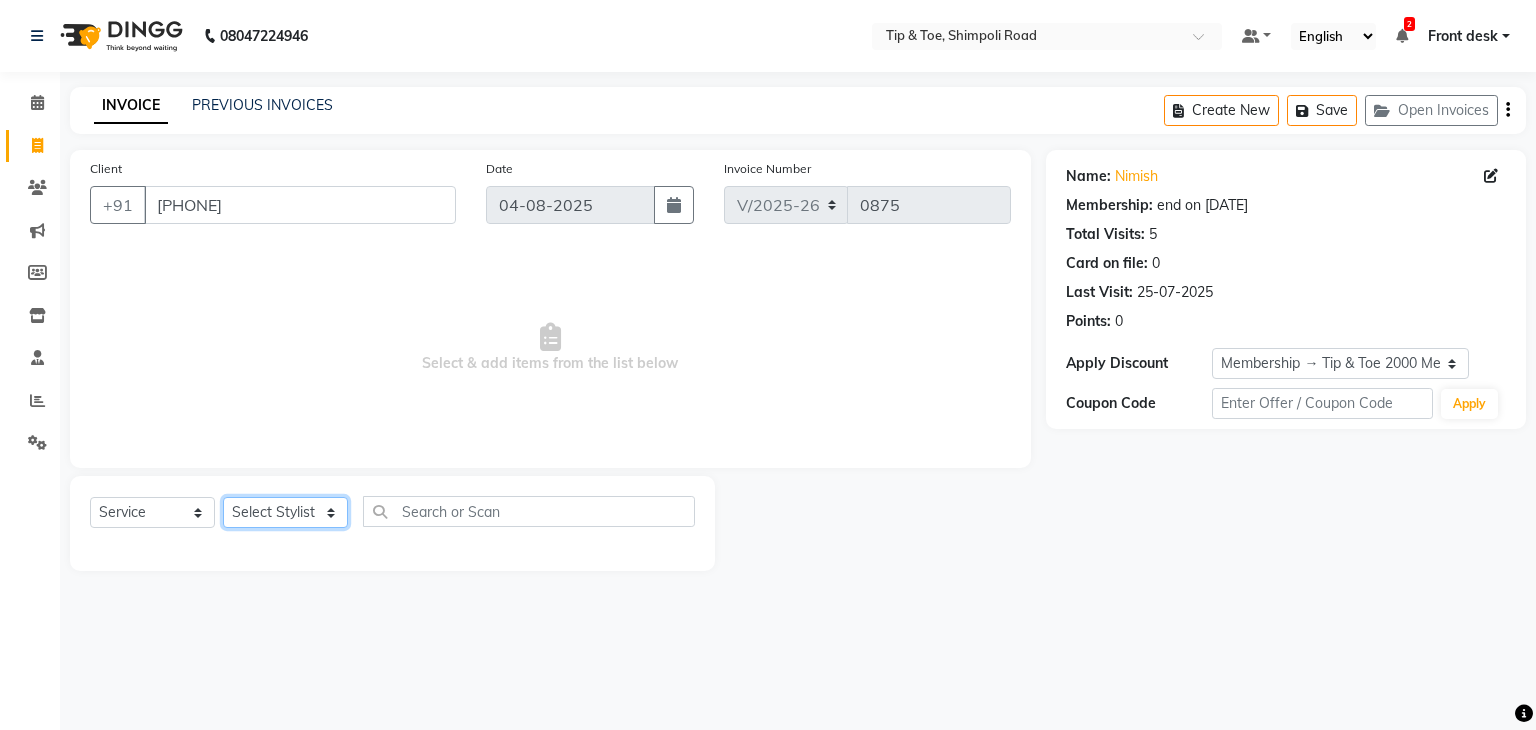 click on "Select Stylist Front desk [FIRST] [FIRST] shweta  [FIRST] [FIRST] [FIRST] tasmiya  [FIRST] [FIRST] [FIRST] [FIRST]" 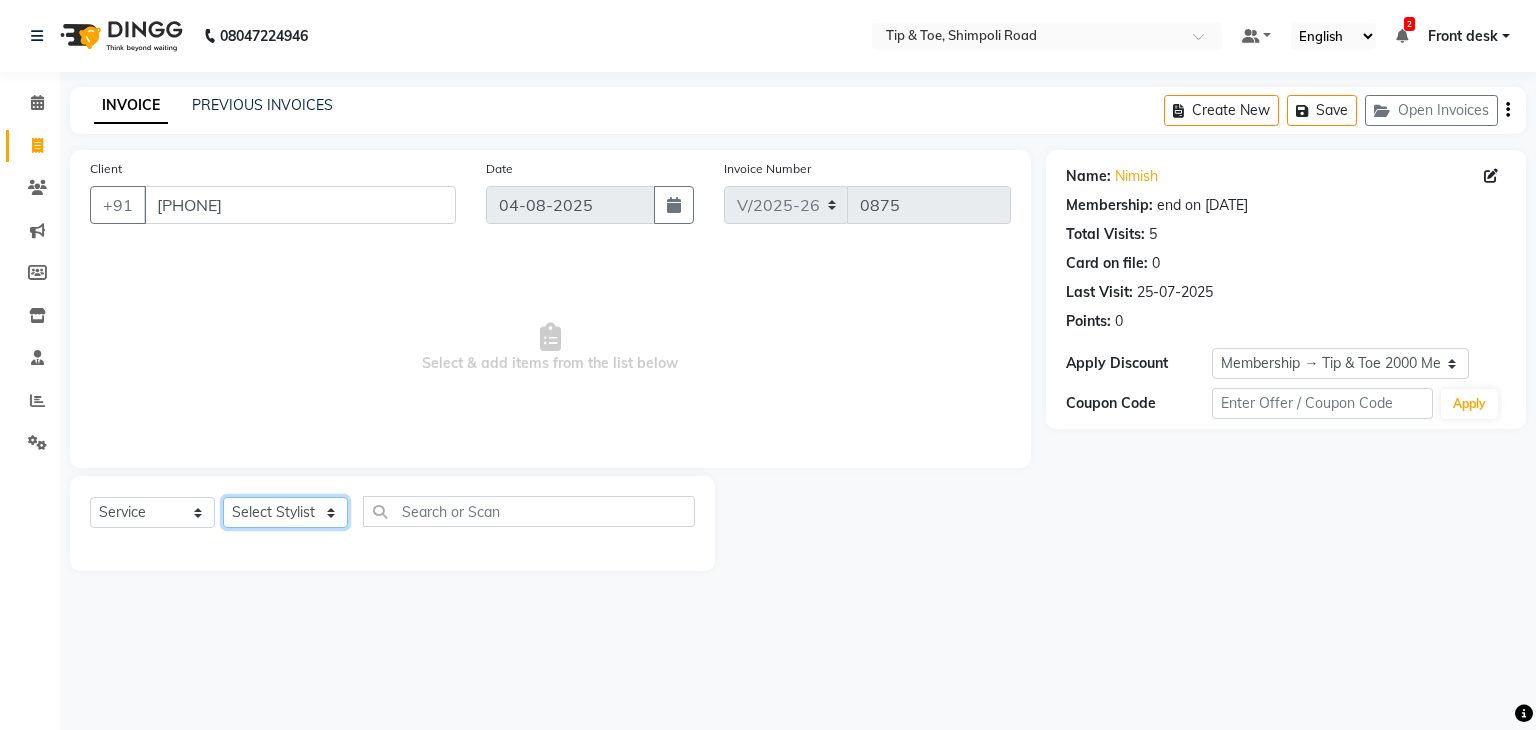 select on "68799" 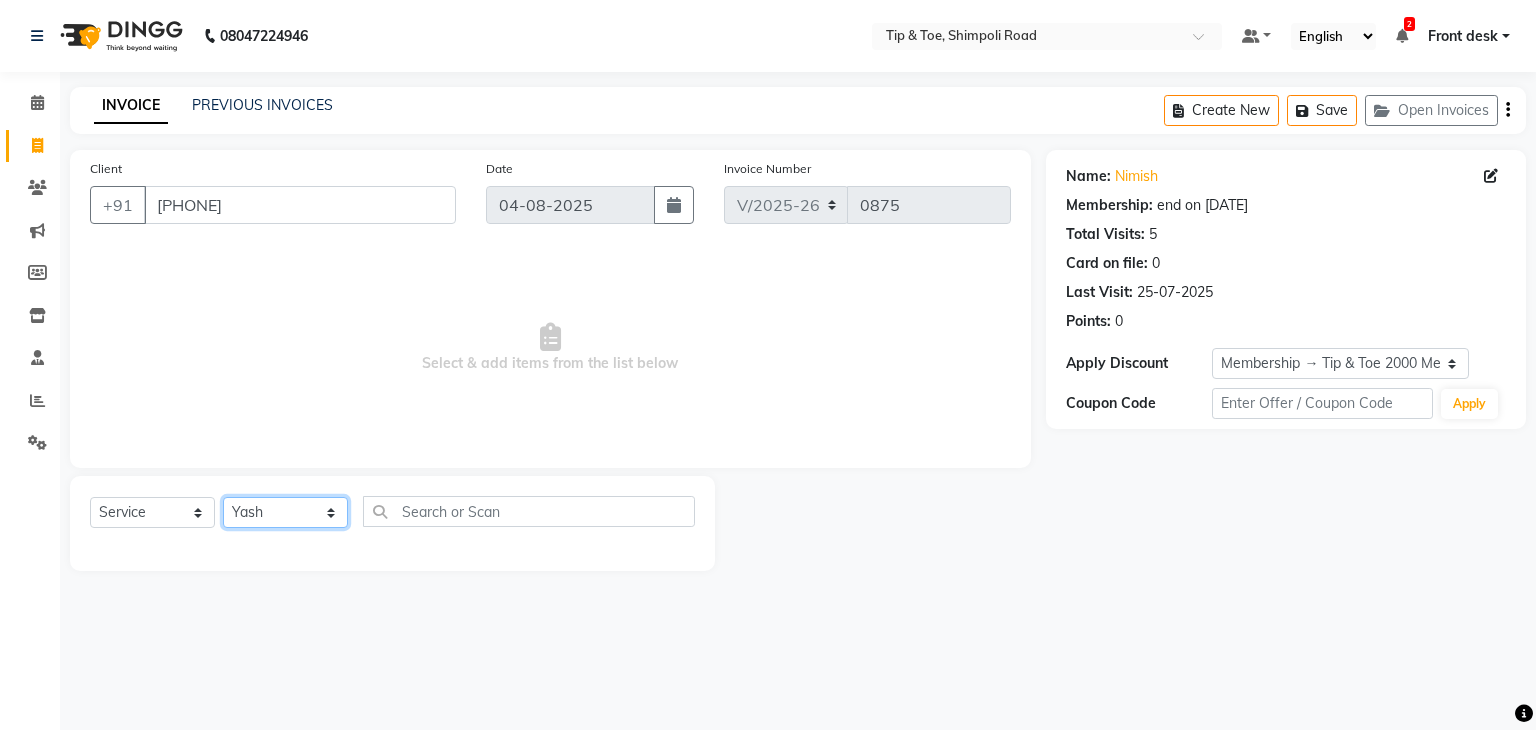 click on "Select Stylist Front desk [FIRST] [FIRST] shweta  [FIRST] [FIRST] [FIRST] tasmiya  [FIRST] [FIRST] [FIRST] [FIRST]" 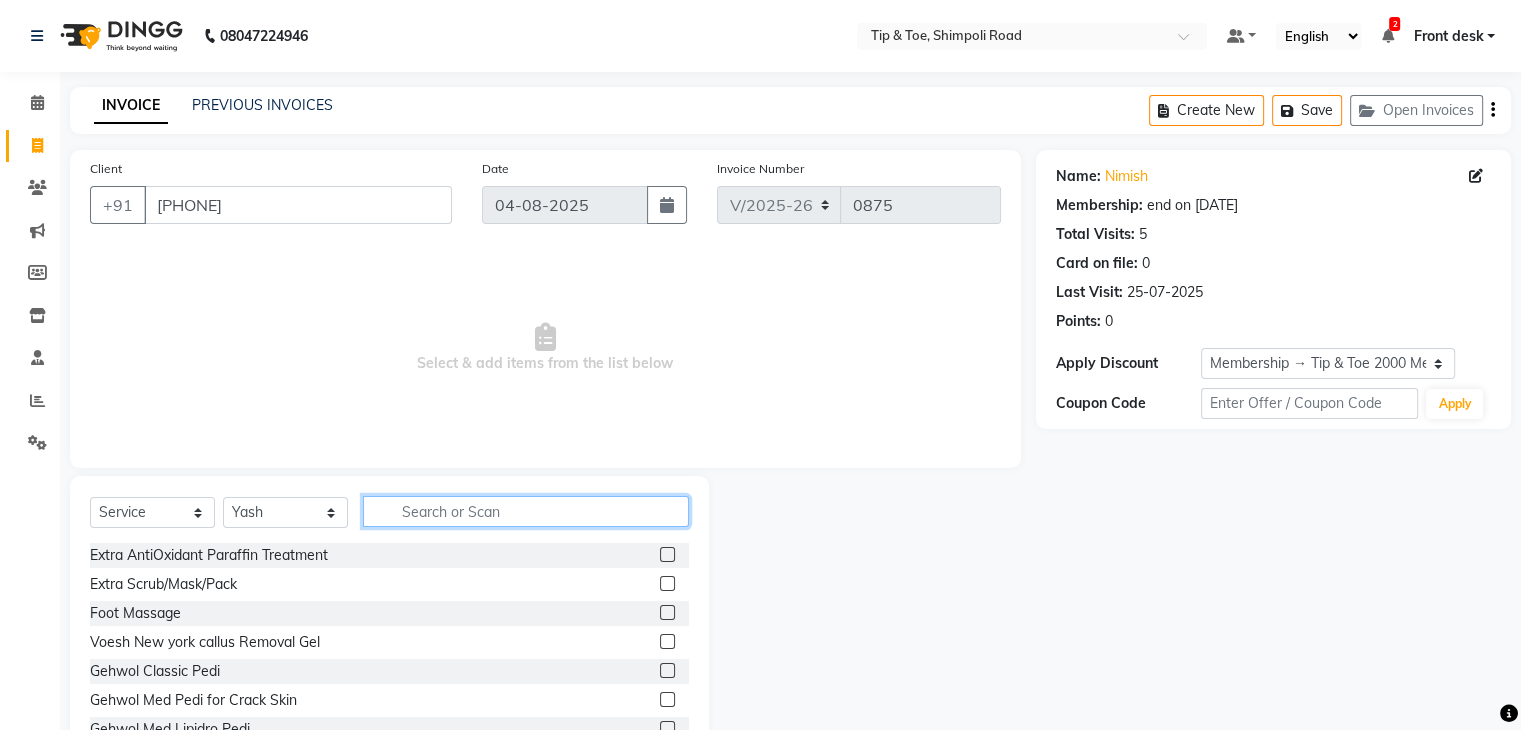 click 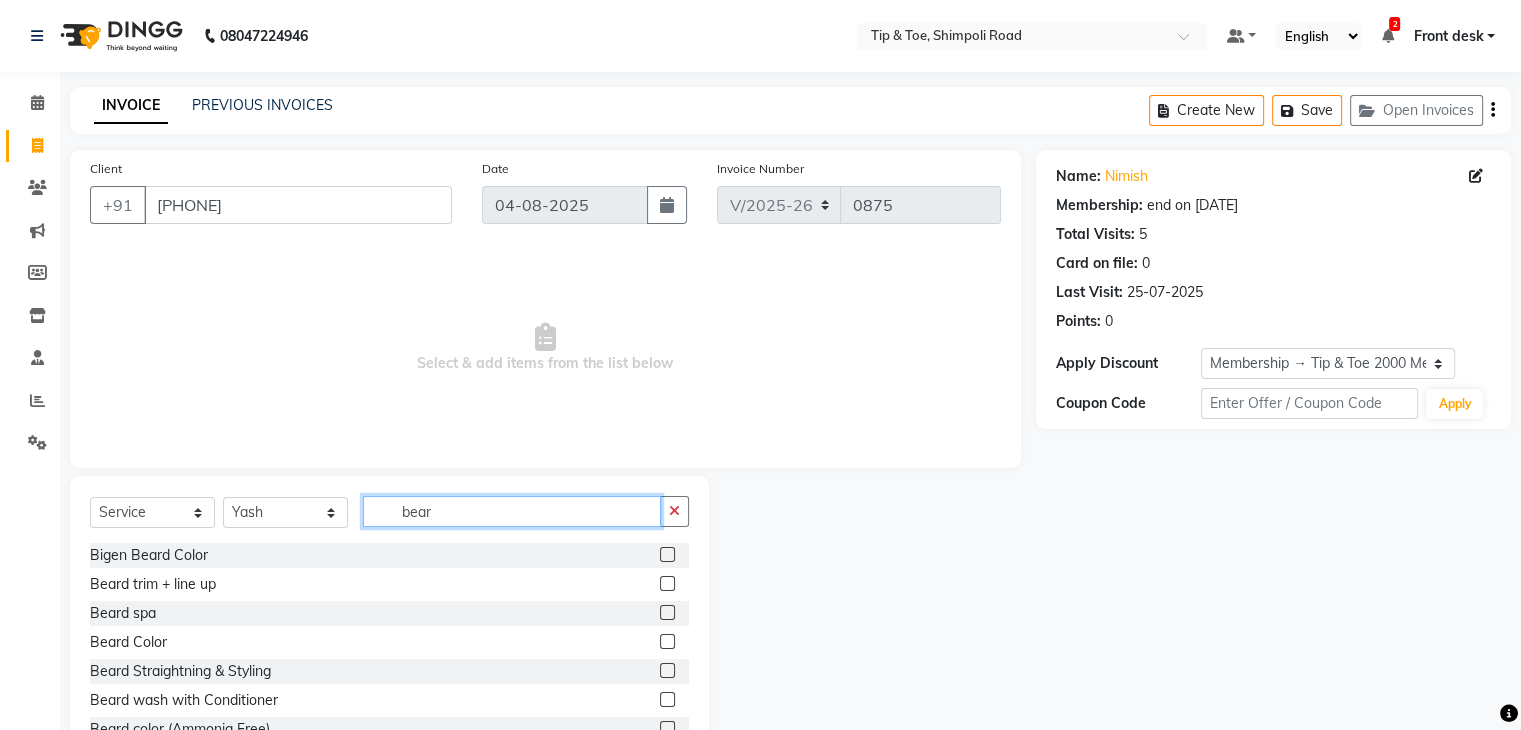 type on "bear" 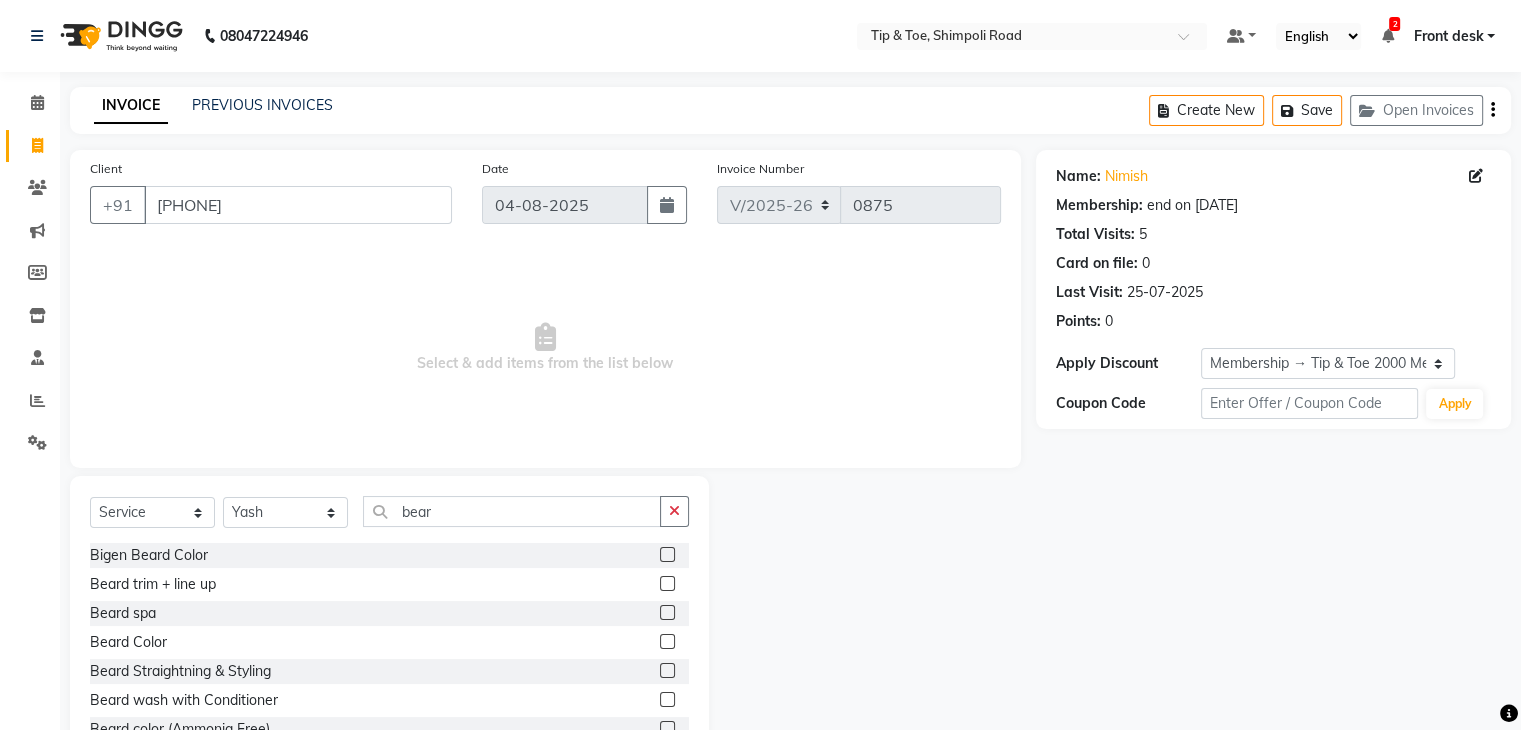click 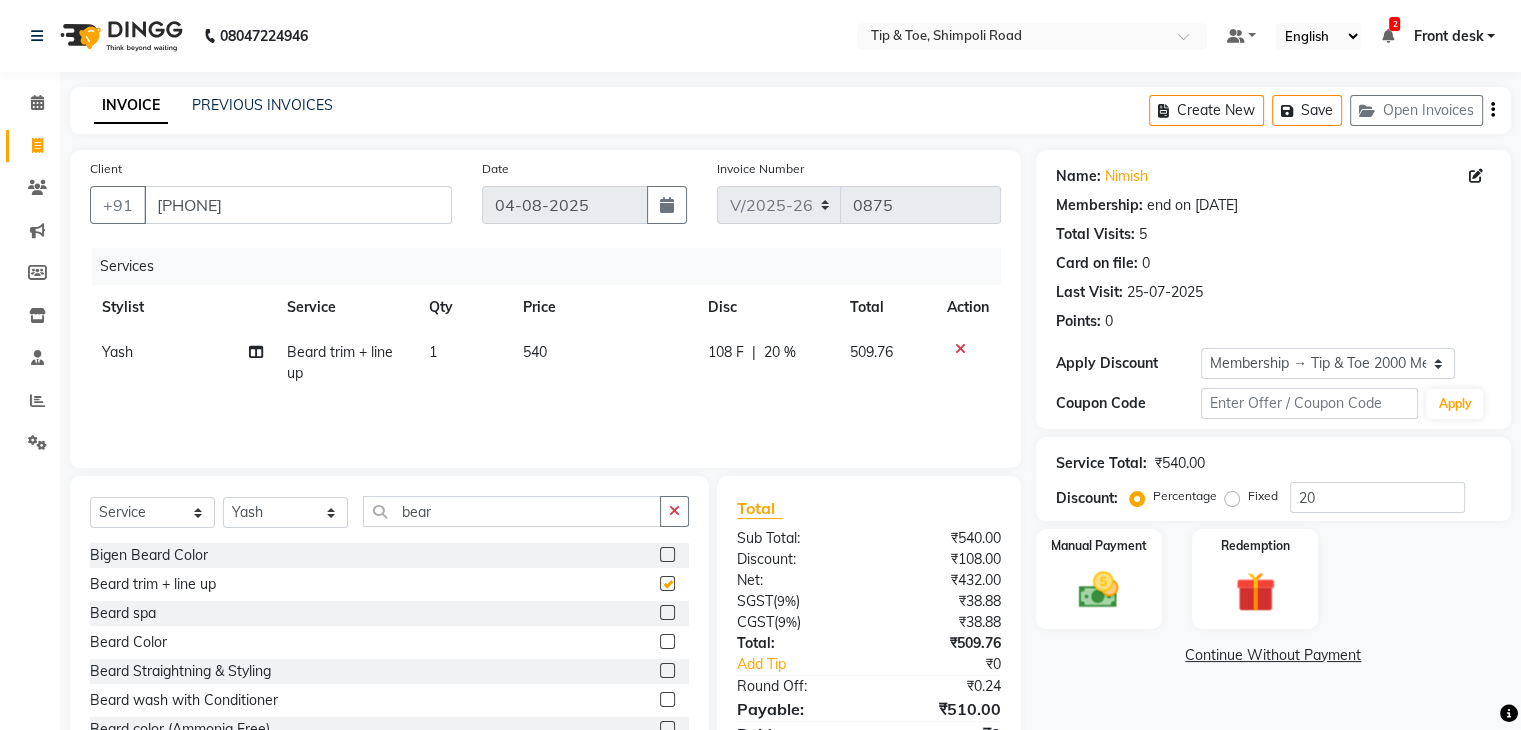 checkbox on "false" 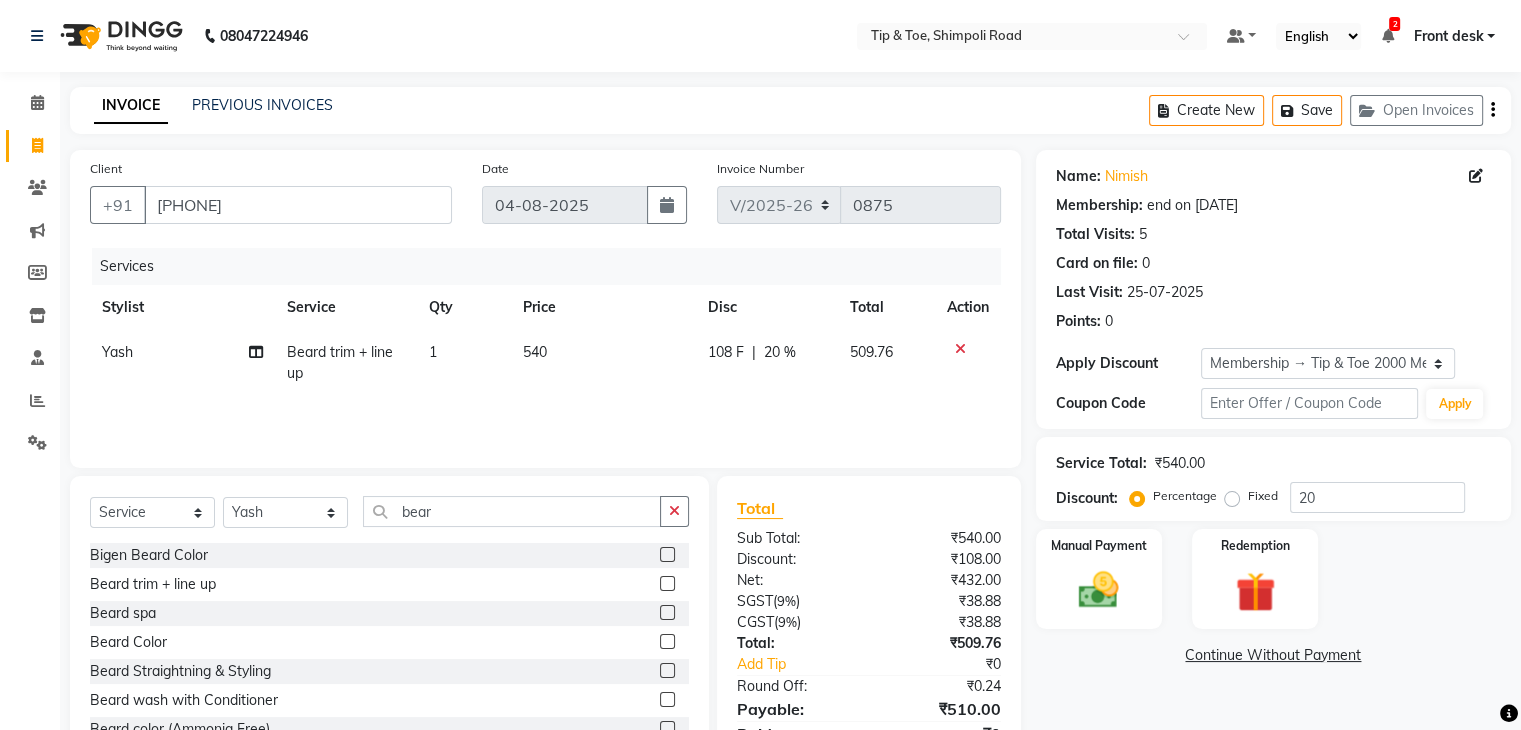 click on "Beard trim + line up" 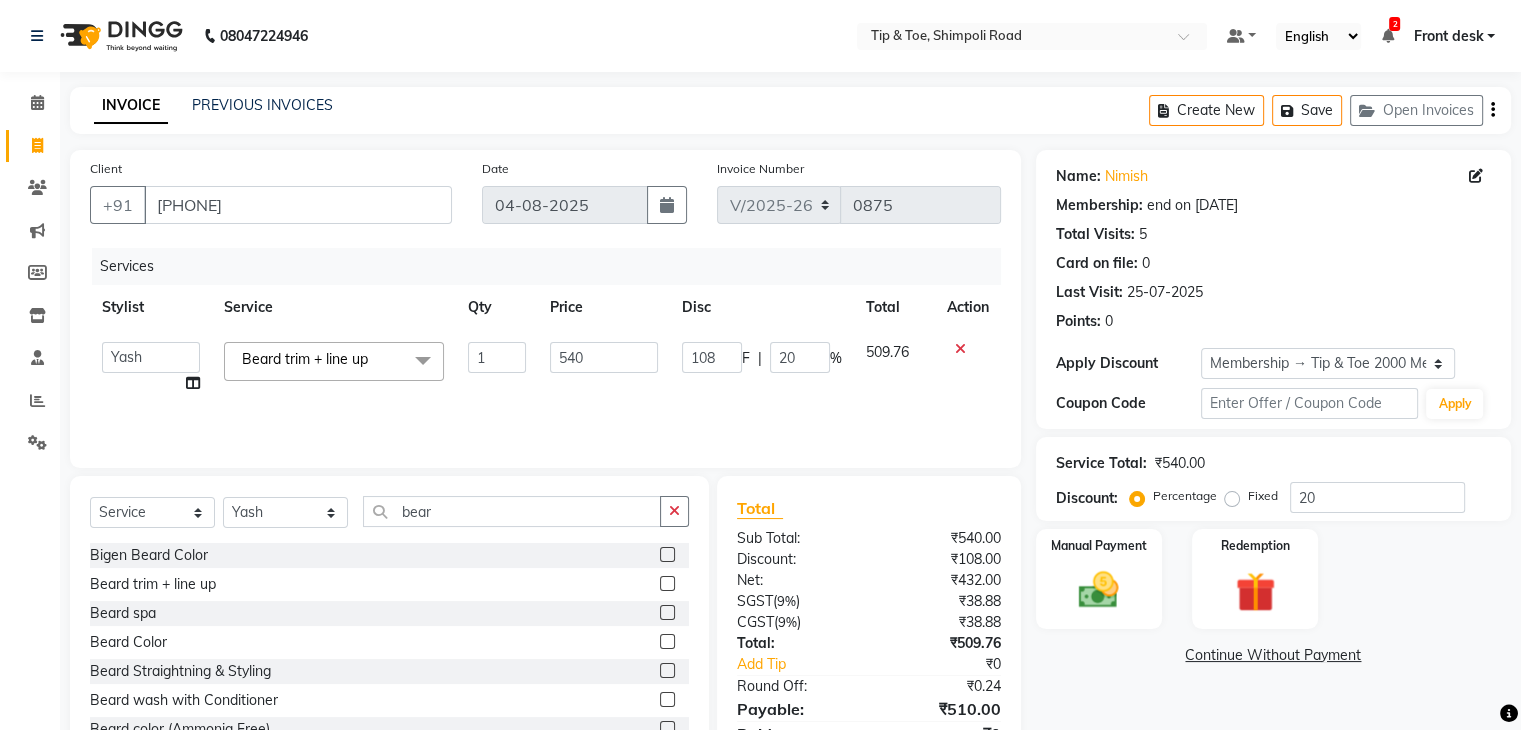 click on "Beard trim + line up  x" 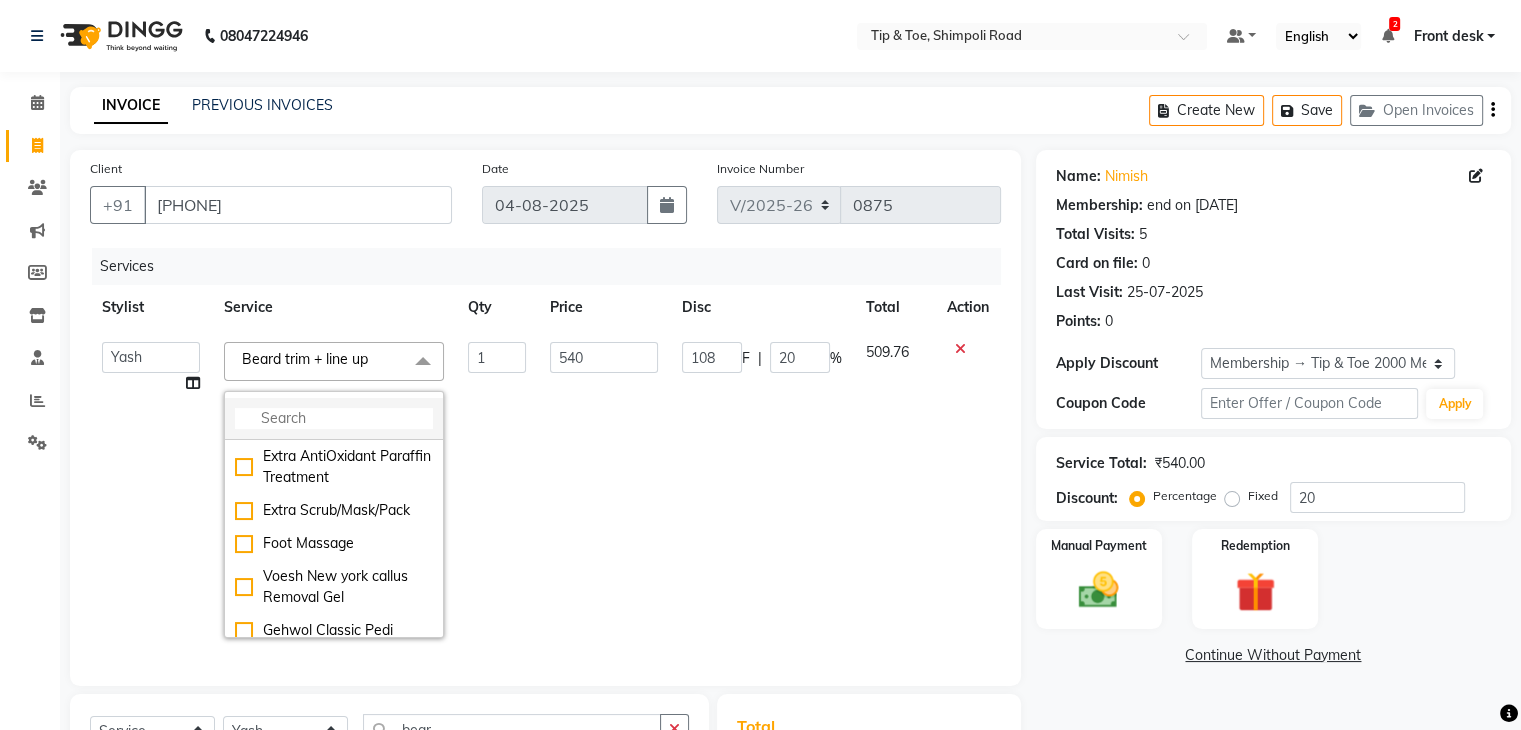 click 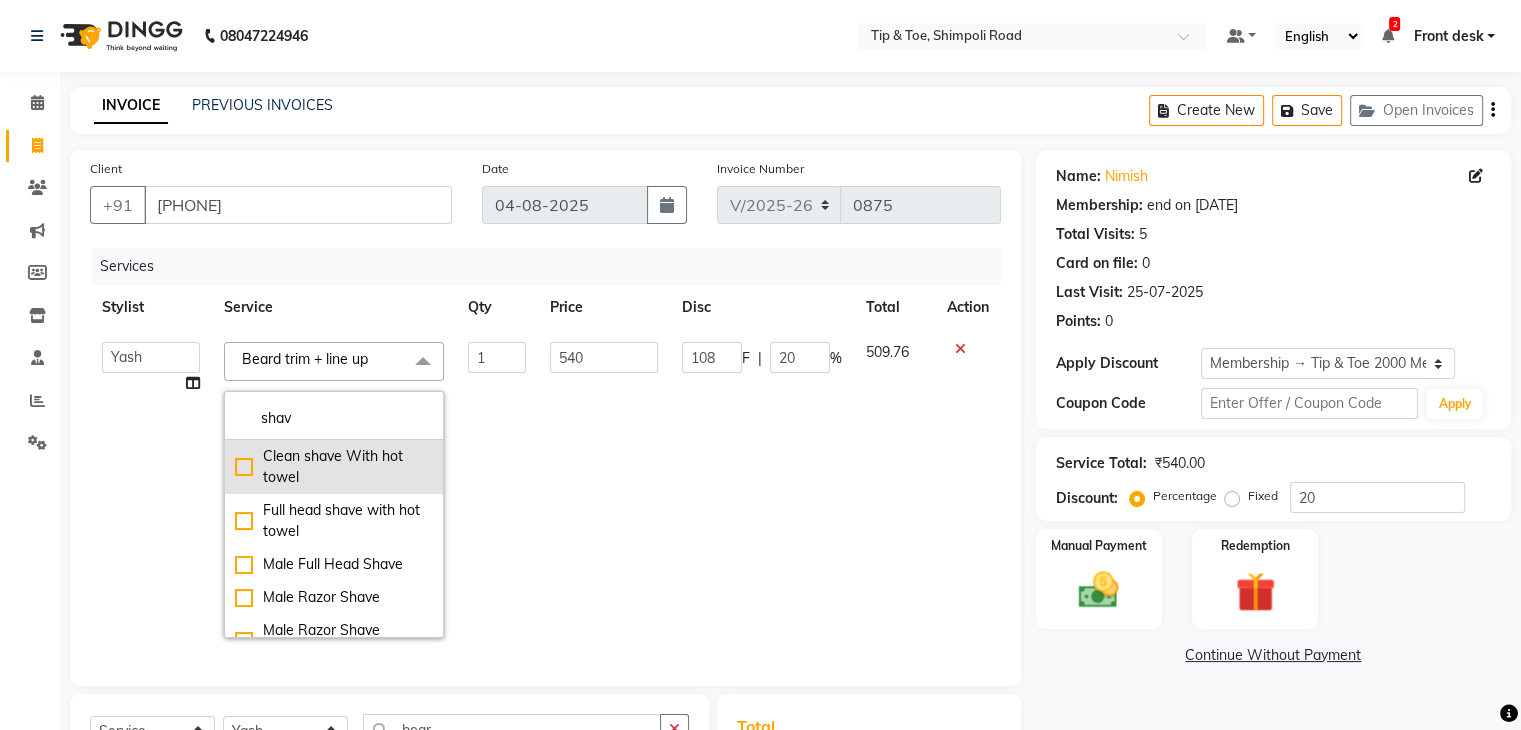 type on "shav" 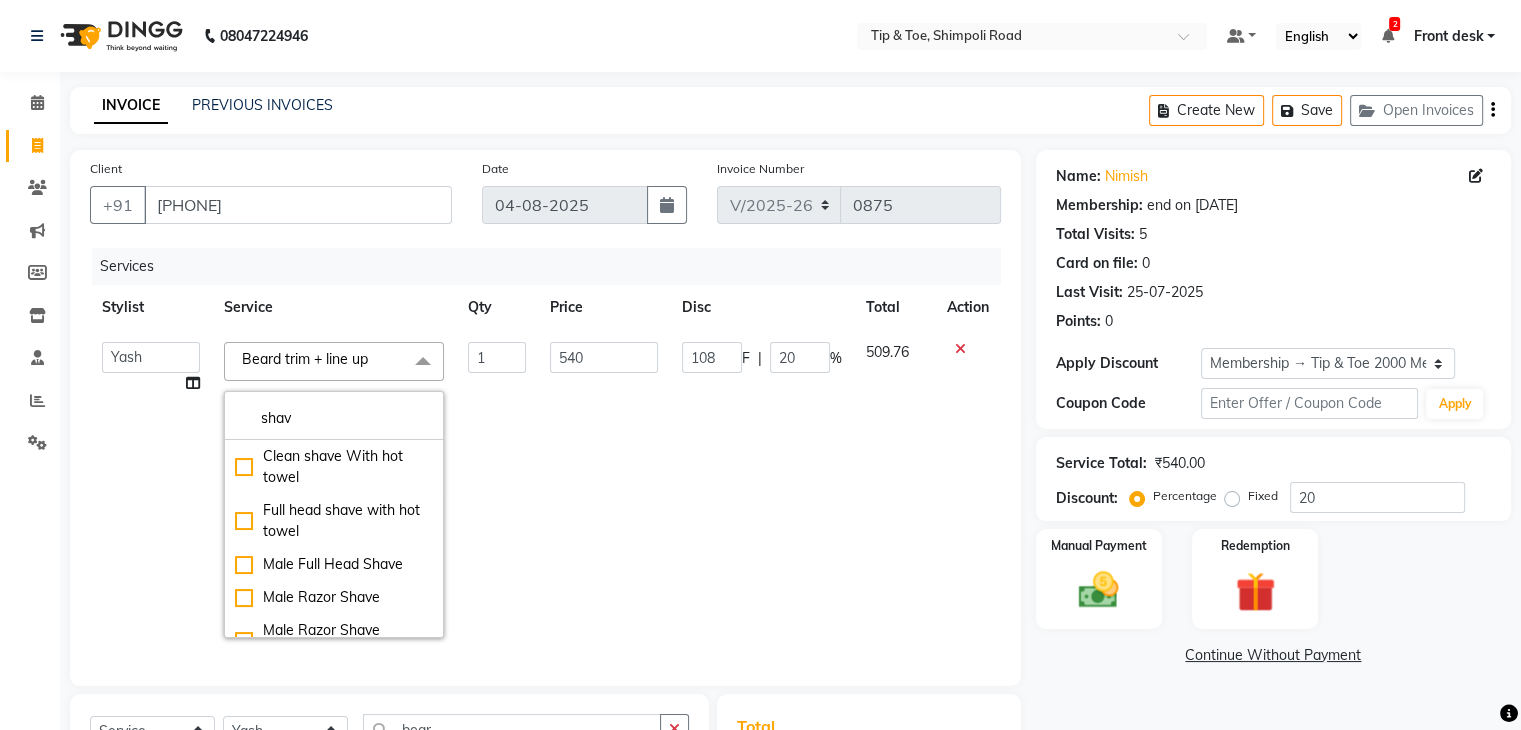 drag, startPoint x: 328, startPoint y: 474, endPoint x: 468, endPoint y: 467, distance: 140.1749 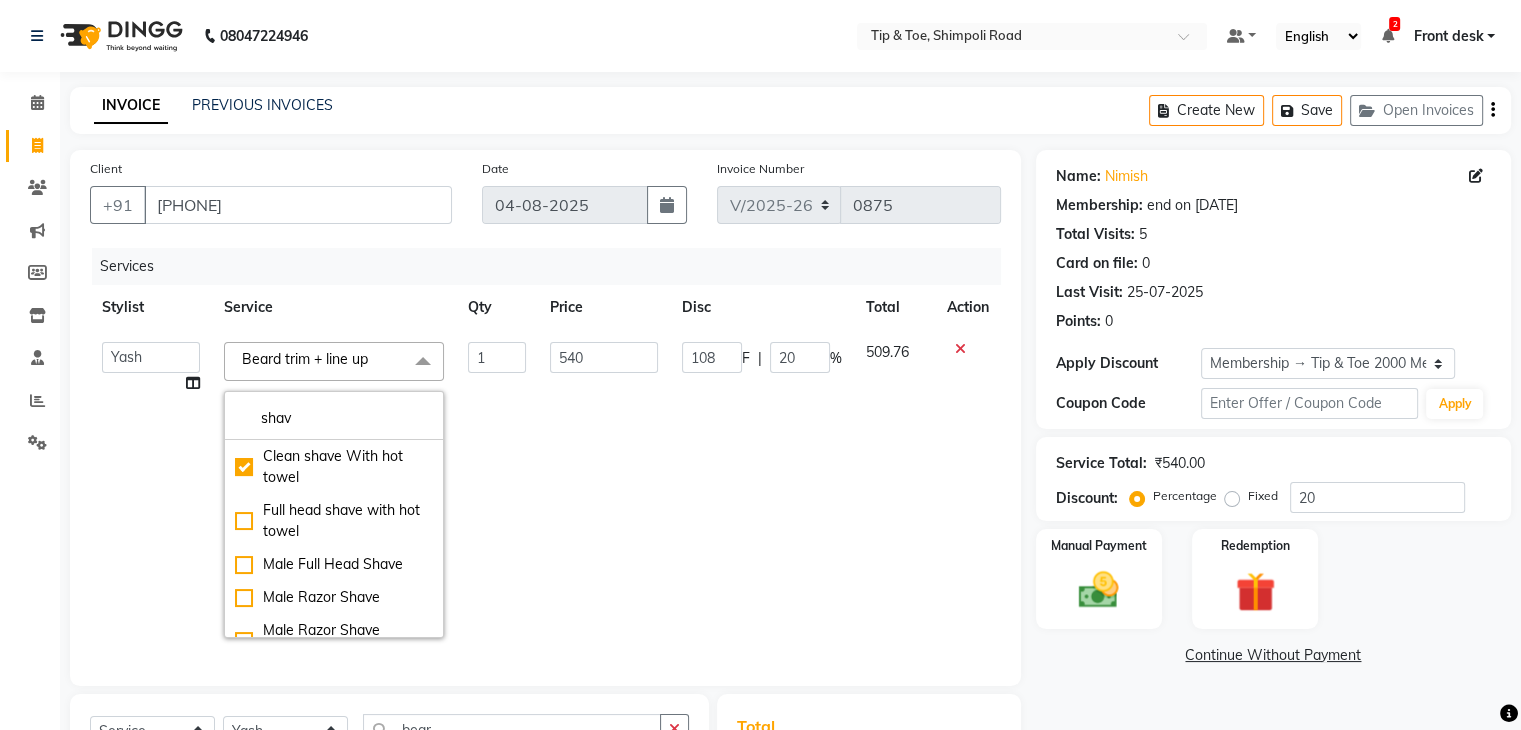 checkbox on "true" 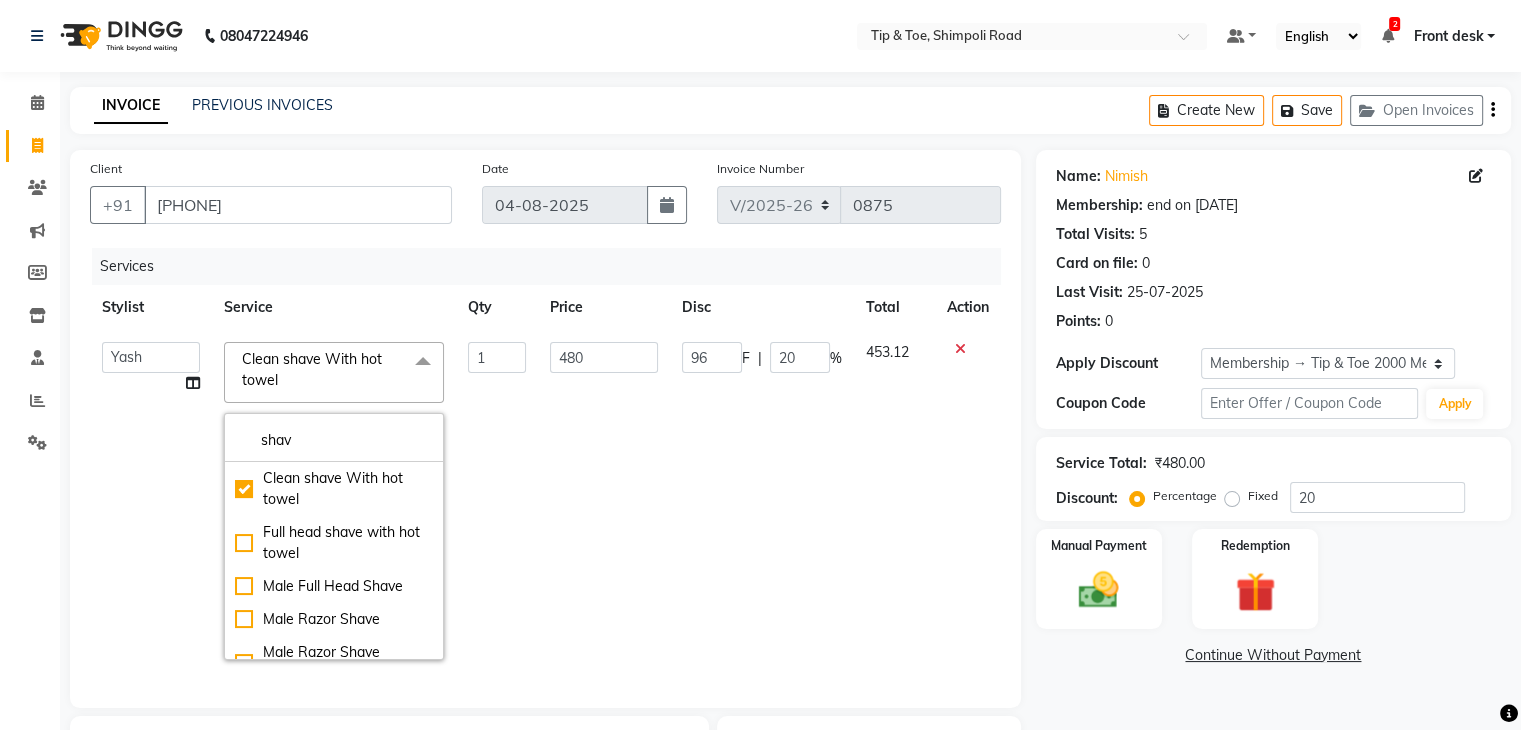 click on "96 F | 20 %" 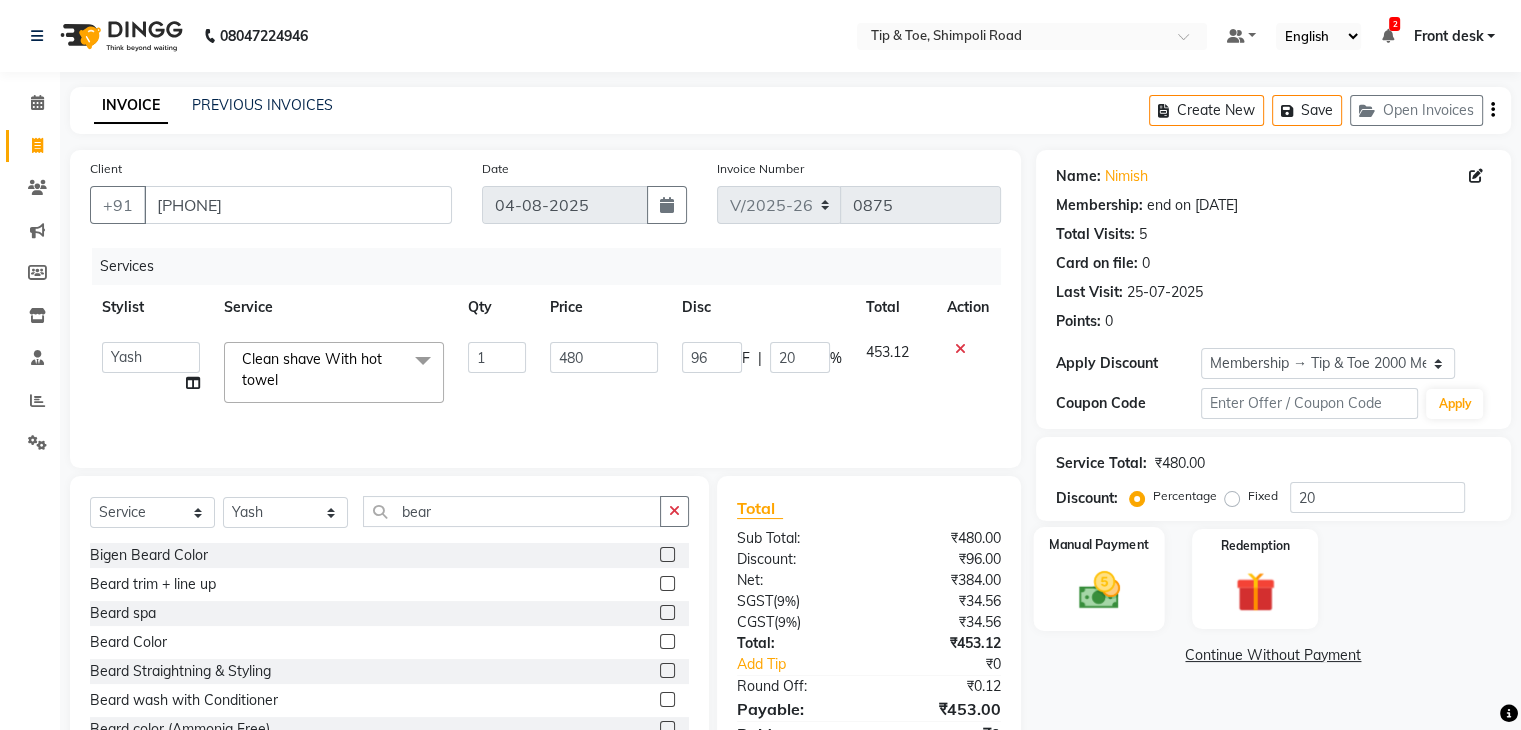 click 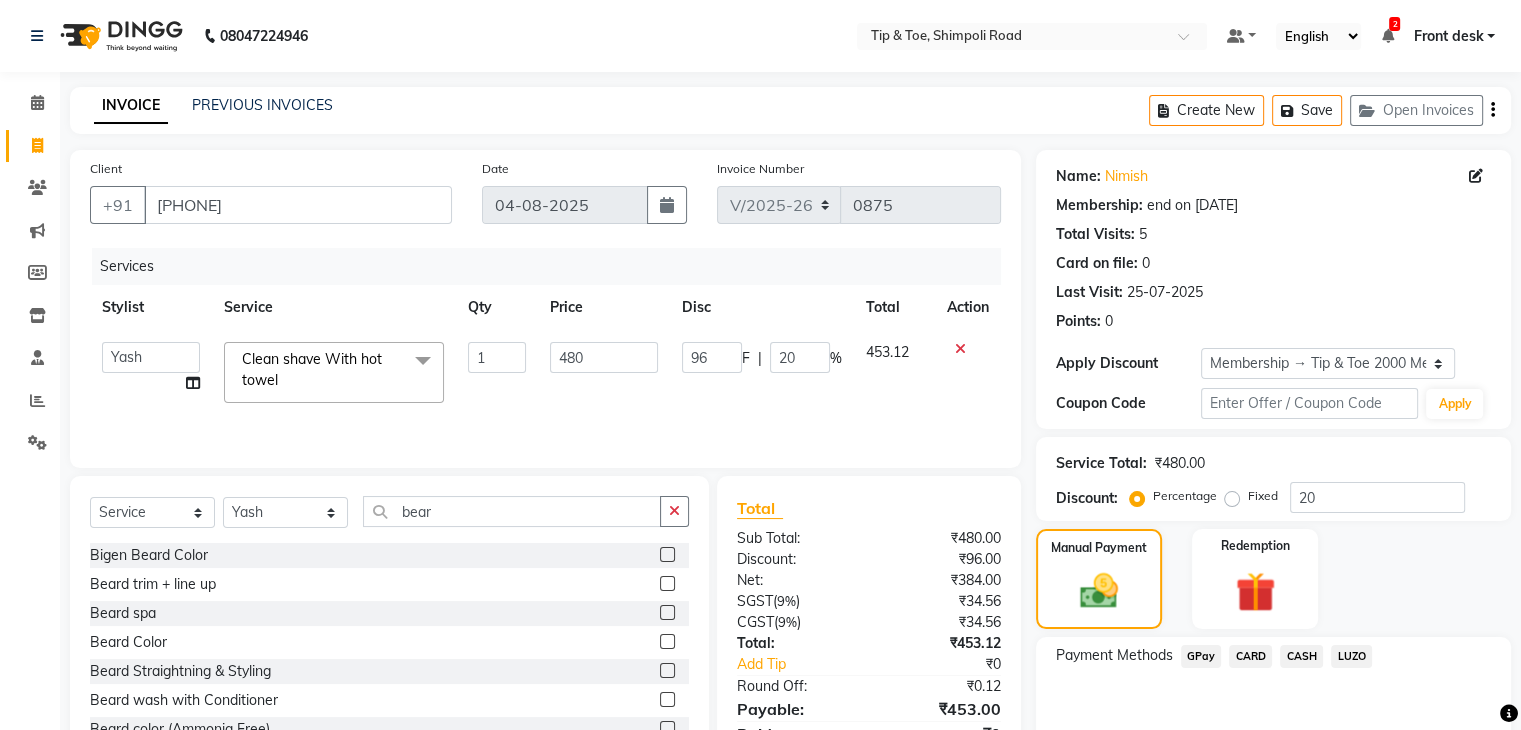 click on "CASH" 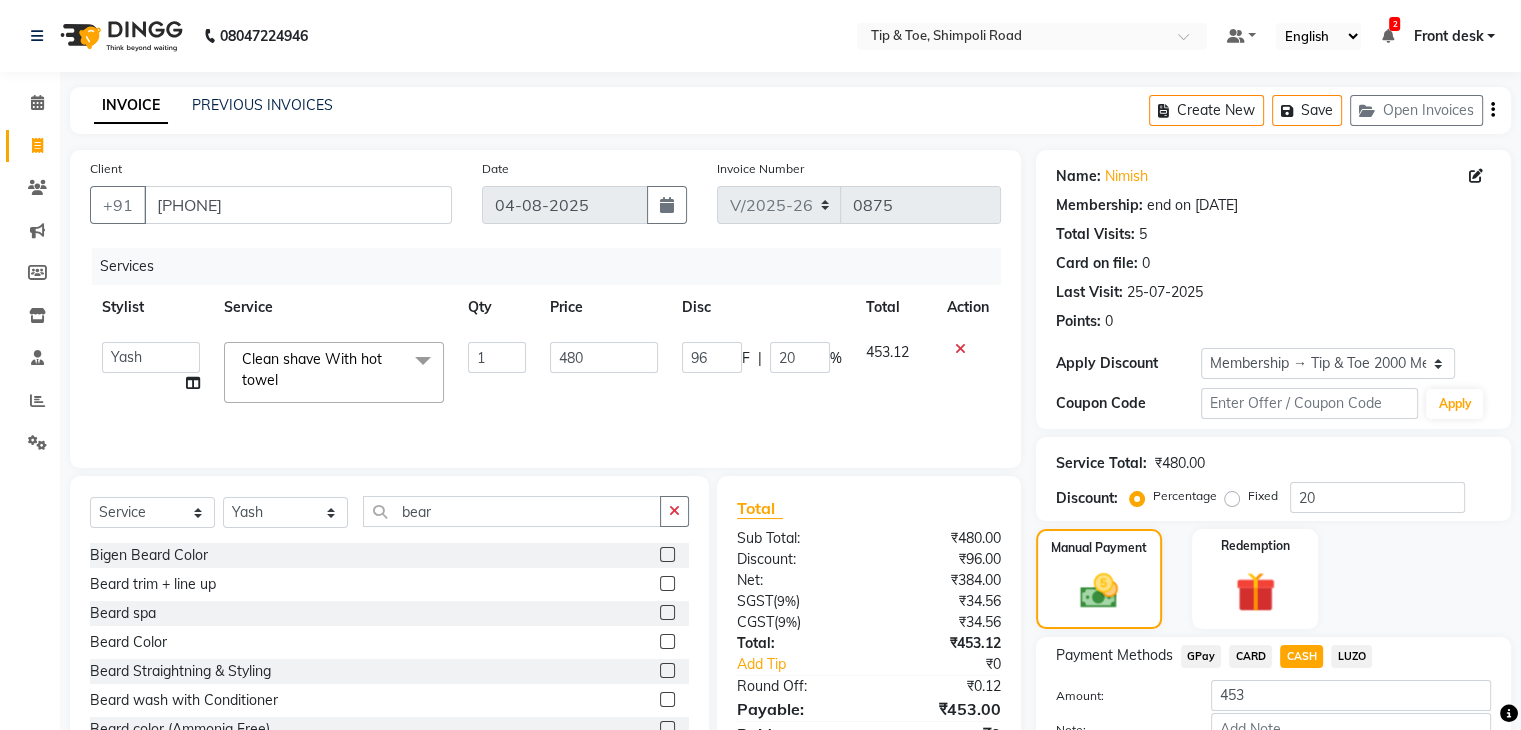 scroll, scrollTop: 128, scrollLeft: 0, axis: vertical 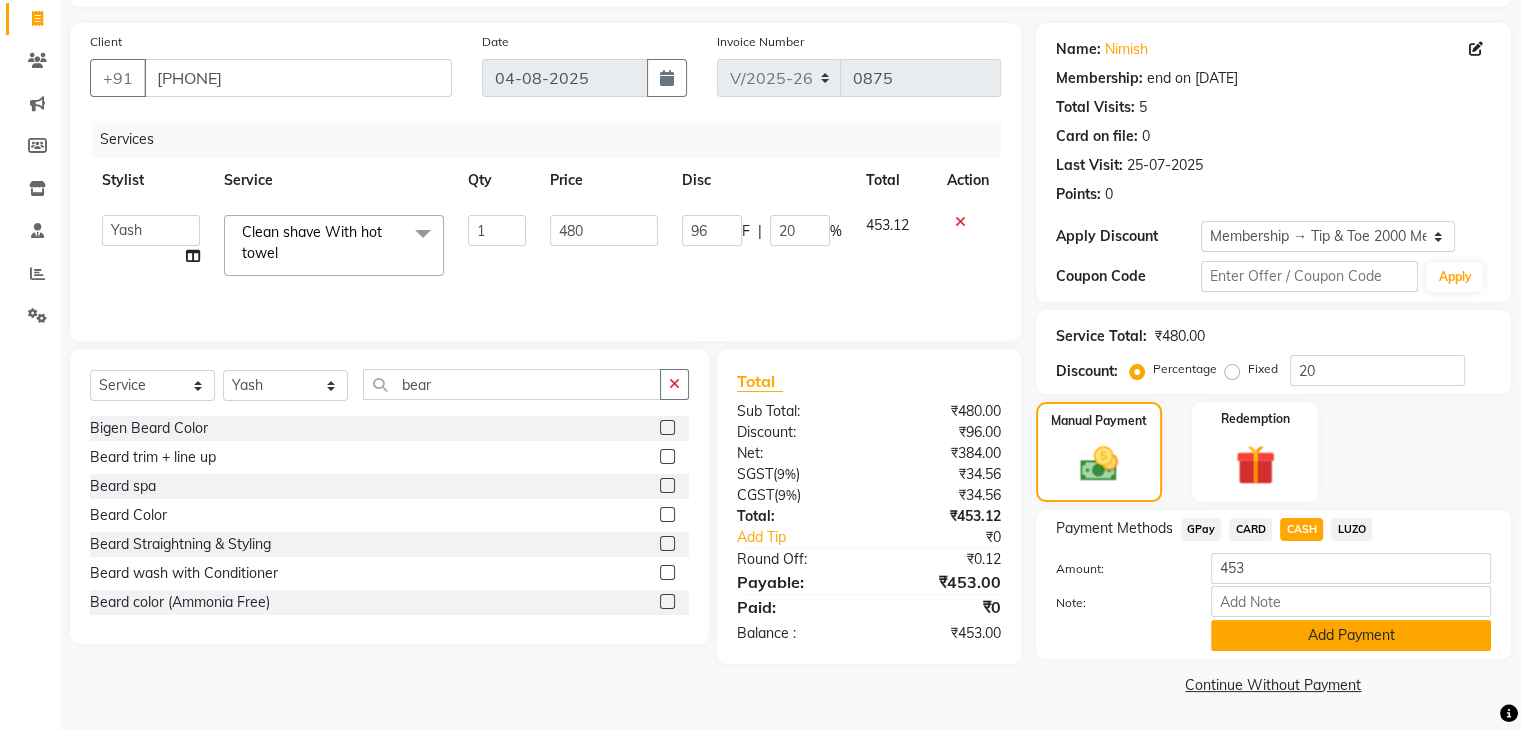 click on "Add Payment" 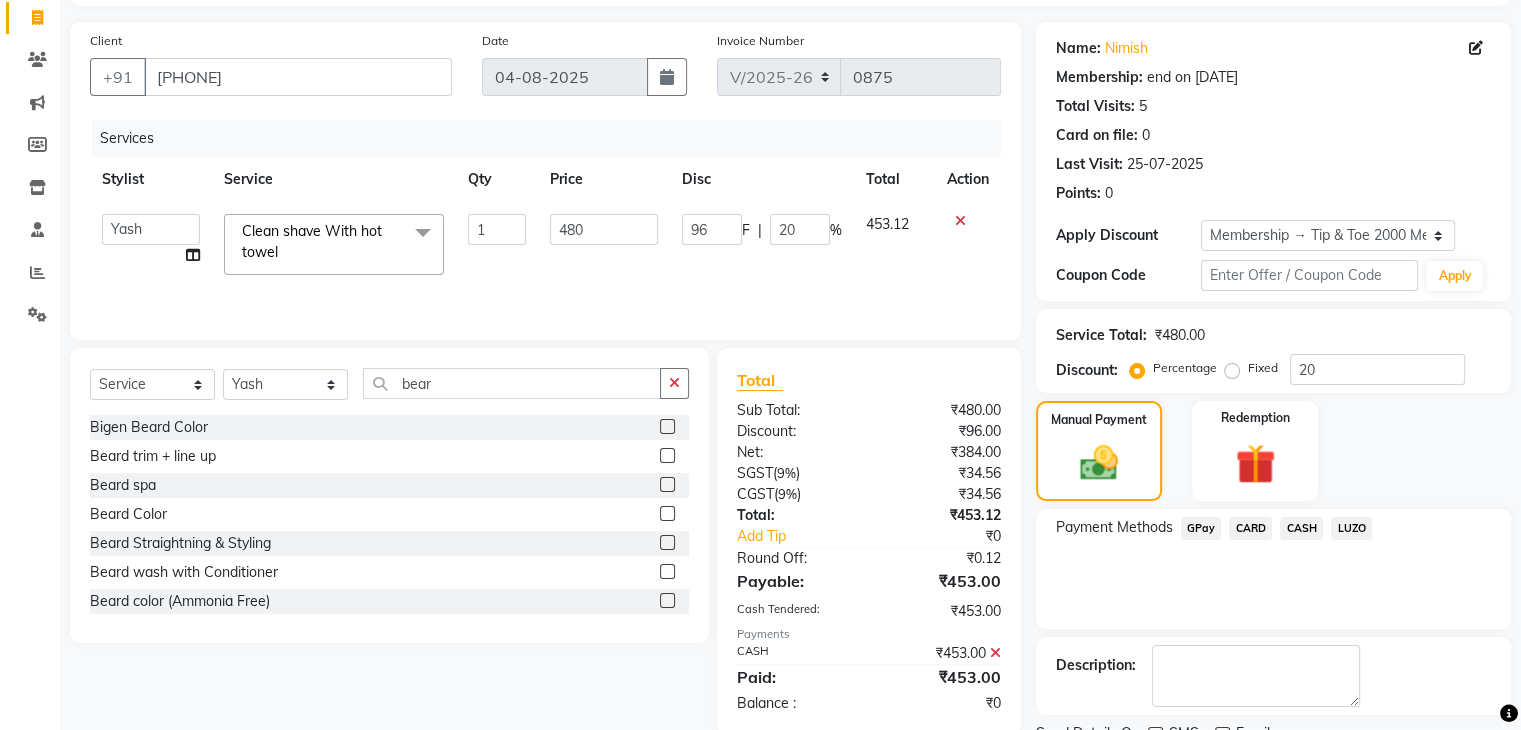 scroll, scrollTop: 209, scrollLeft: 0, axis: vertical 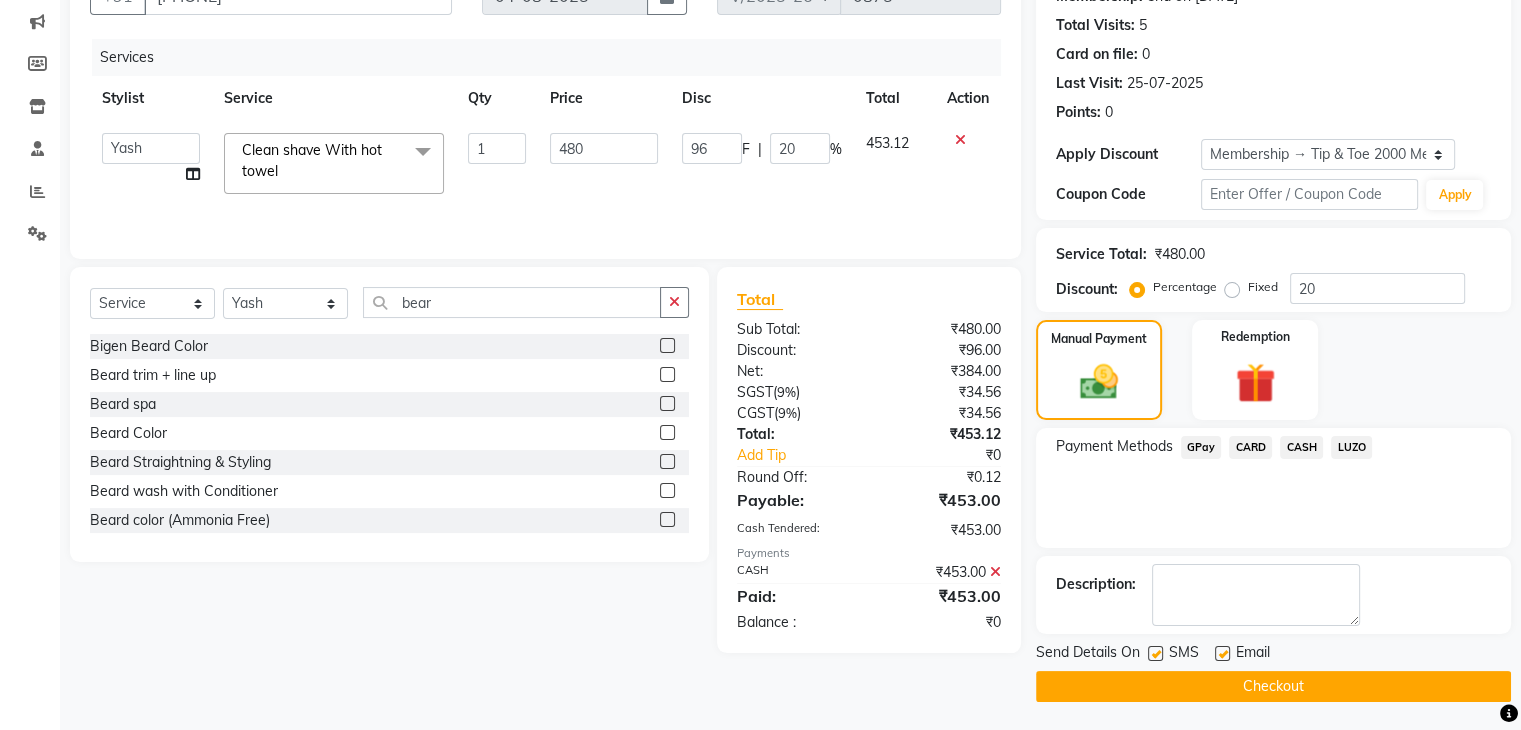 click on "Checkout" 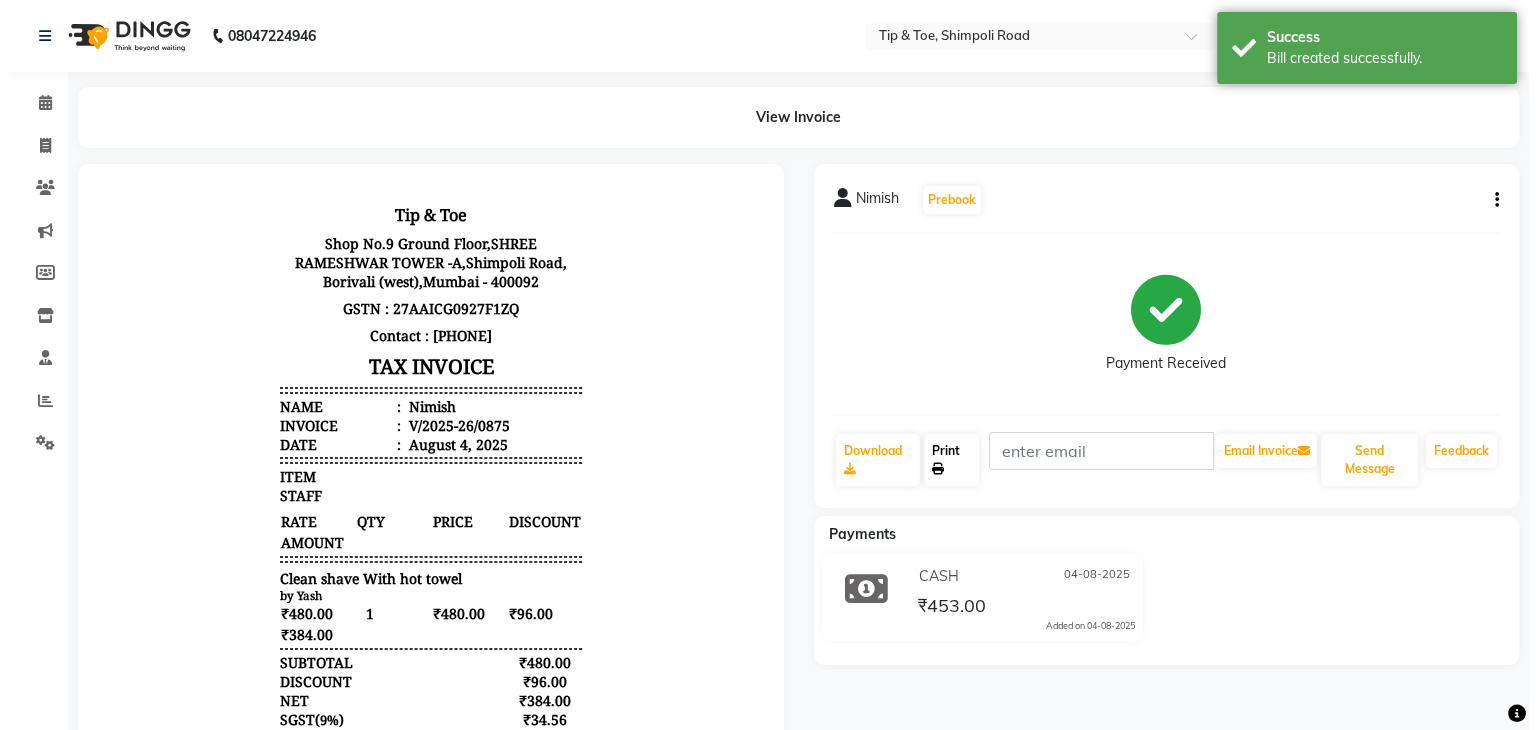 scroll, scrollTop: 0, scrollLeft: 0, axis: both 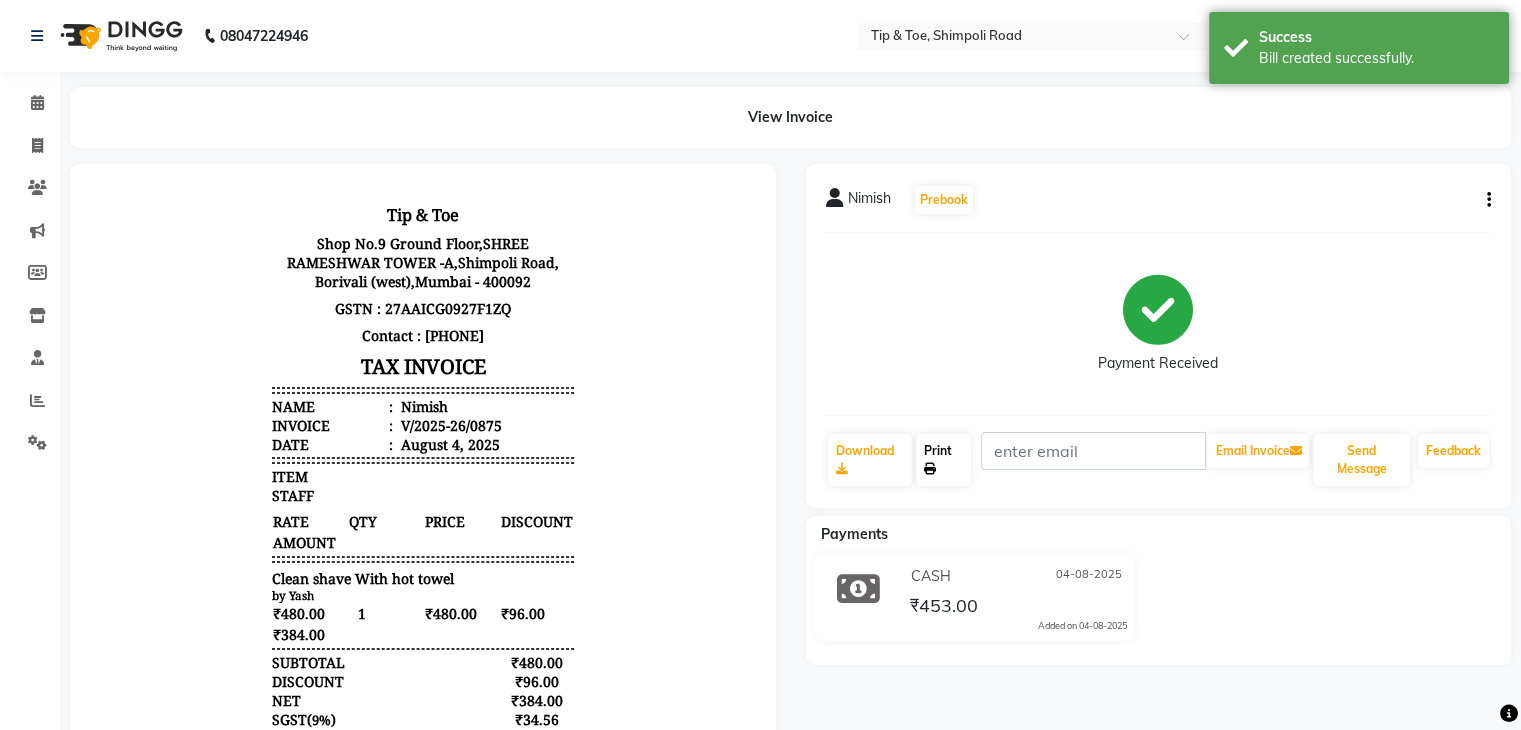 click on "Print" 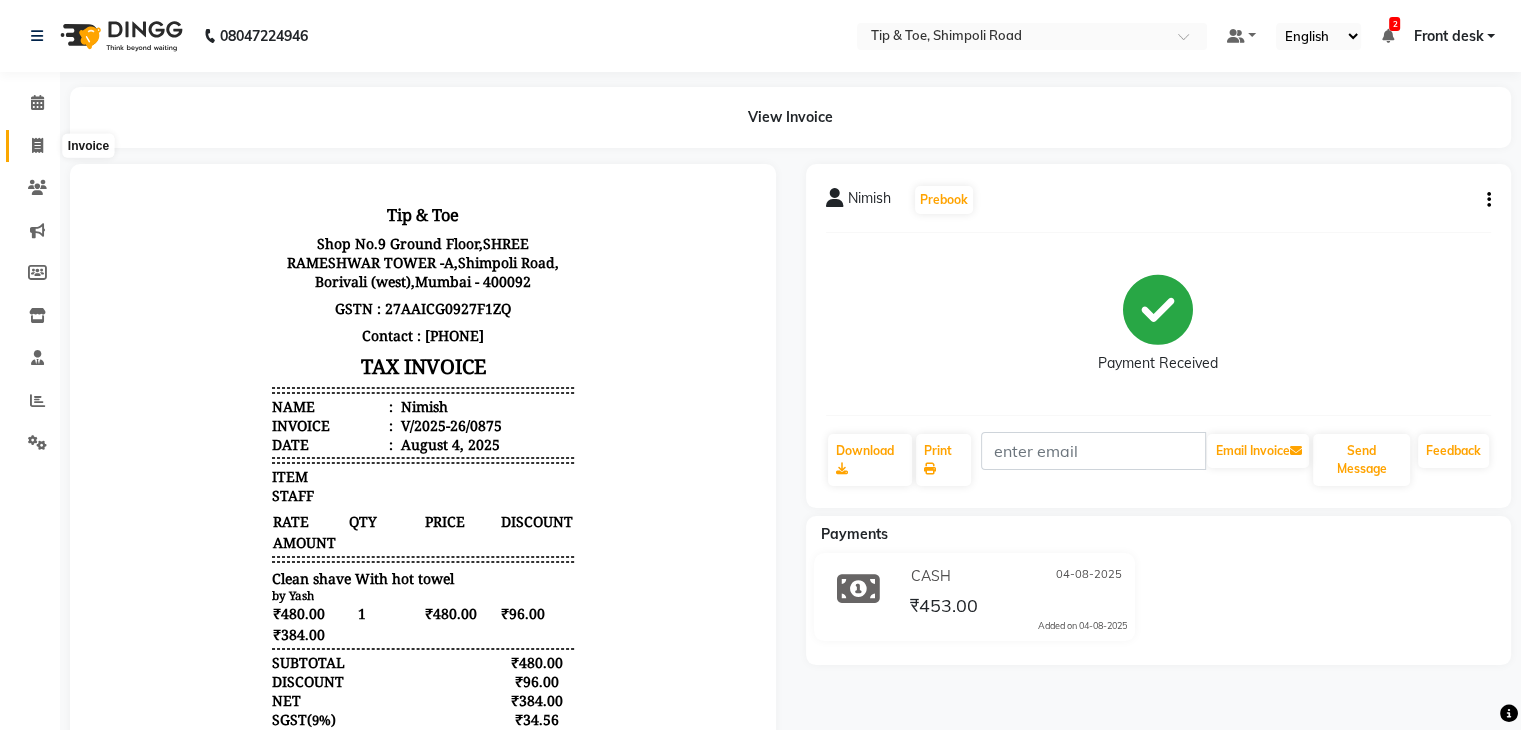 click 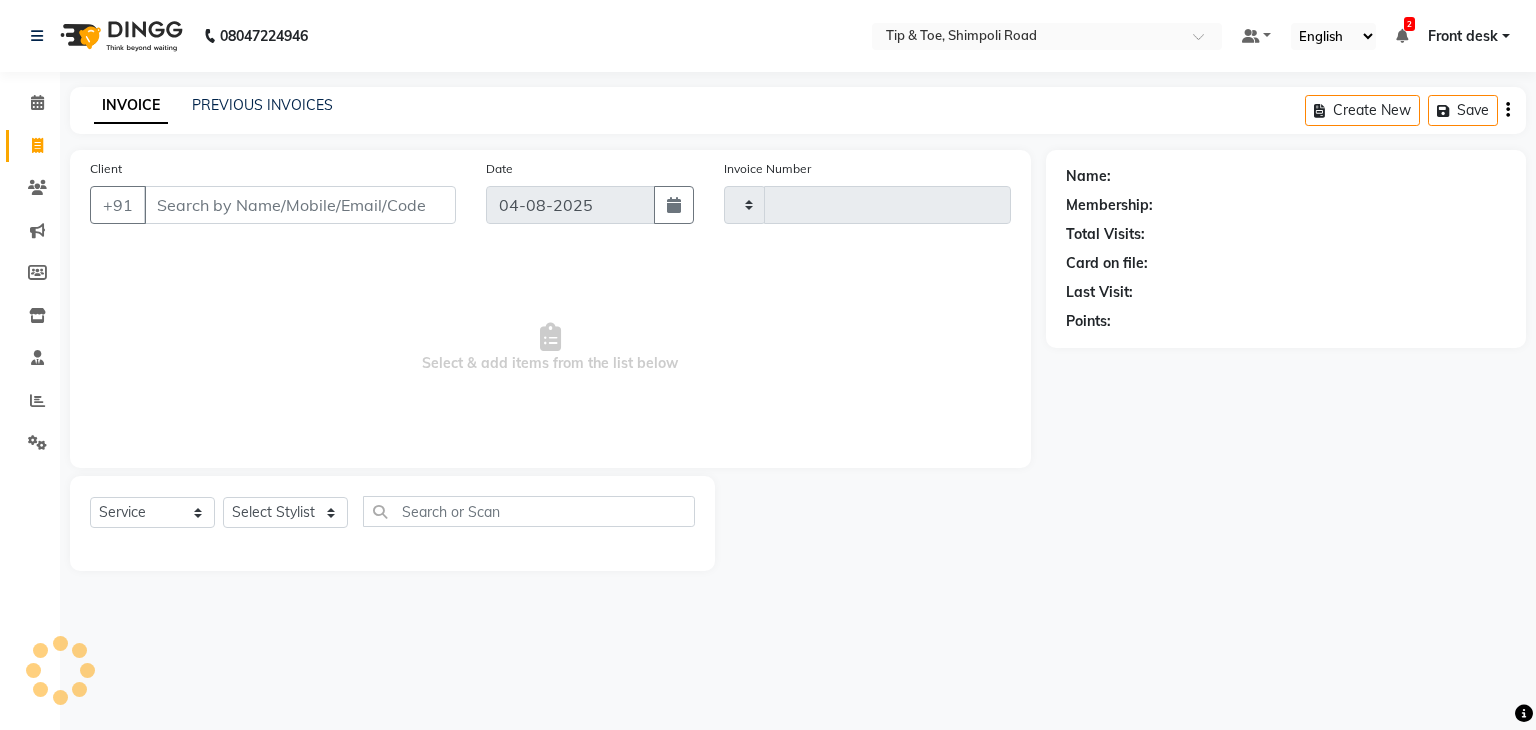 type on "0876" 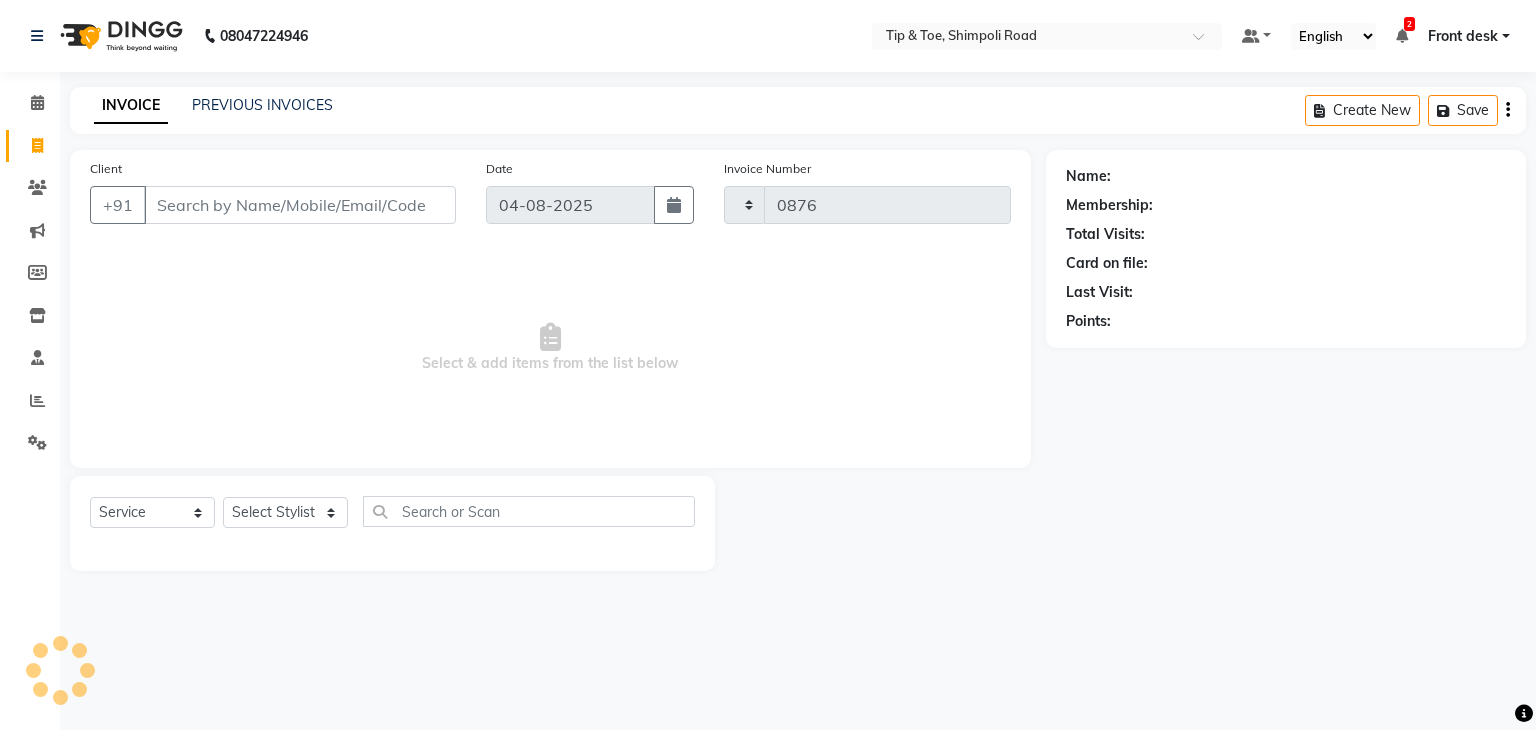 select on "5942" 